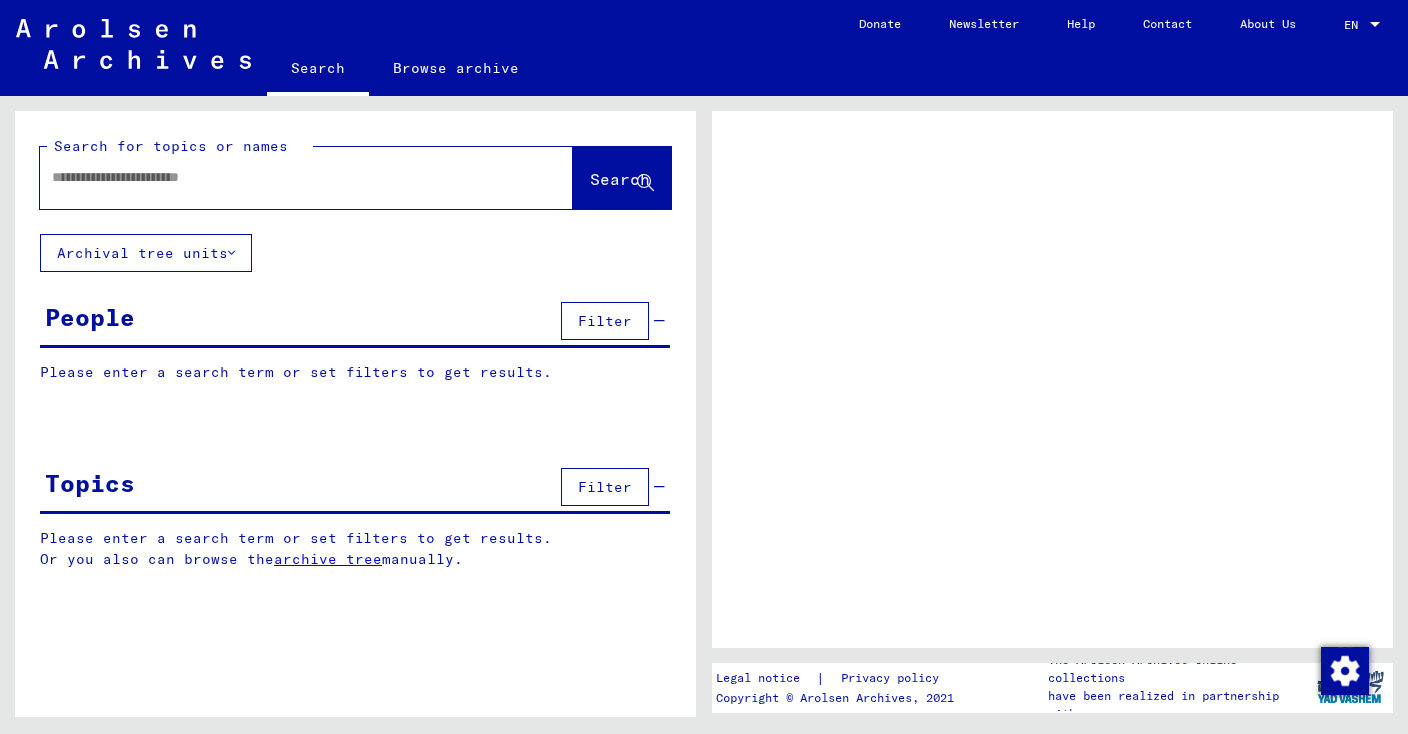 scroll, scrollTop: 0, scrollLeft: 0, axis: both 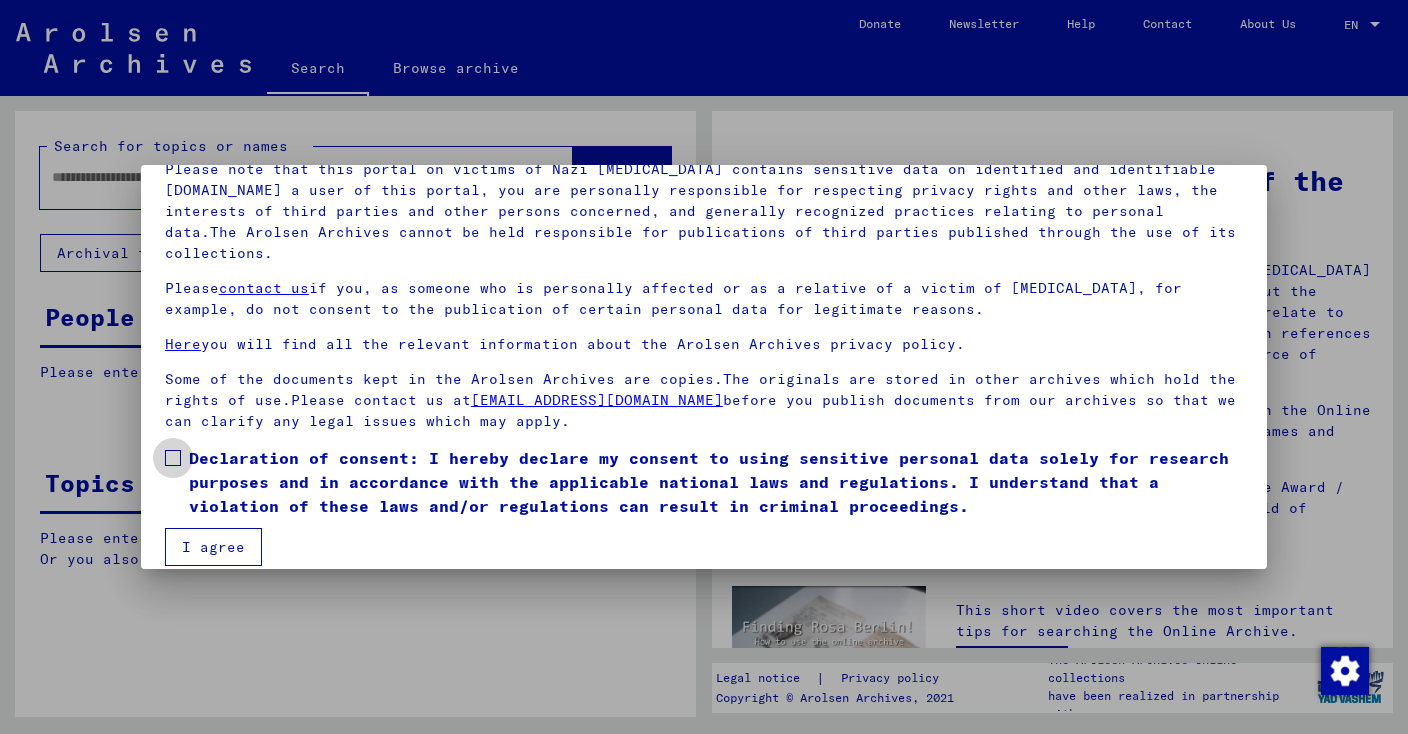click at bounding box center (173, 458) 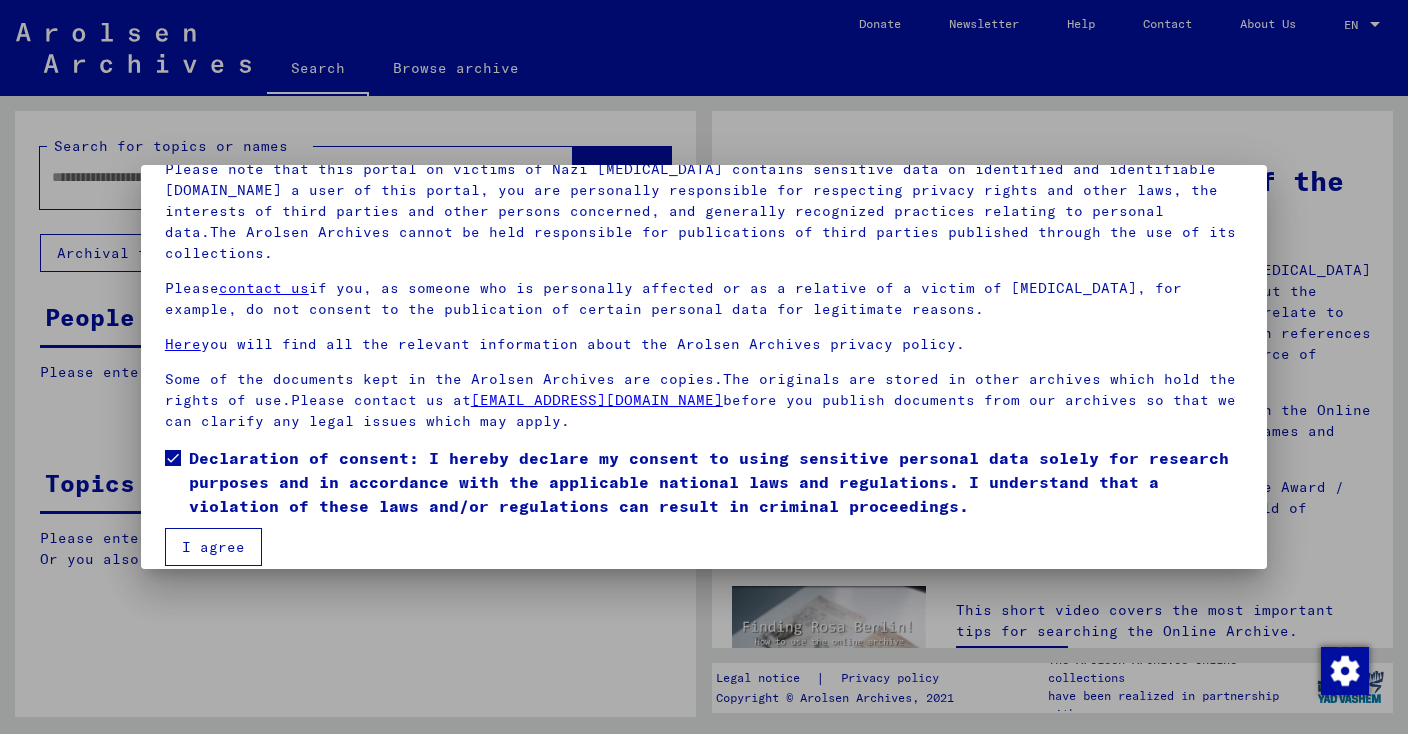 click on "I agree" at bounding box center (213, 547) 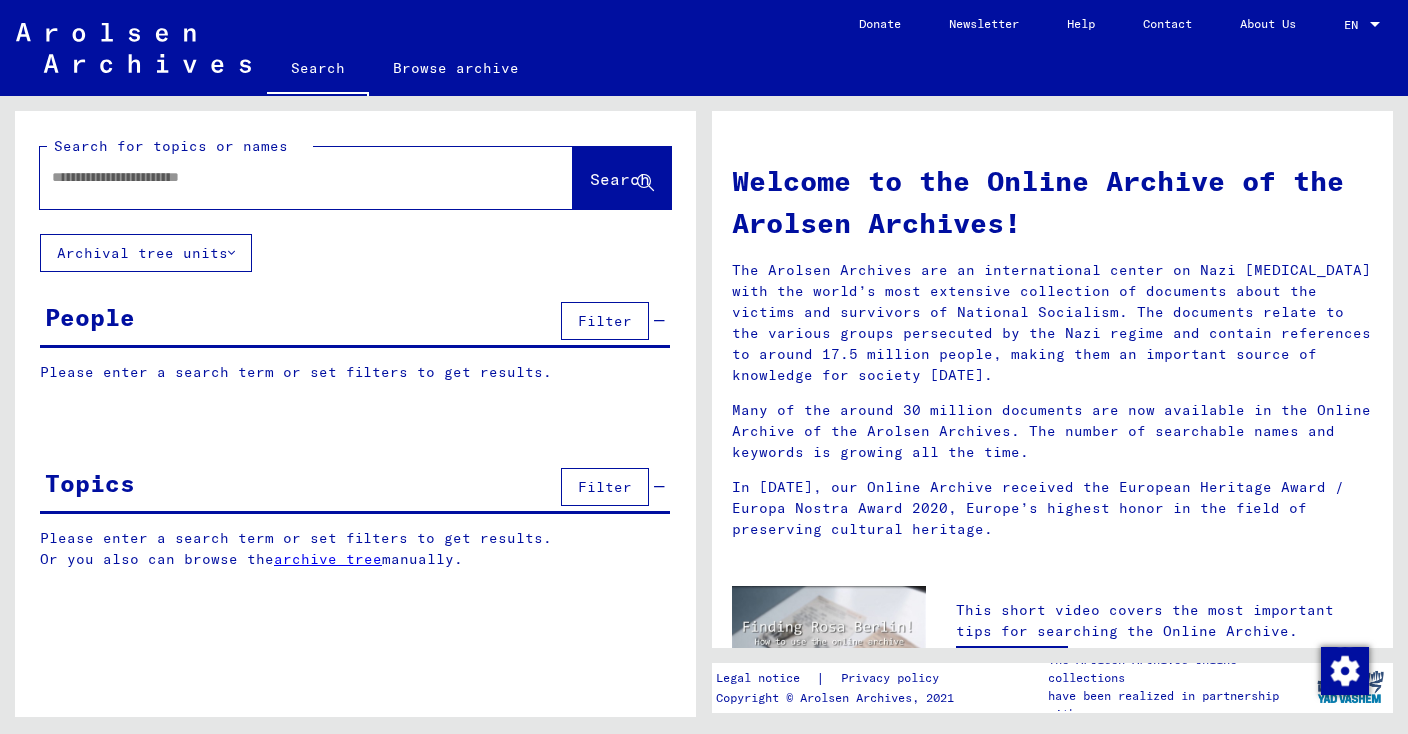 click at bounding box center (282, 177) 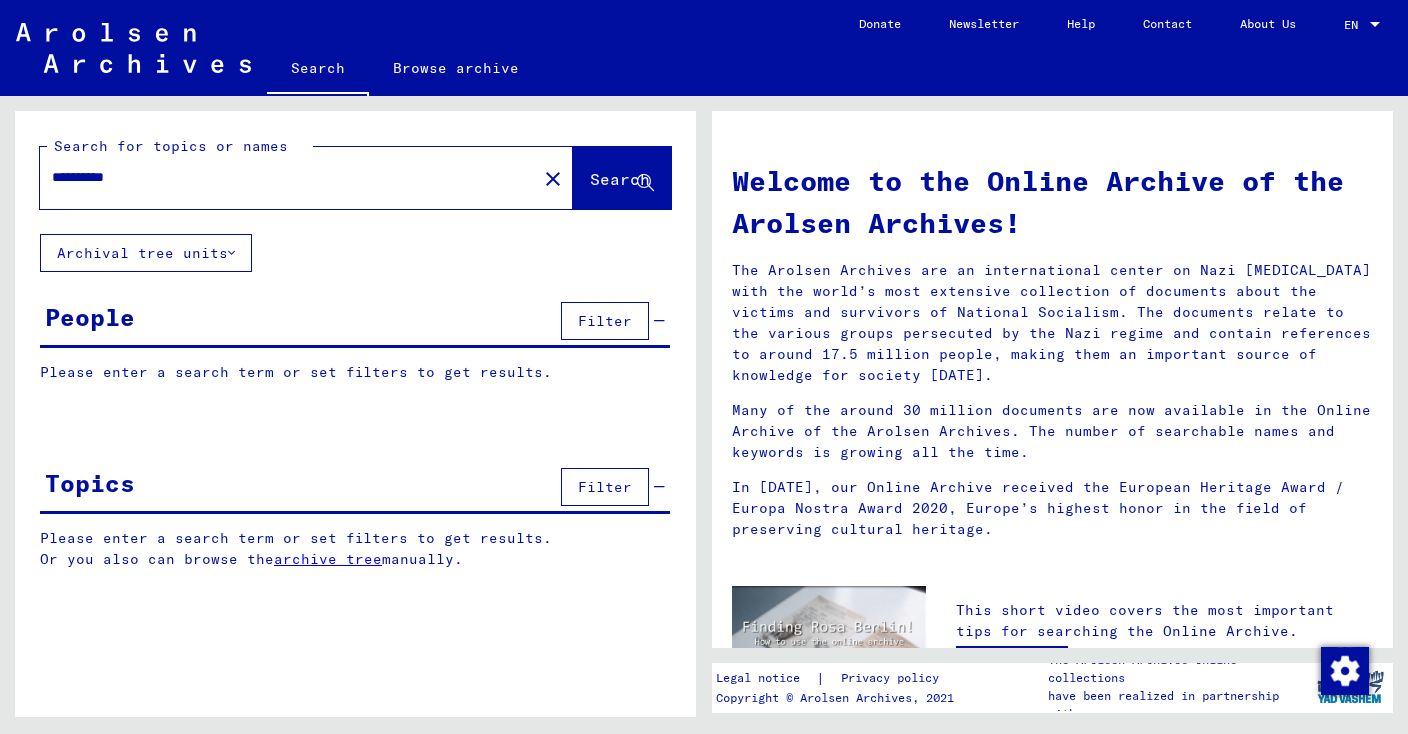 type on "**********" 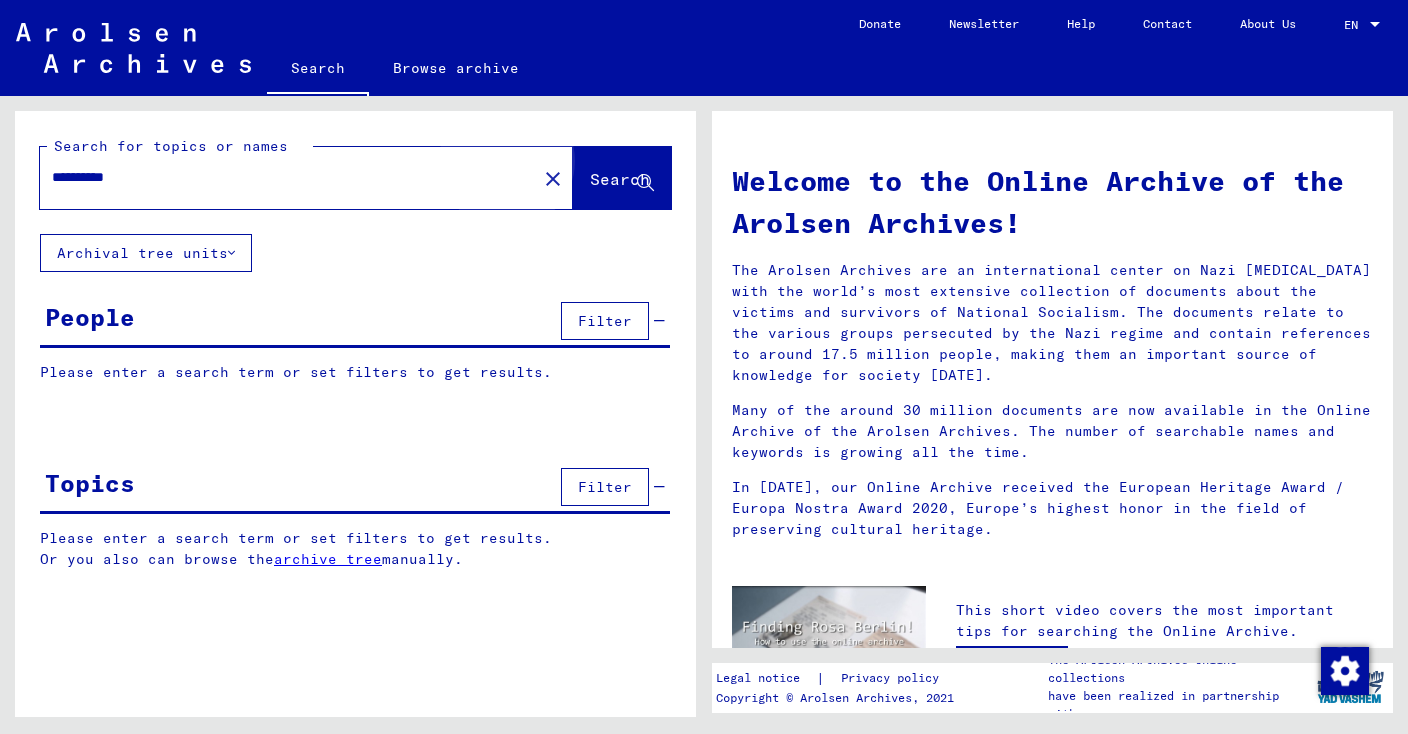 click on "Search" 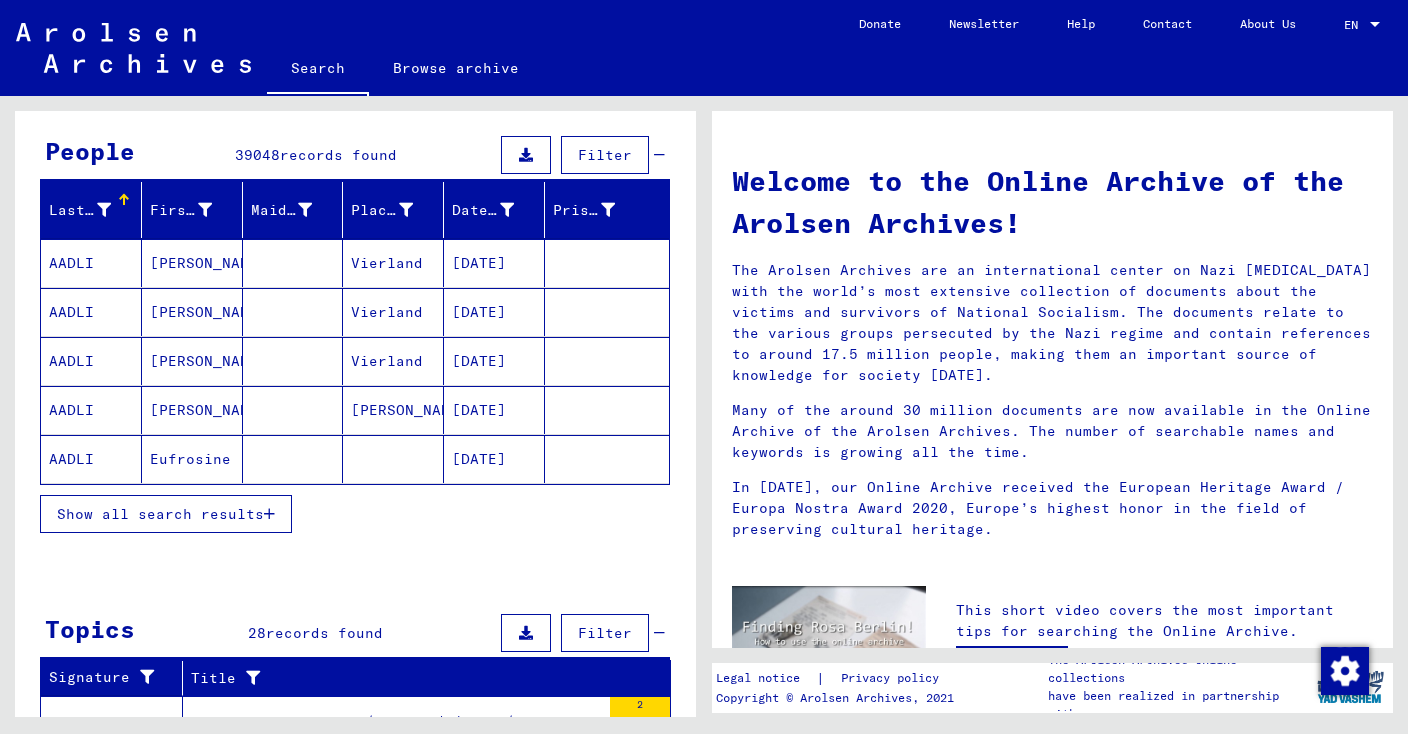 scroll, scrollTop: 171, scrollLeft: 0, axis: vertical 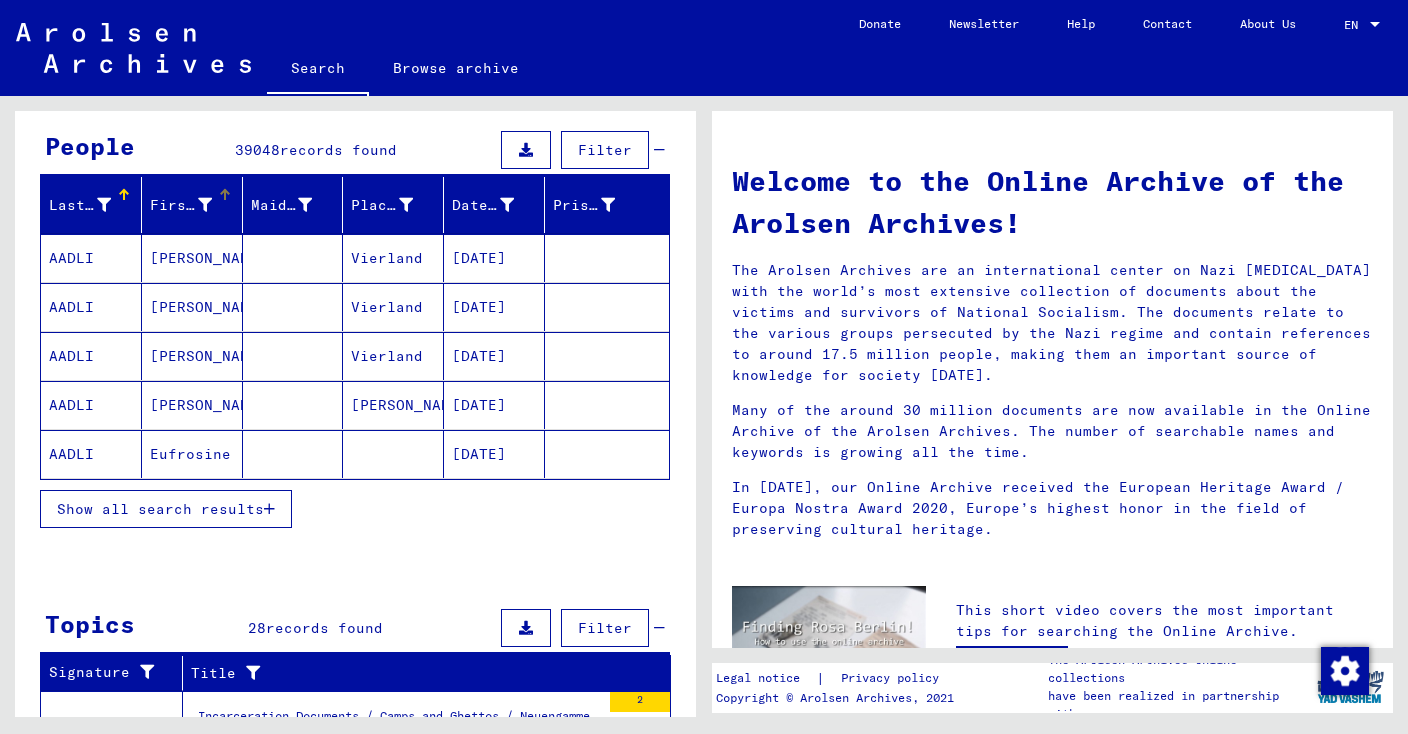click on "First Name" at bounding box center (181, 205) 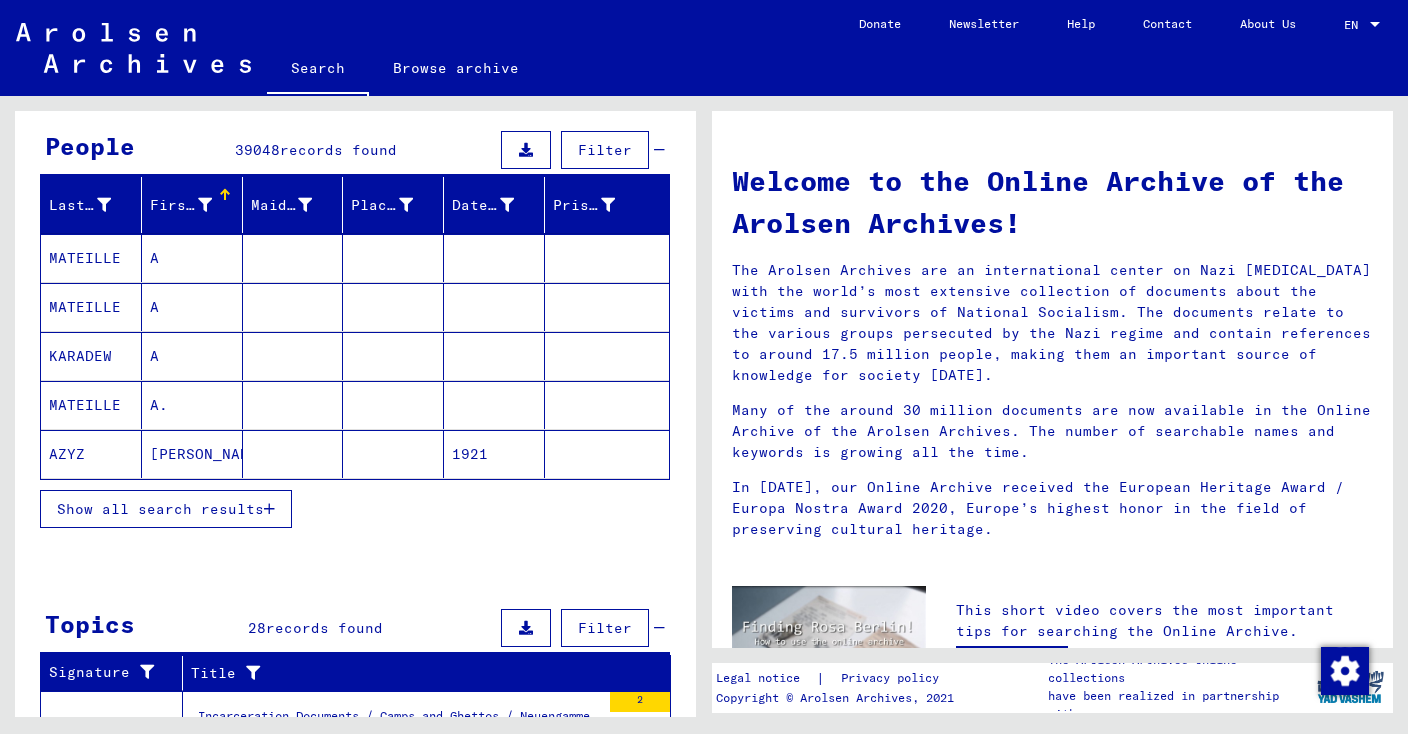 click on "First Name" at bounding box center [181, 205] 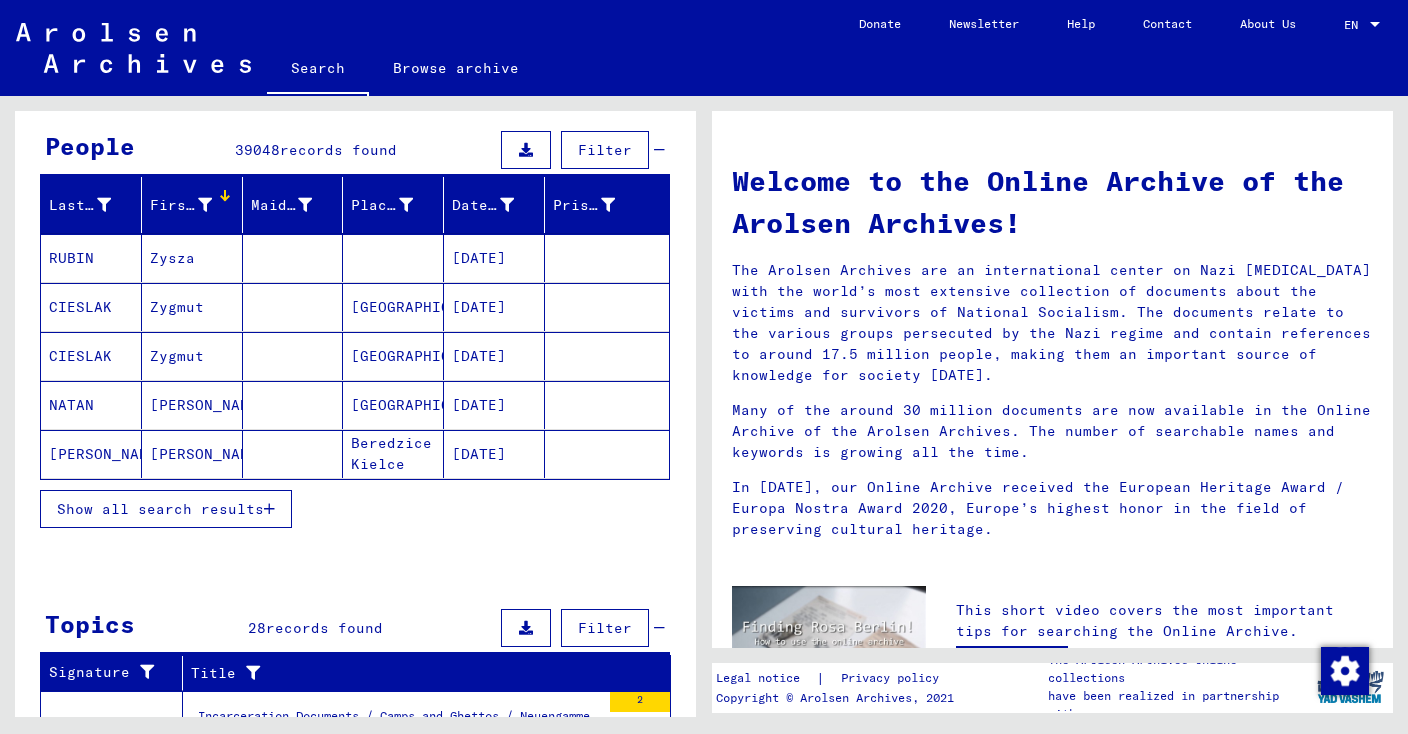 click at bounding box center (269, 509) 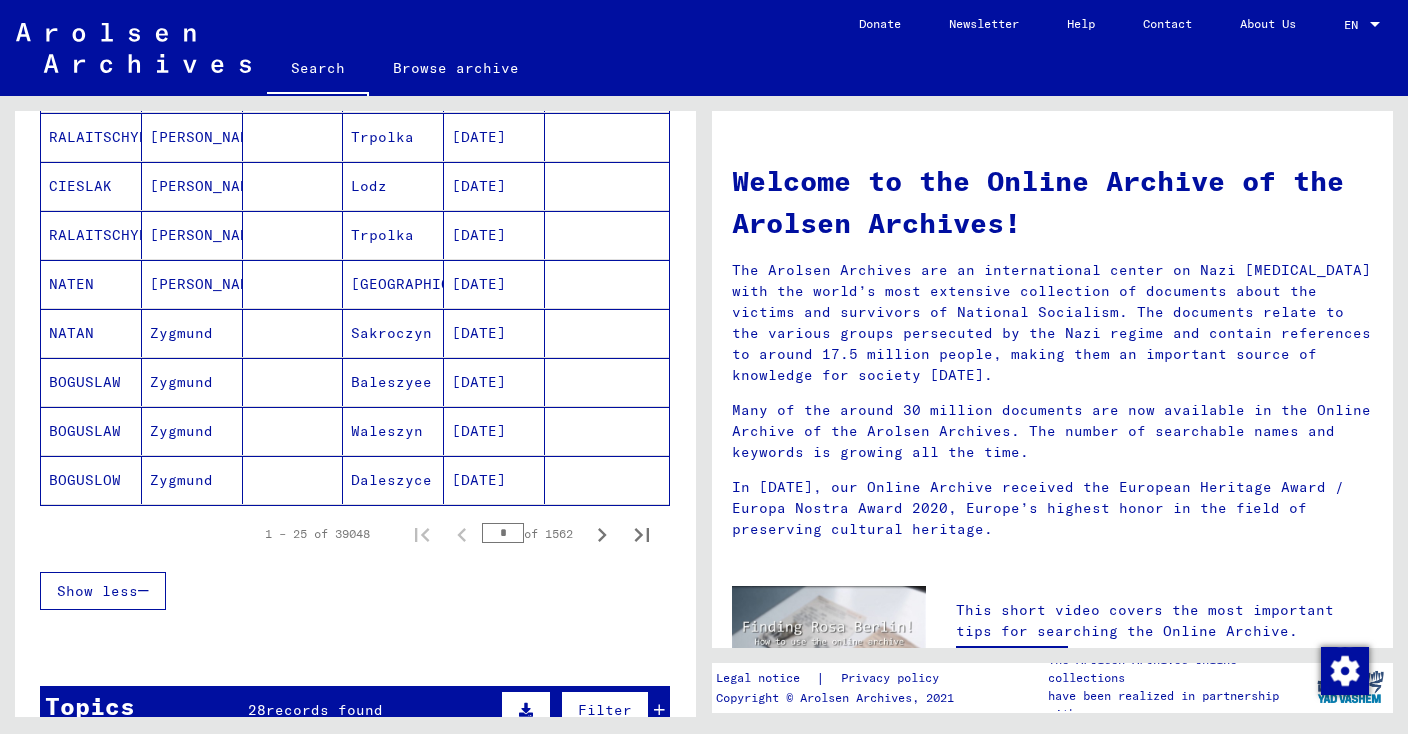 scroll, scrollTop: 1132, scrollLeft: 0, axis: vertical 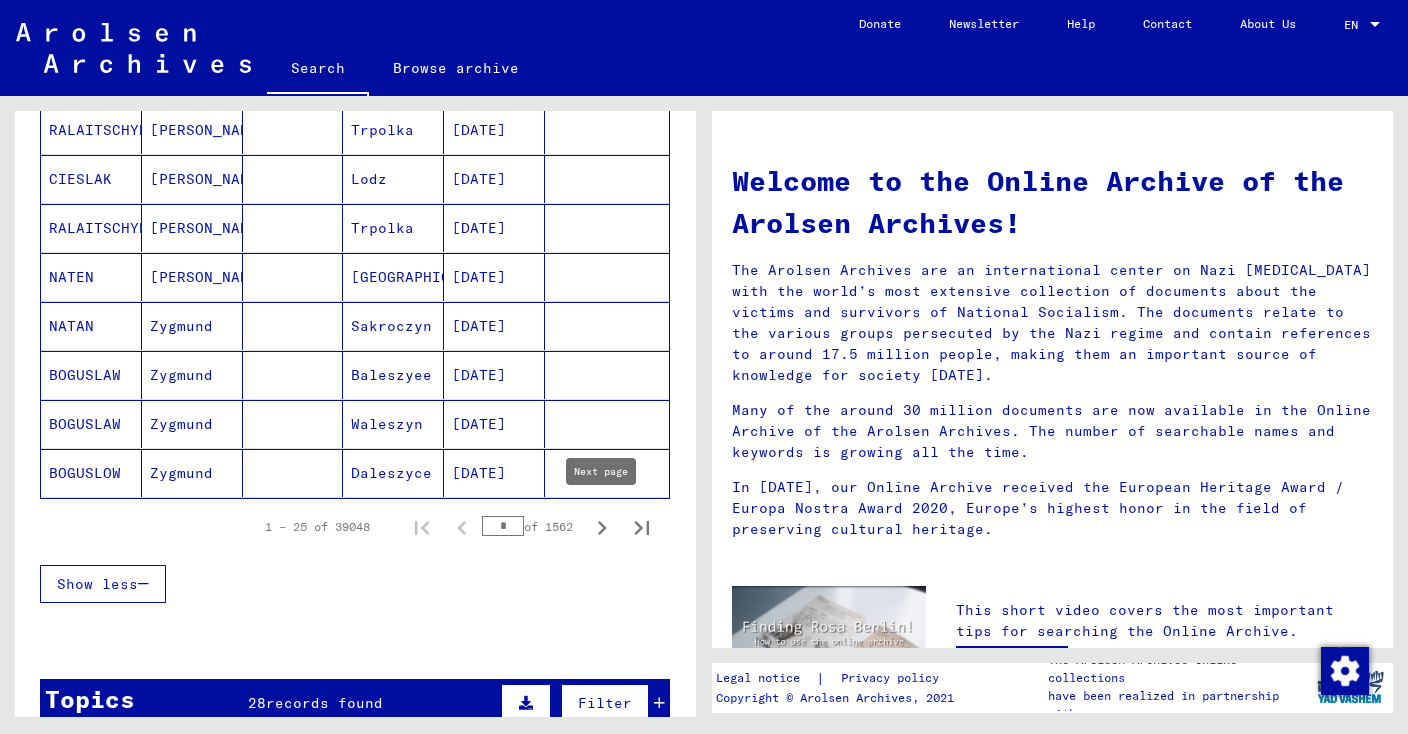 click 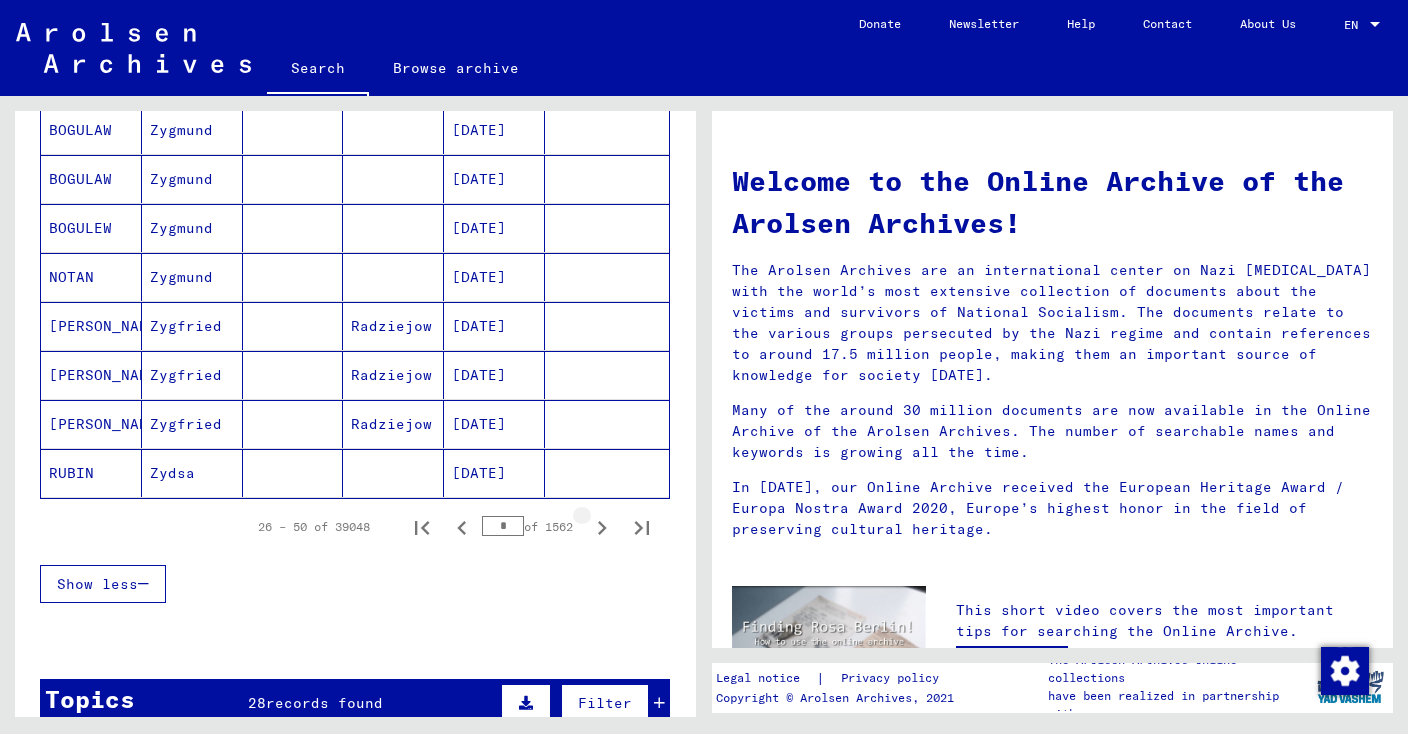click 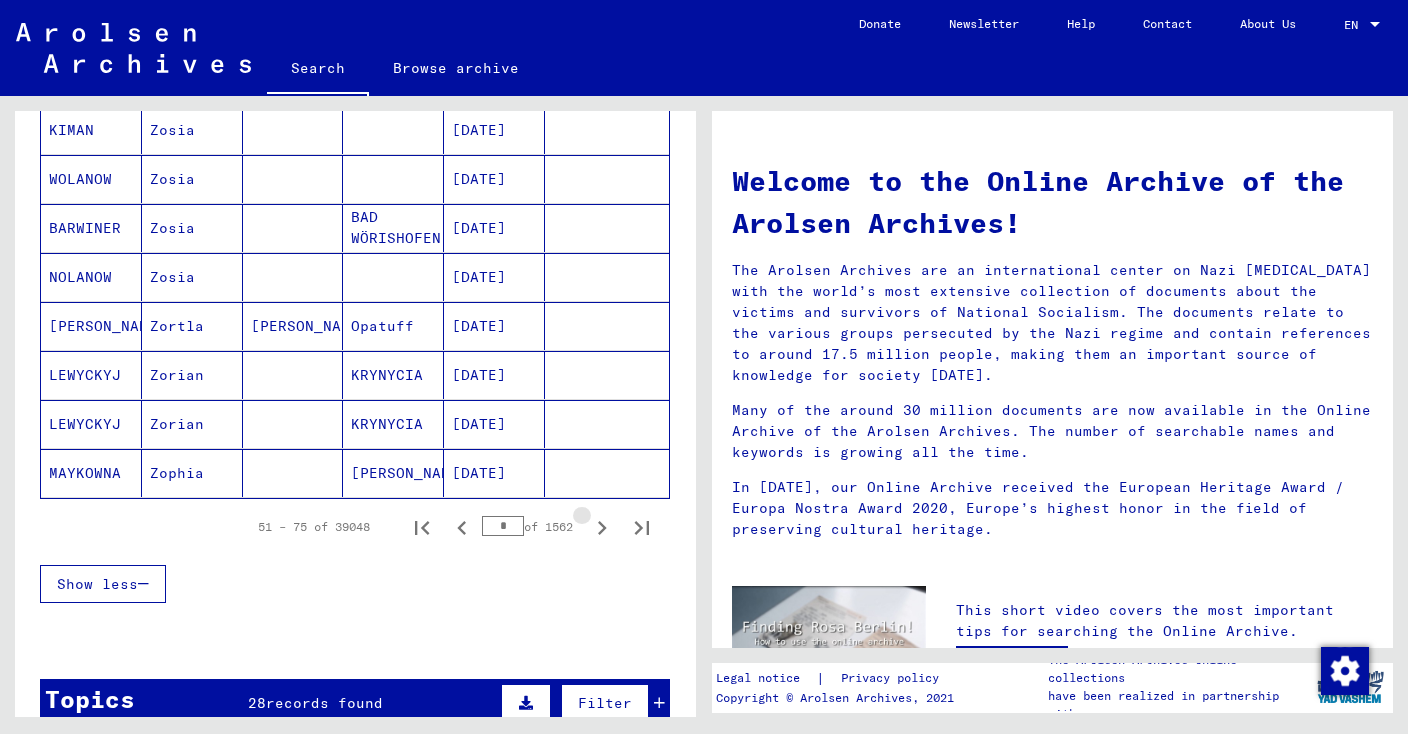click 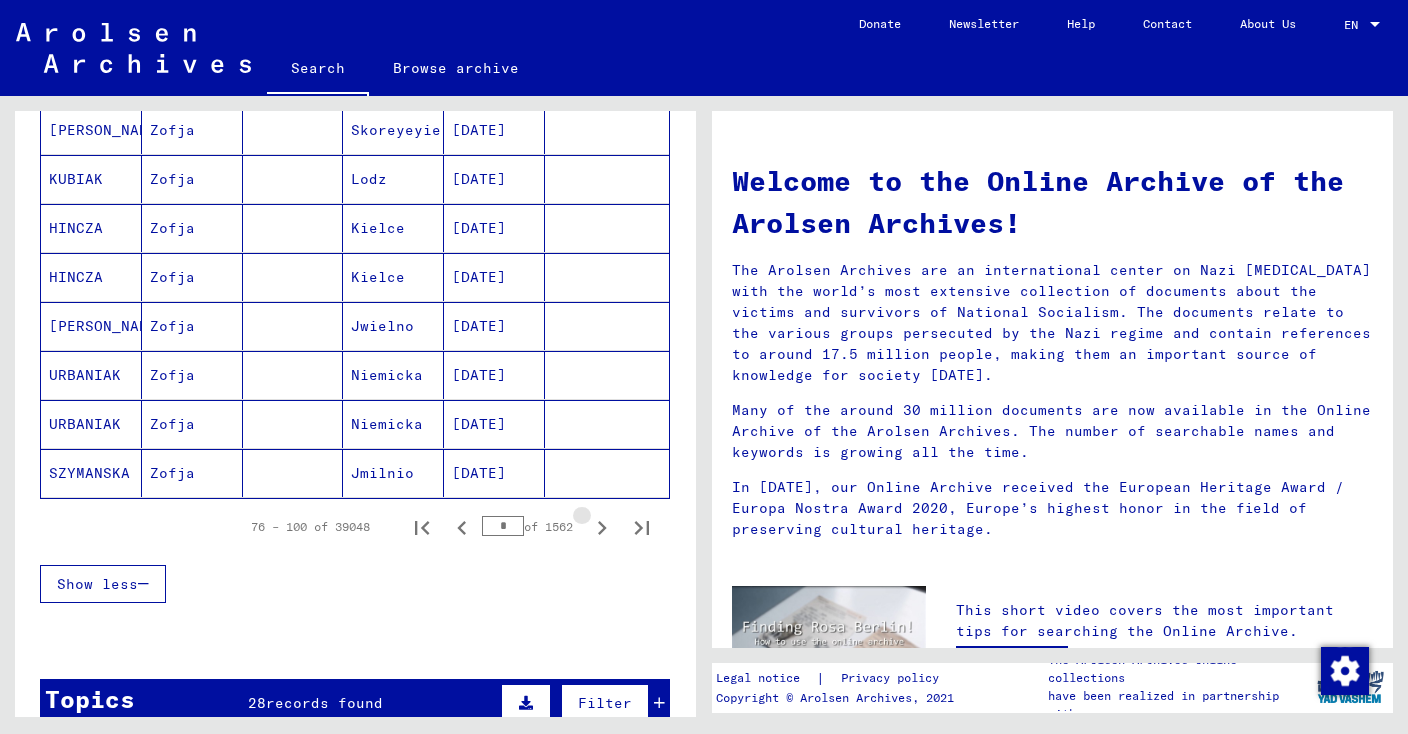 click 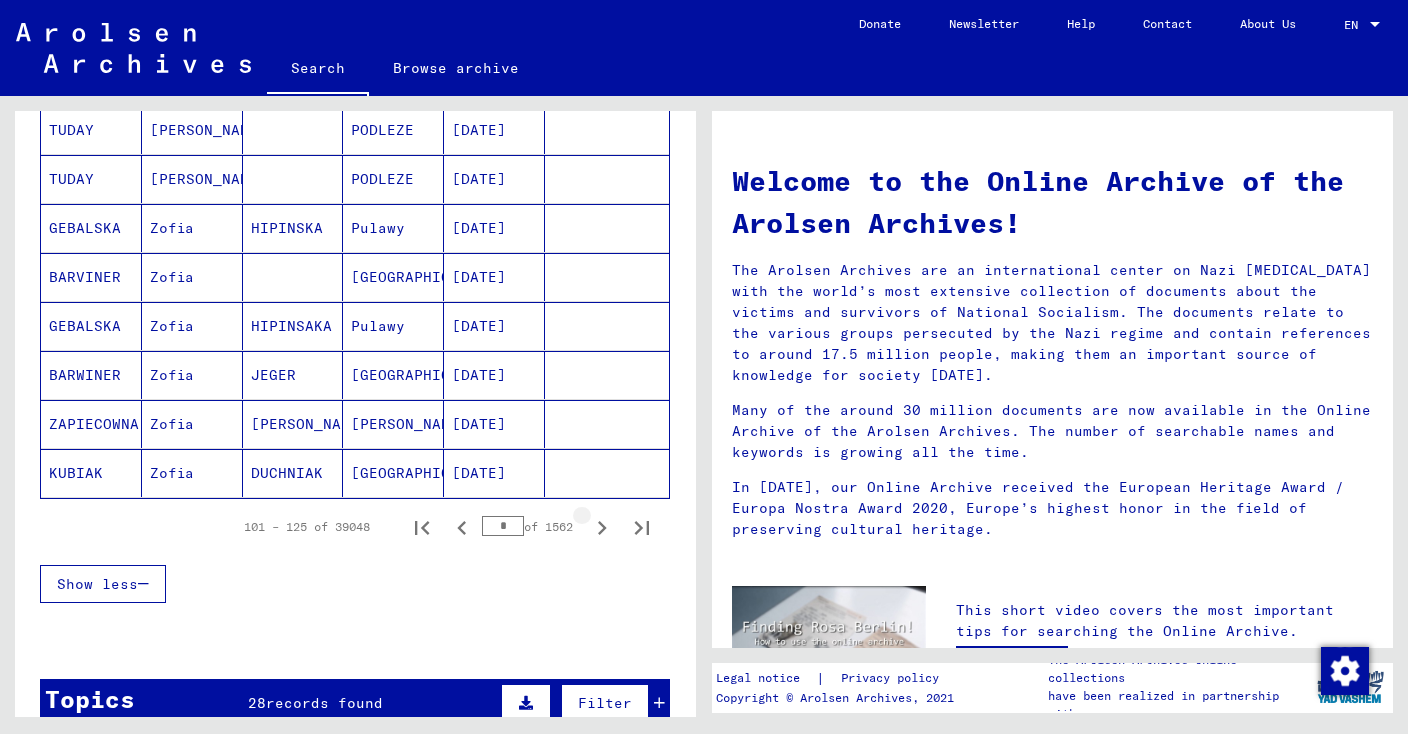 click 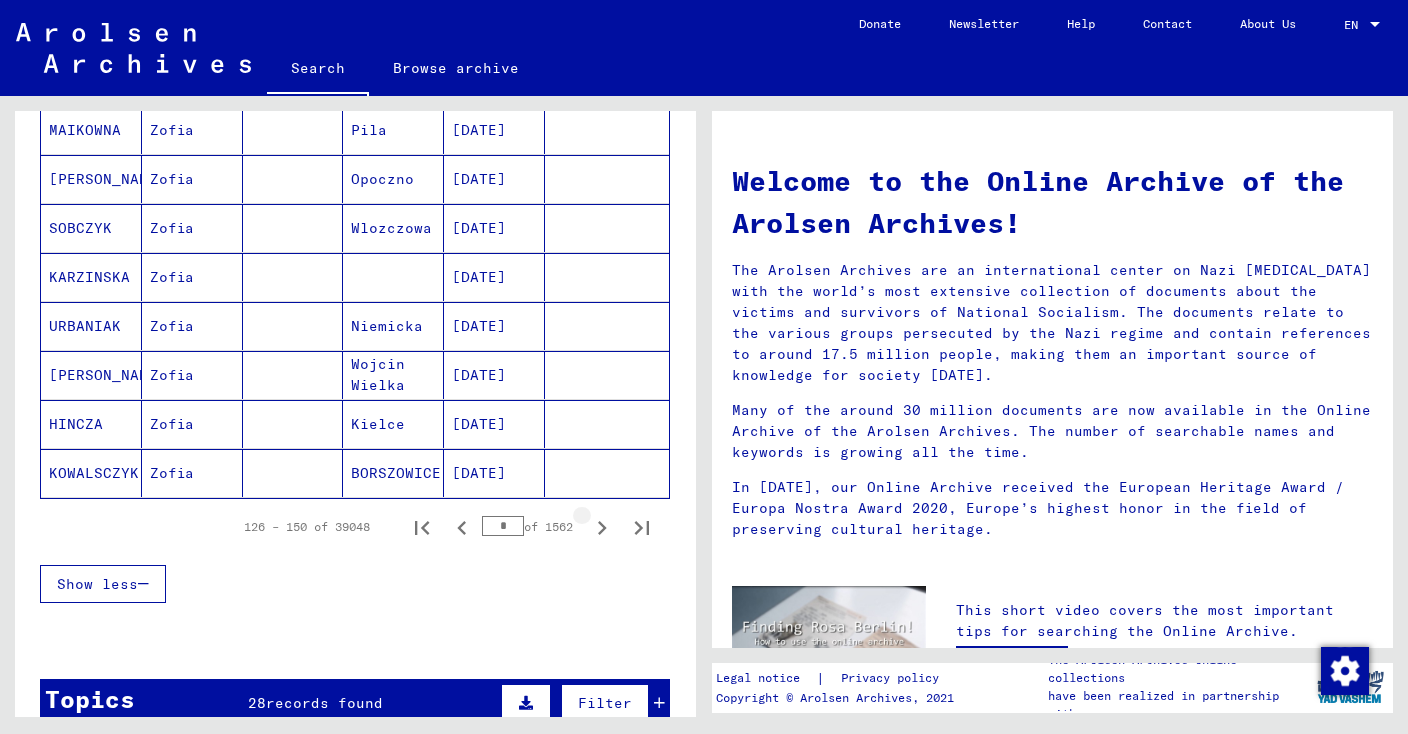 click 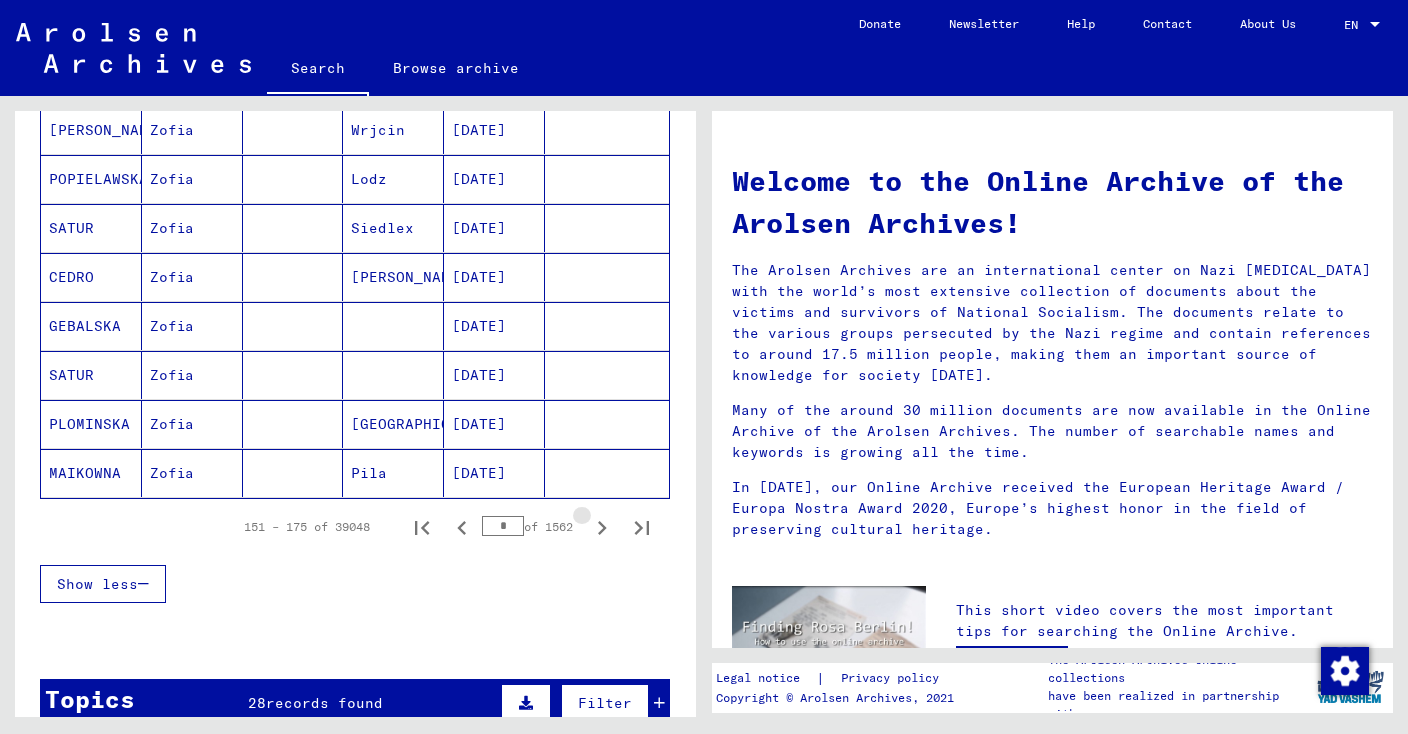 click 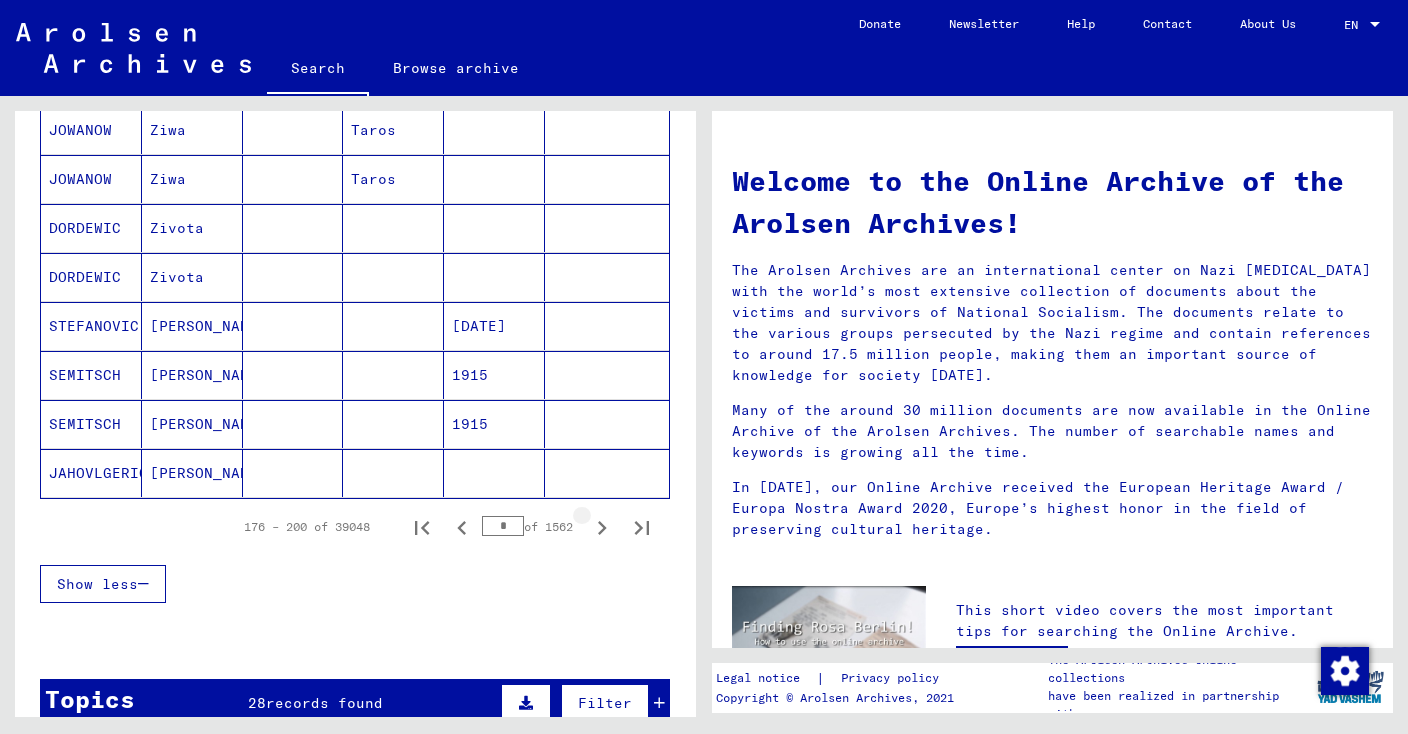 click 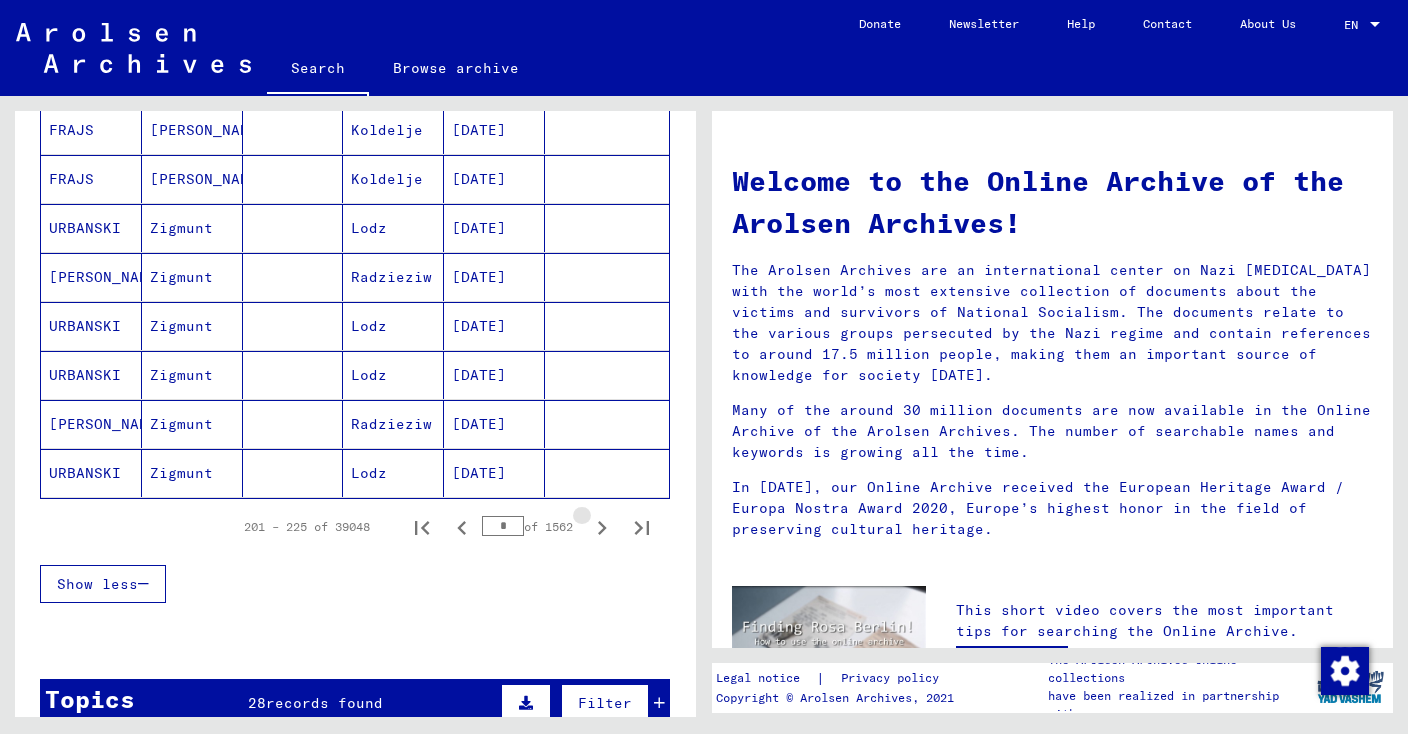 click 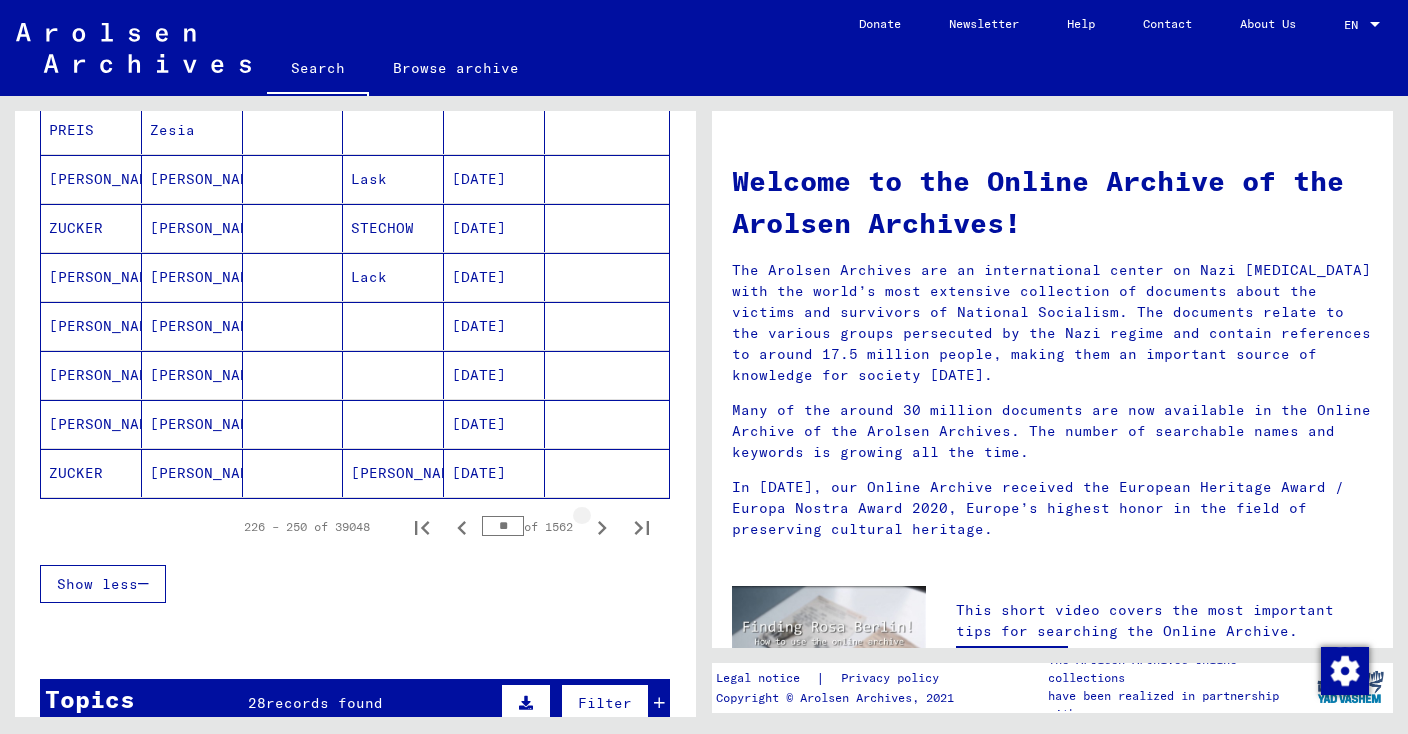 click 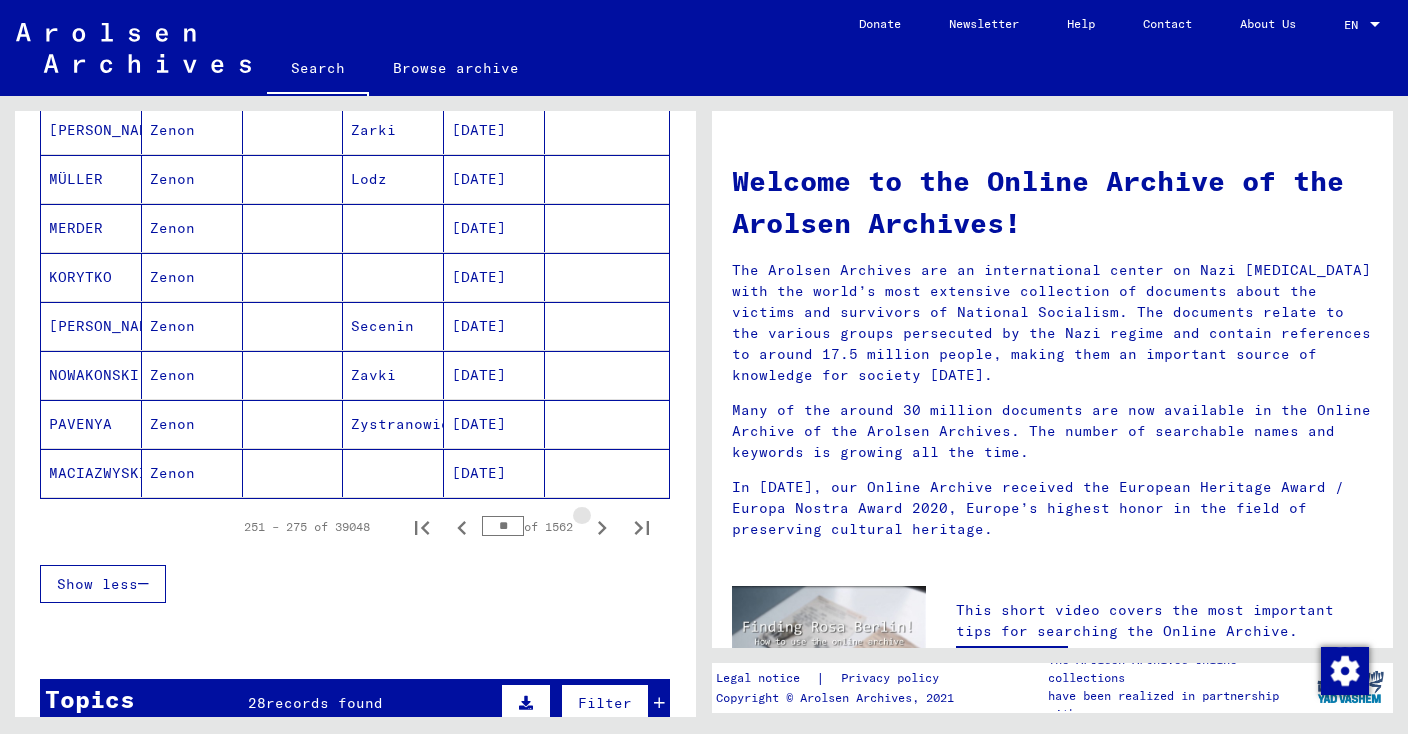 click 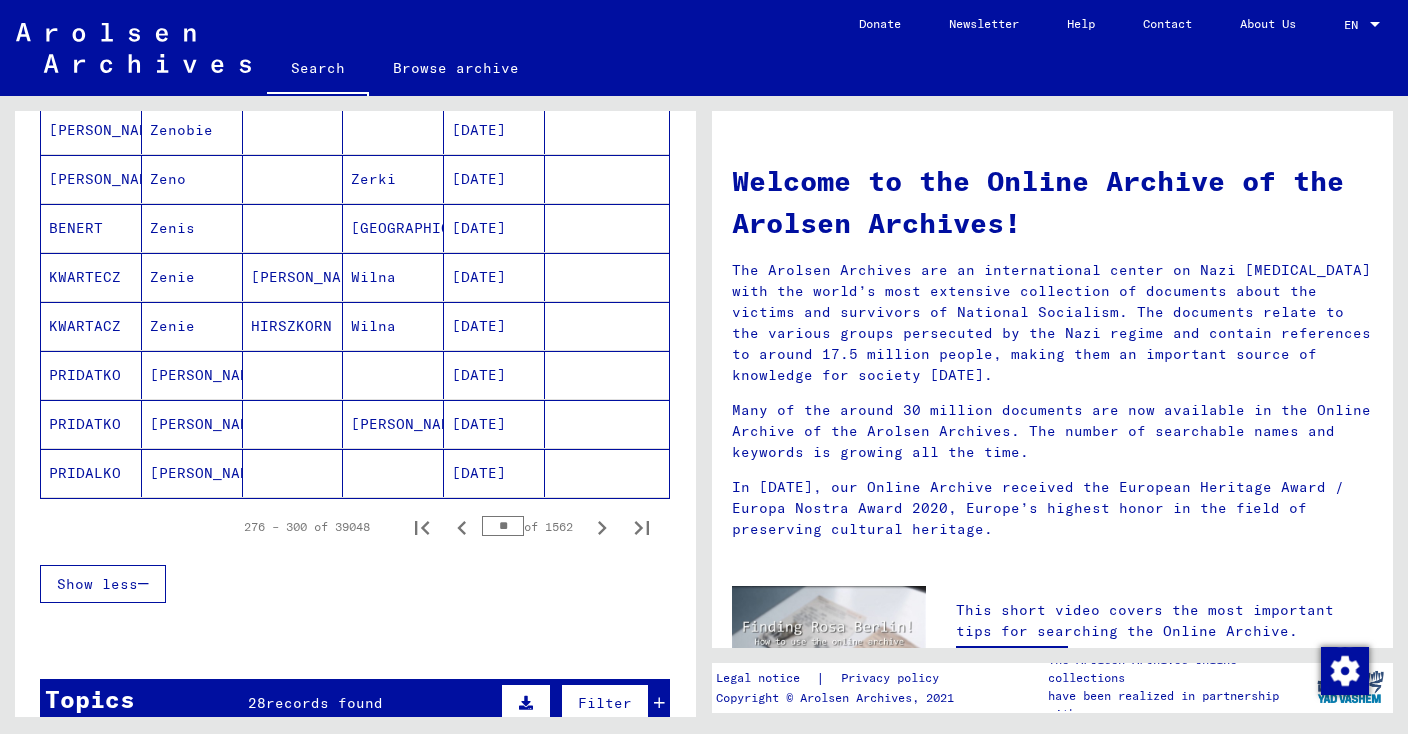 click 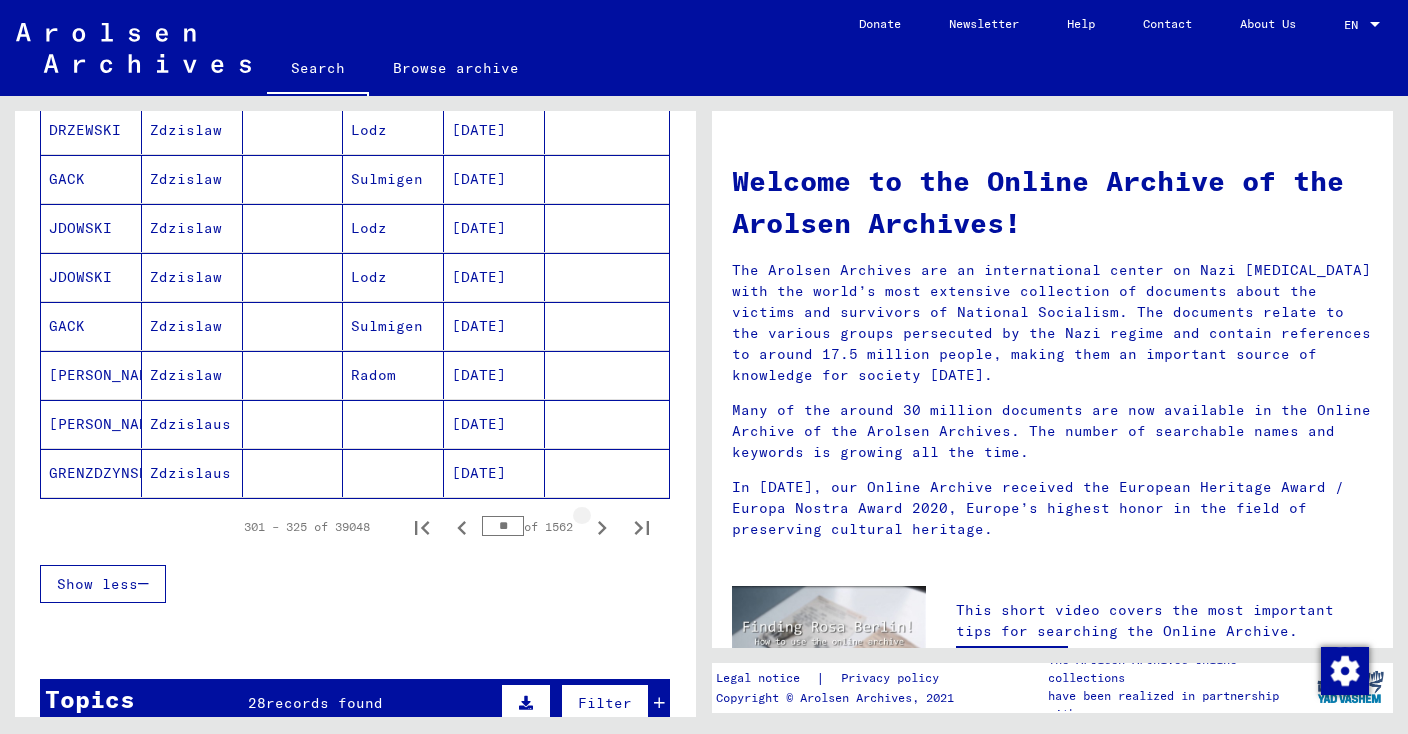 click 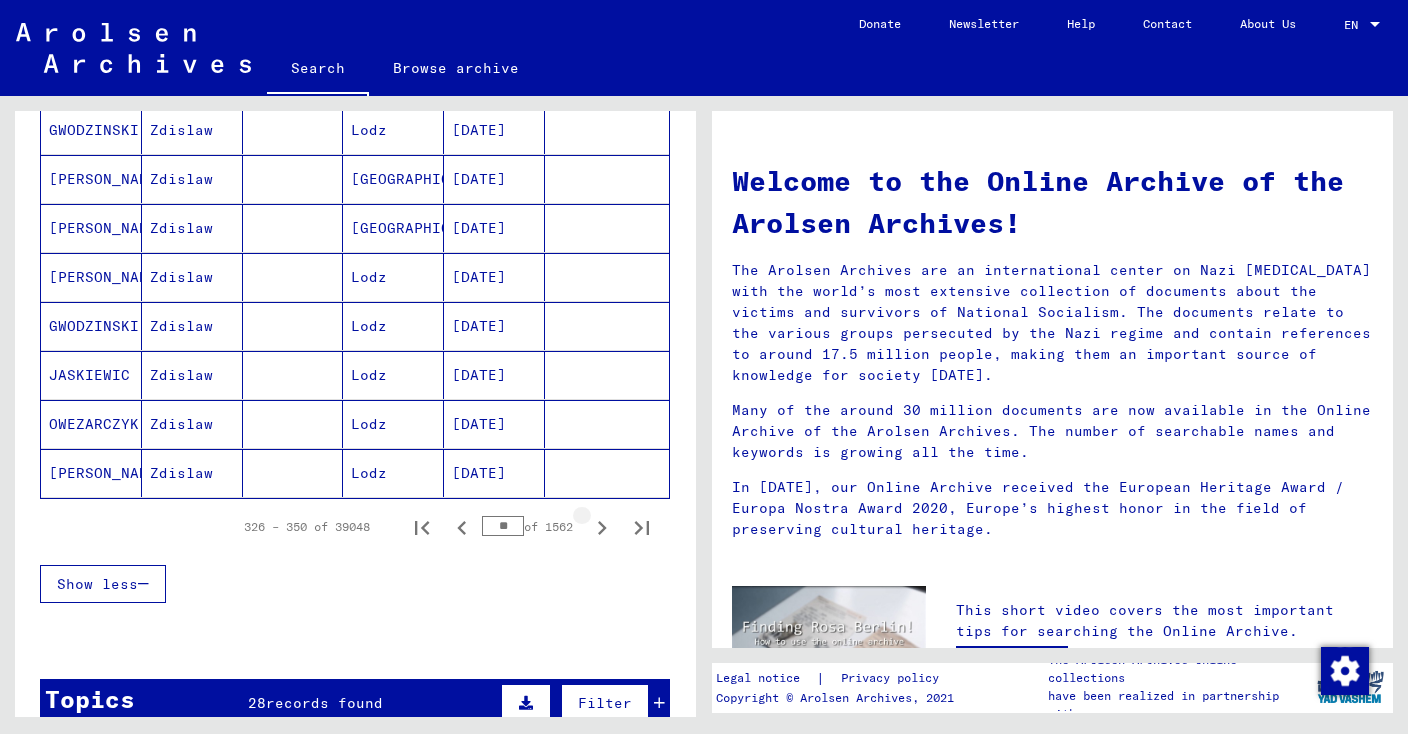 click 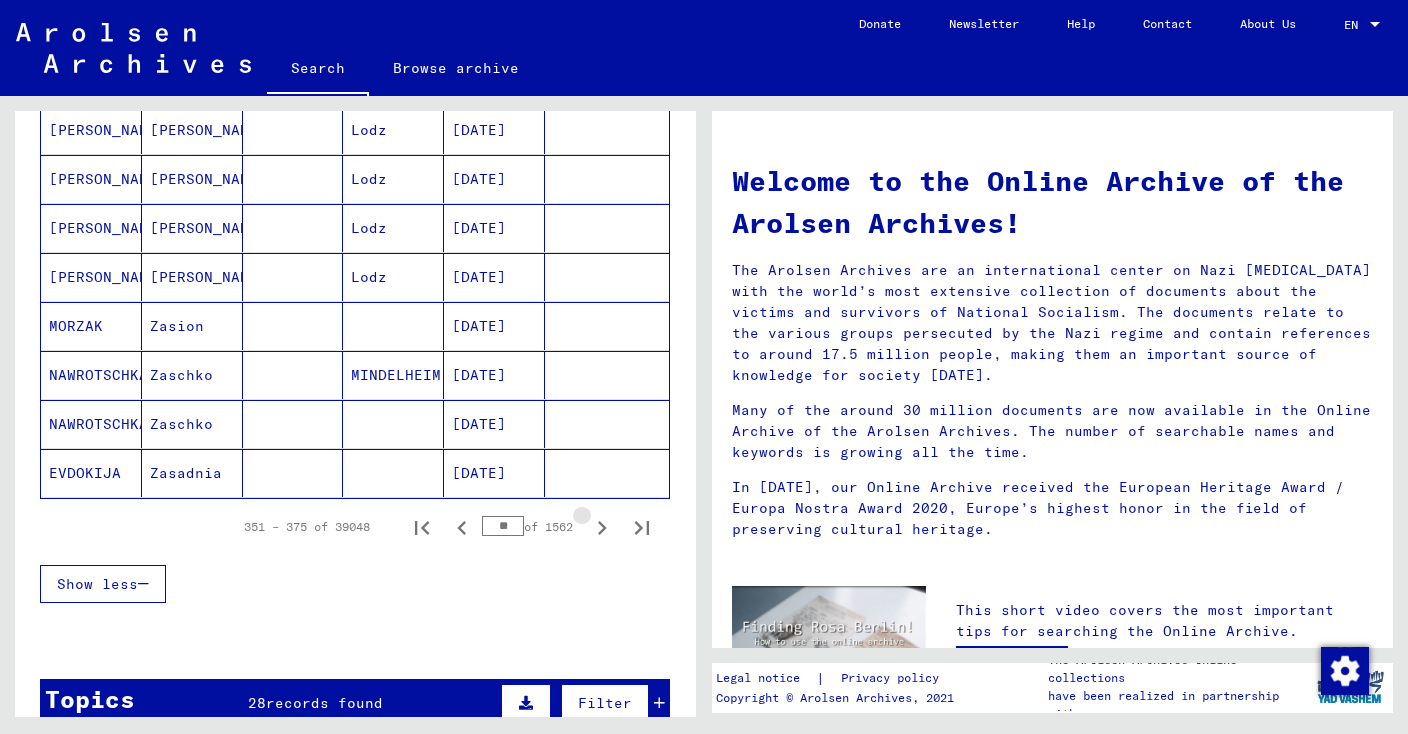 click 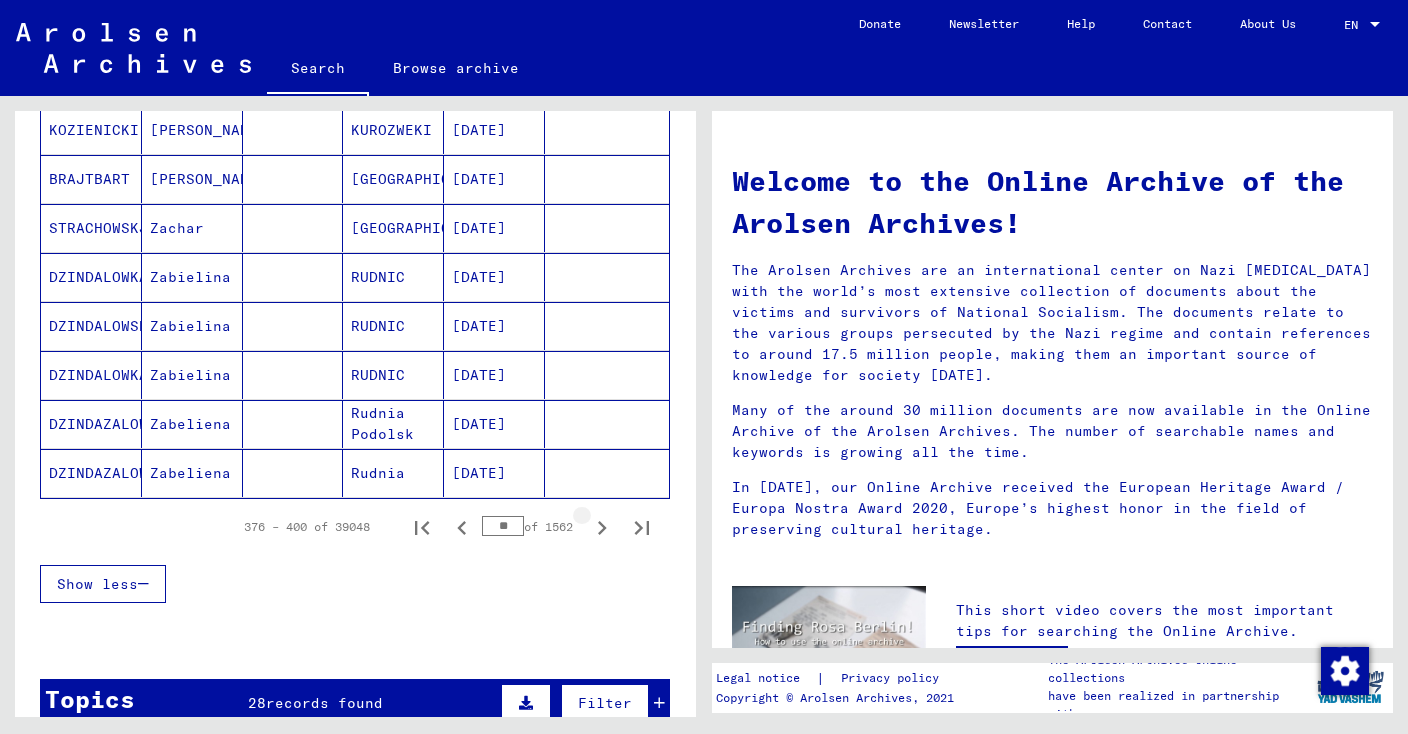 click 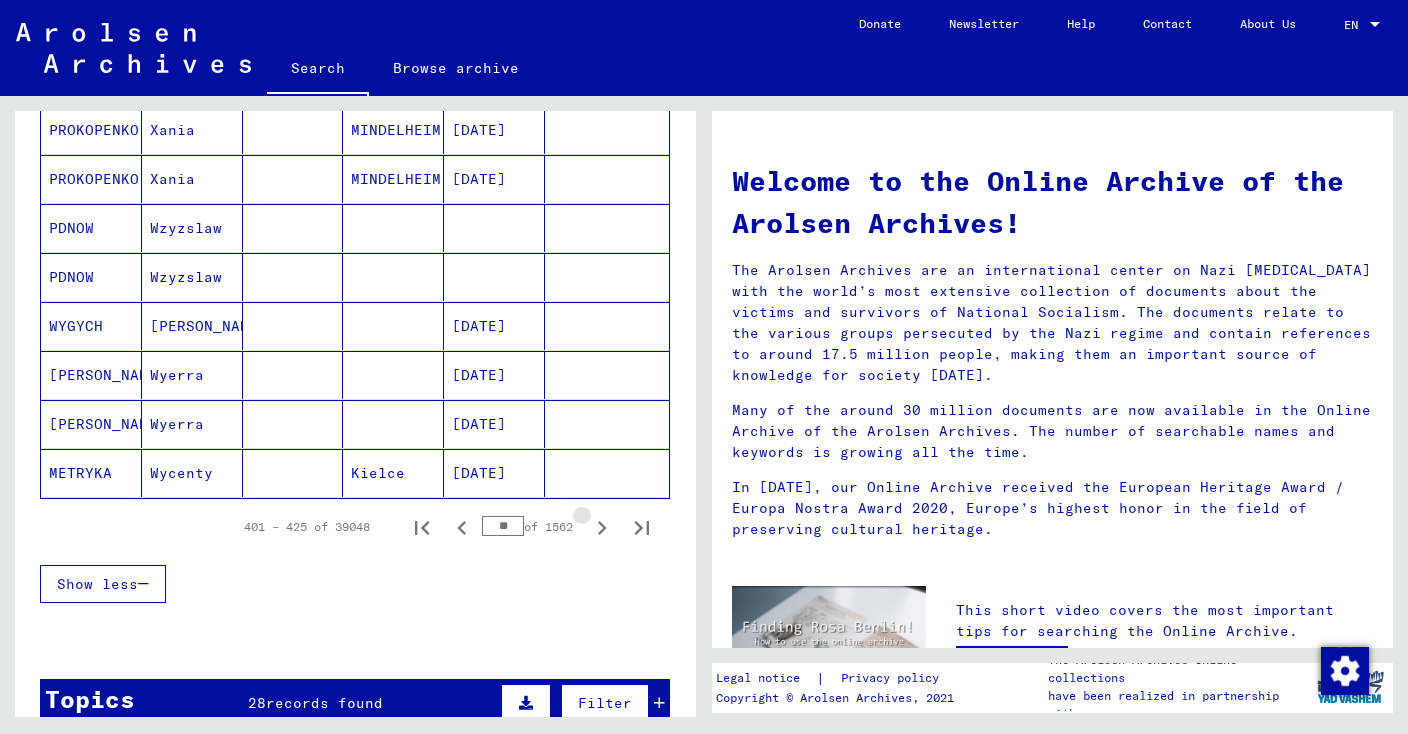 click 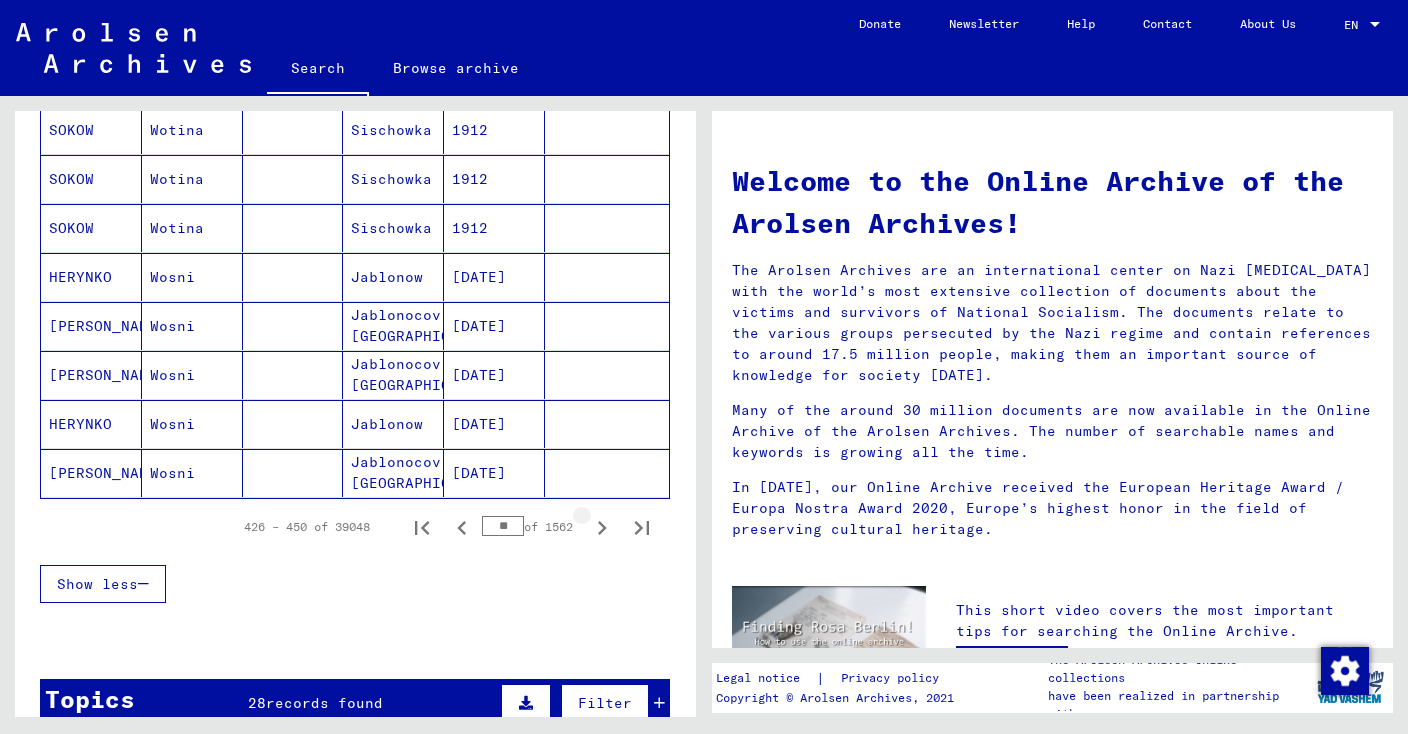 click 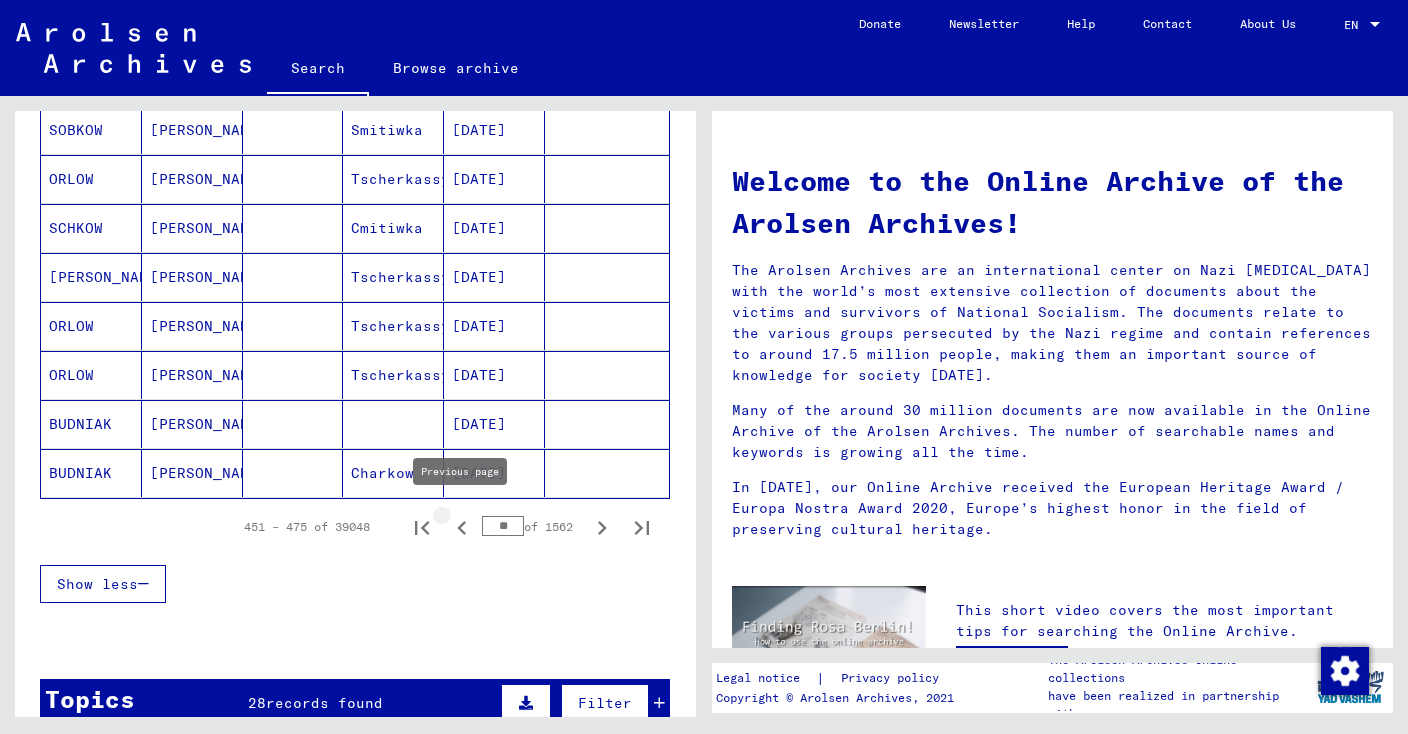 click 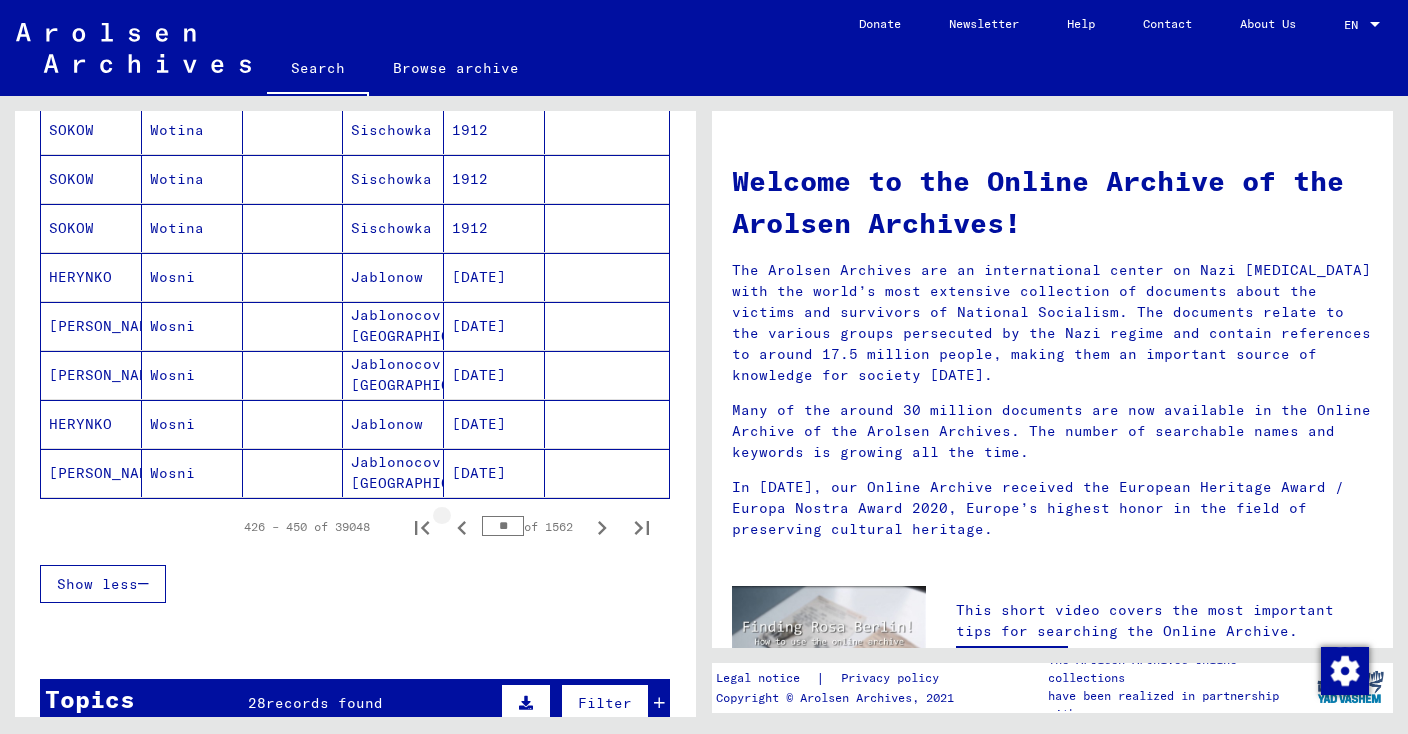 click 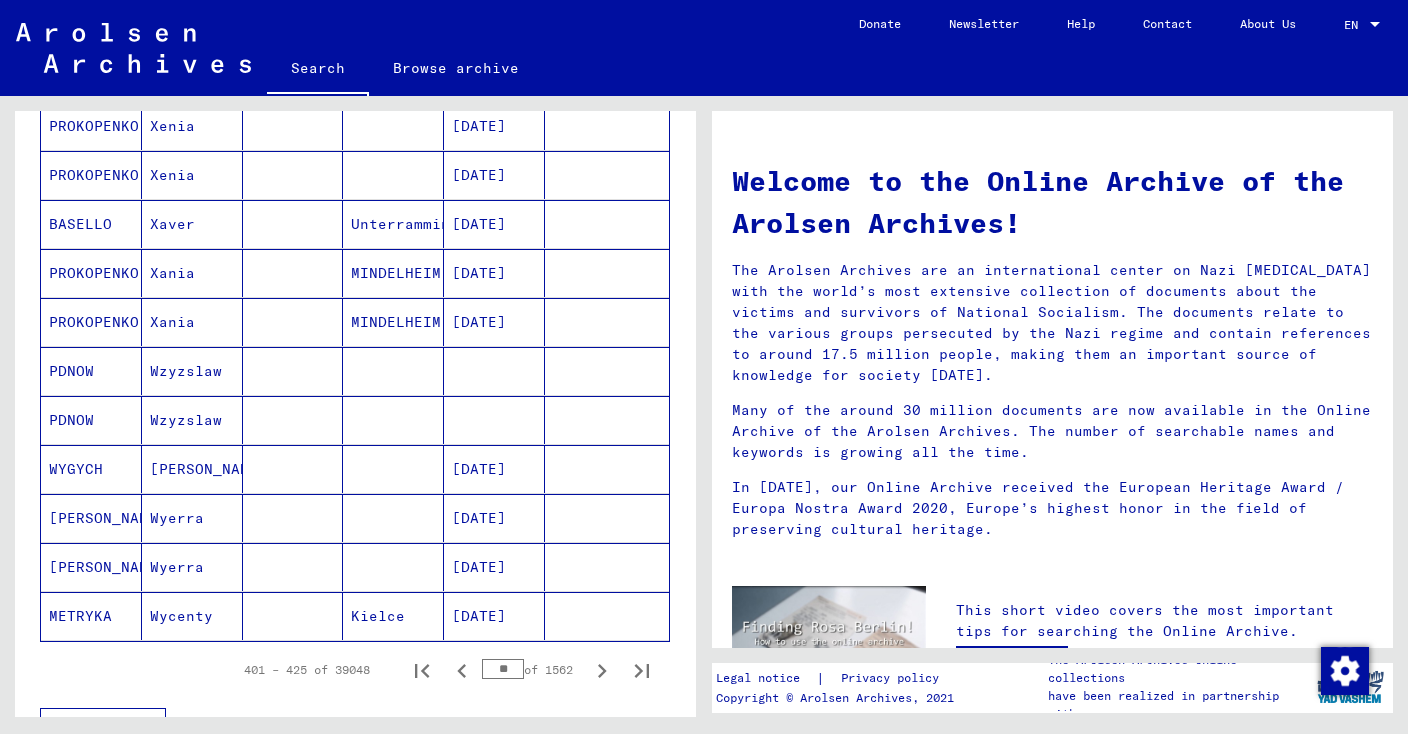 scroll, scrollTop: 991, scrollLeft: 0, axis: vertical 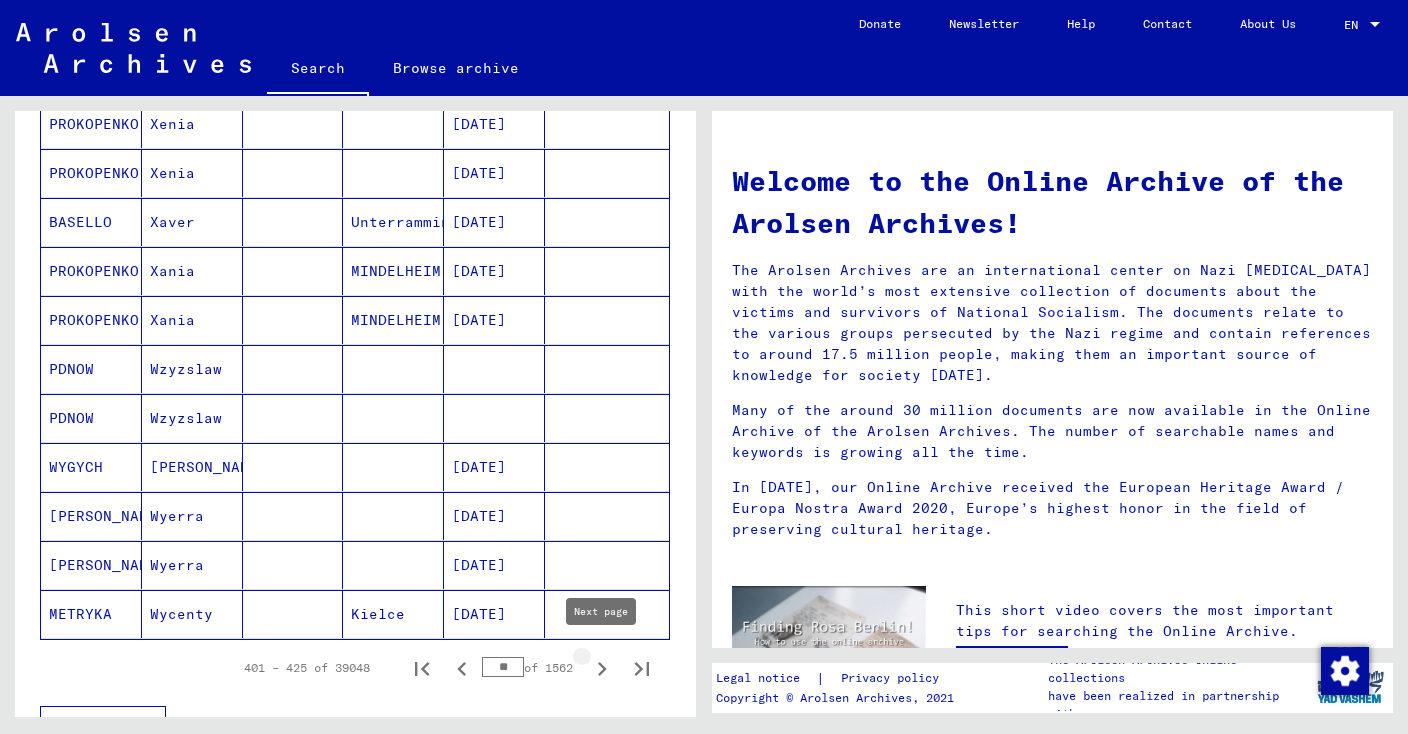 click 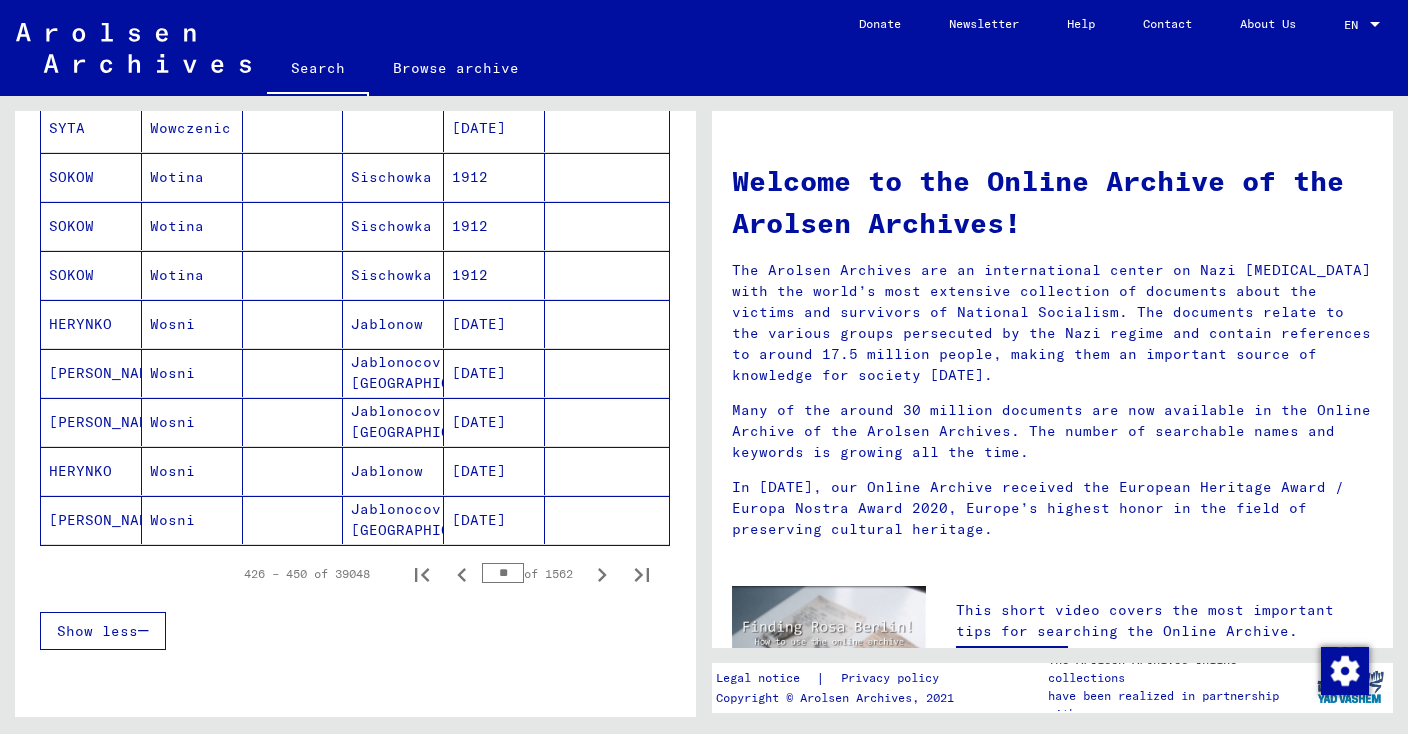 scroll, scrollTop: 1089, scrollLeft: 0, axis: vertical 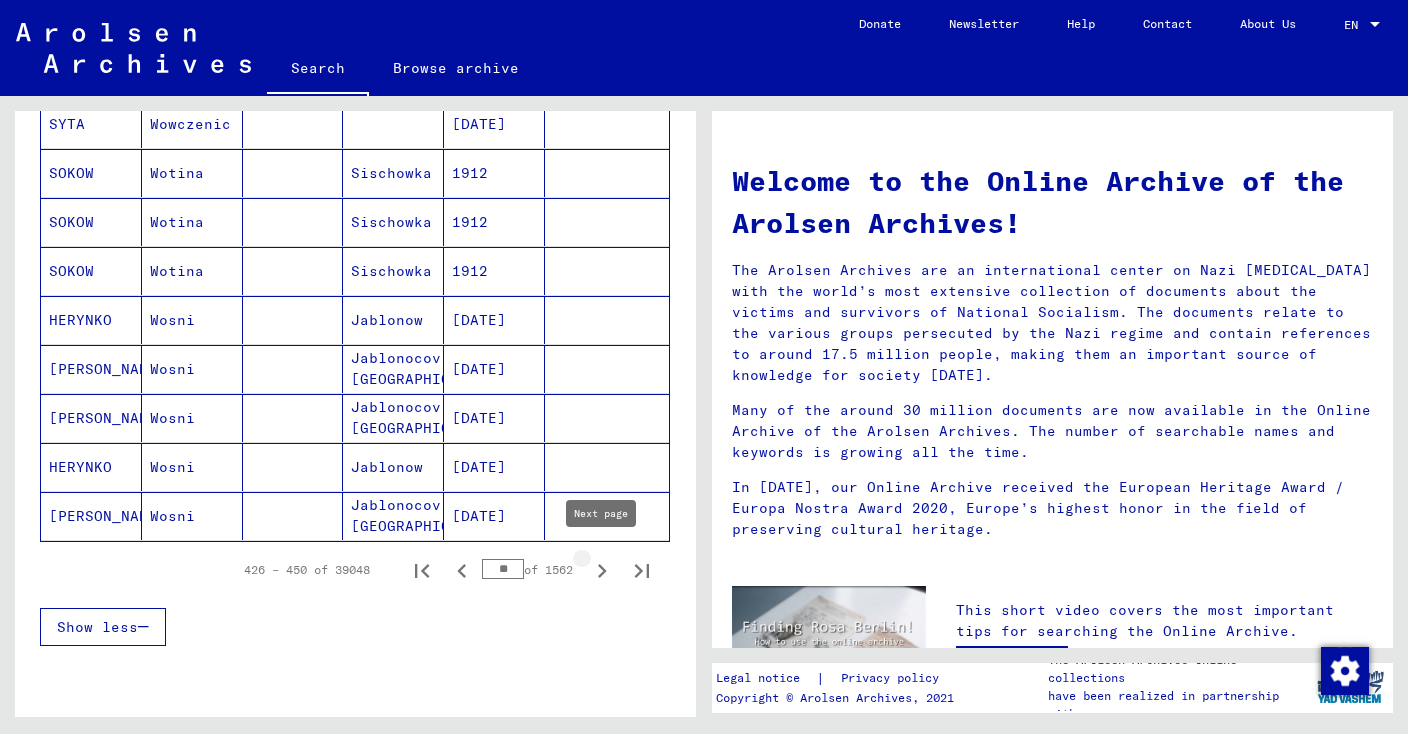 click 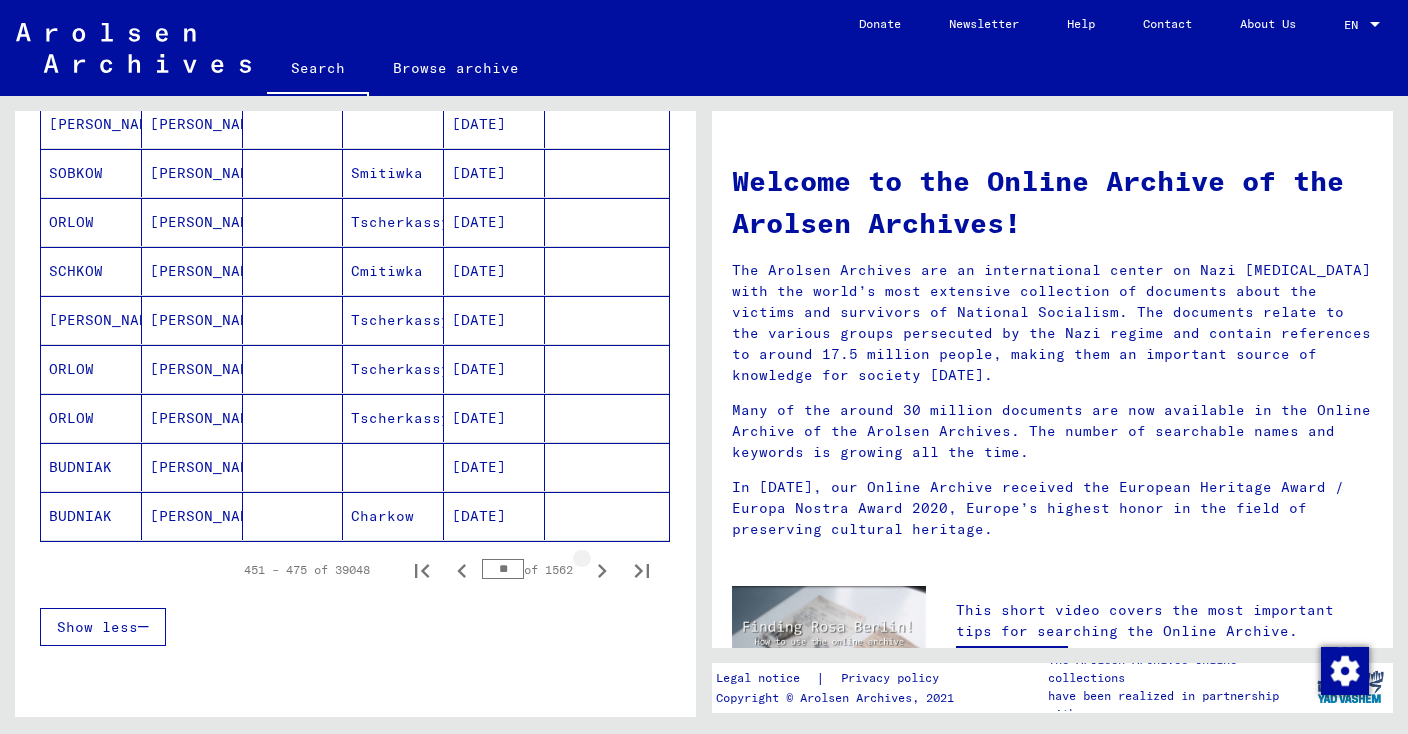 click 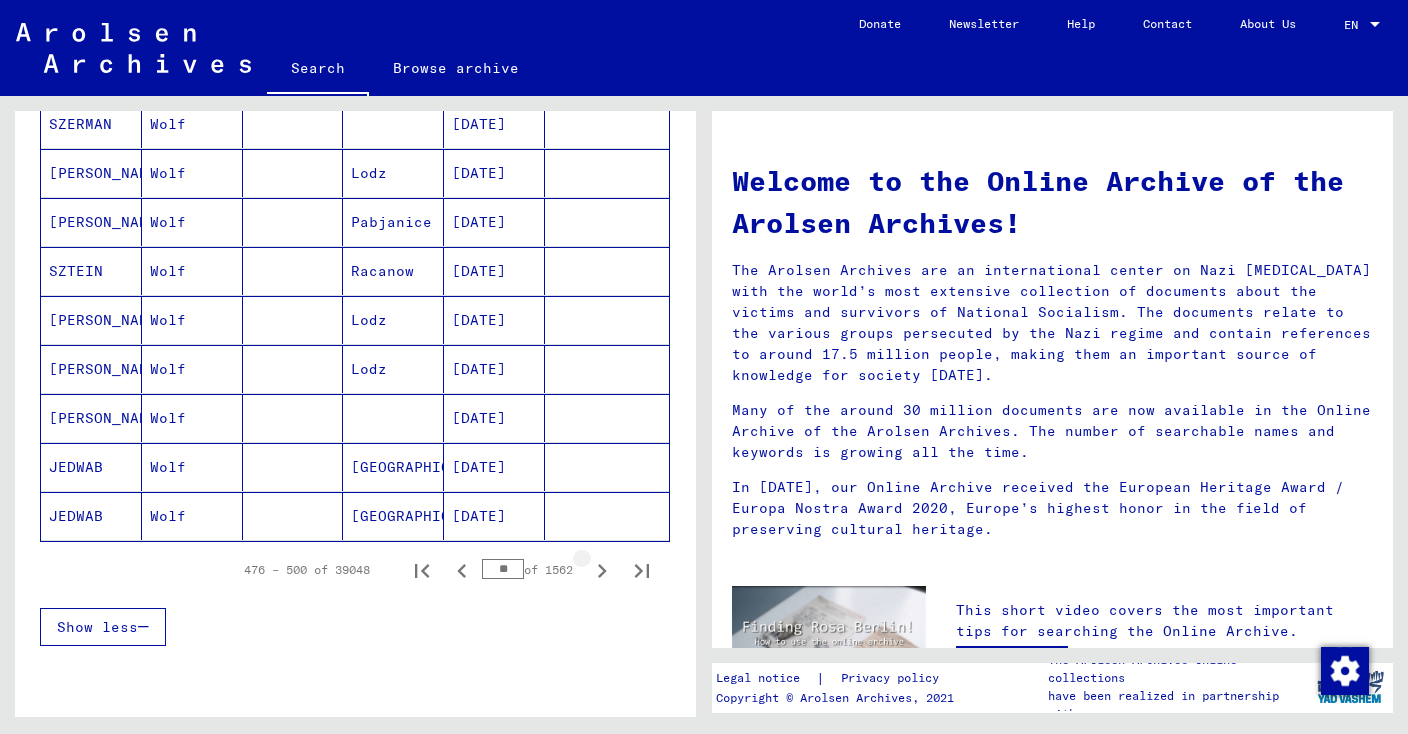 click 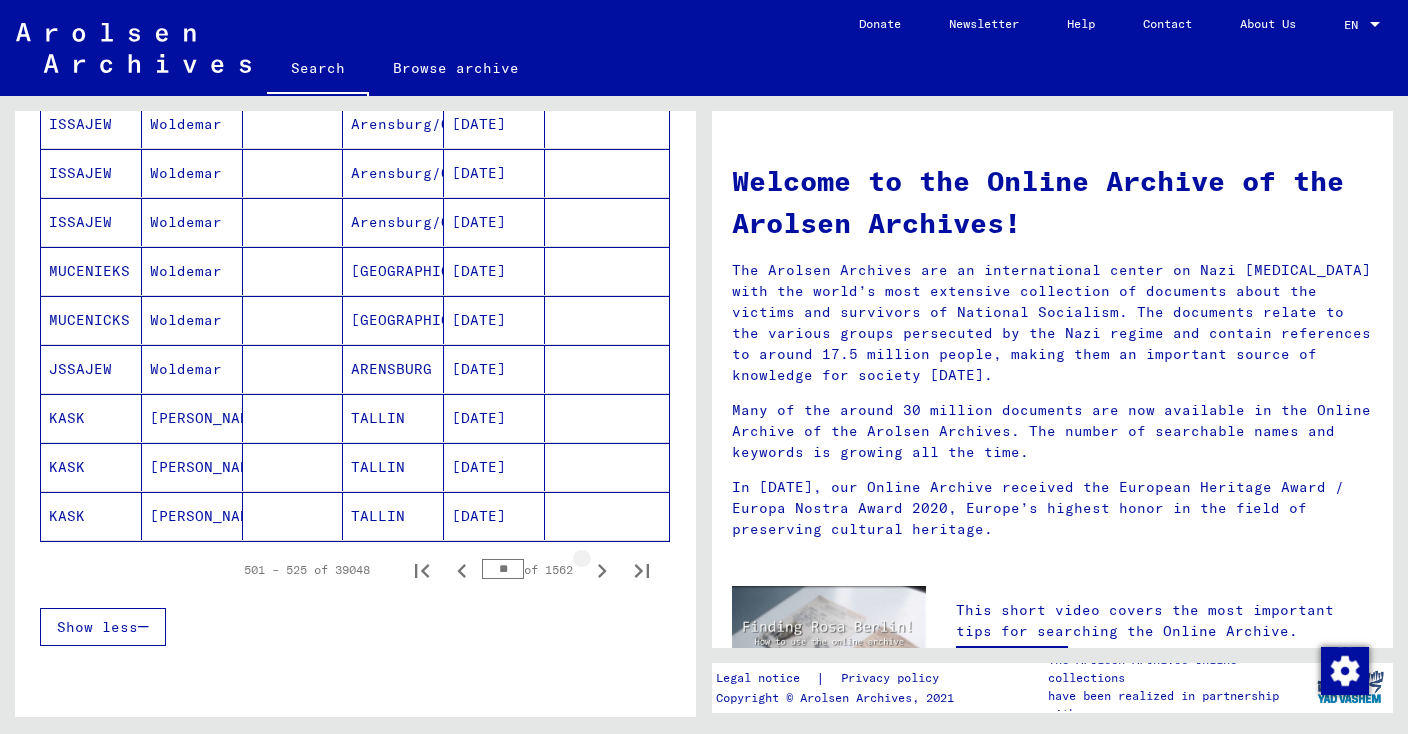 click 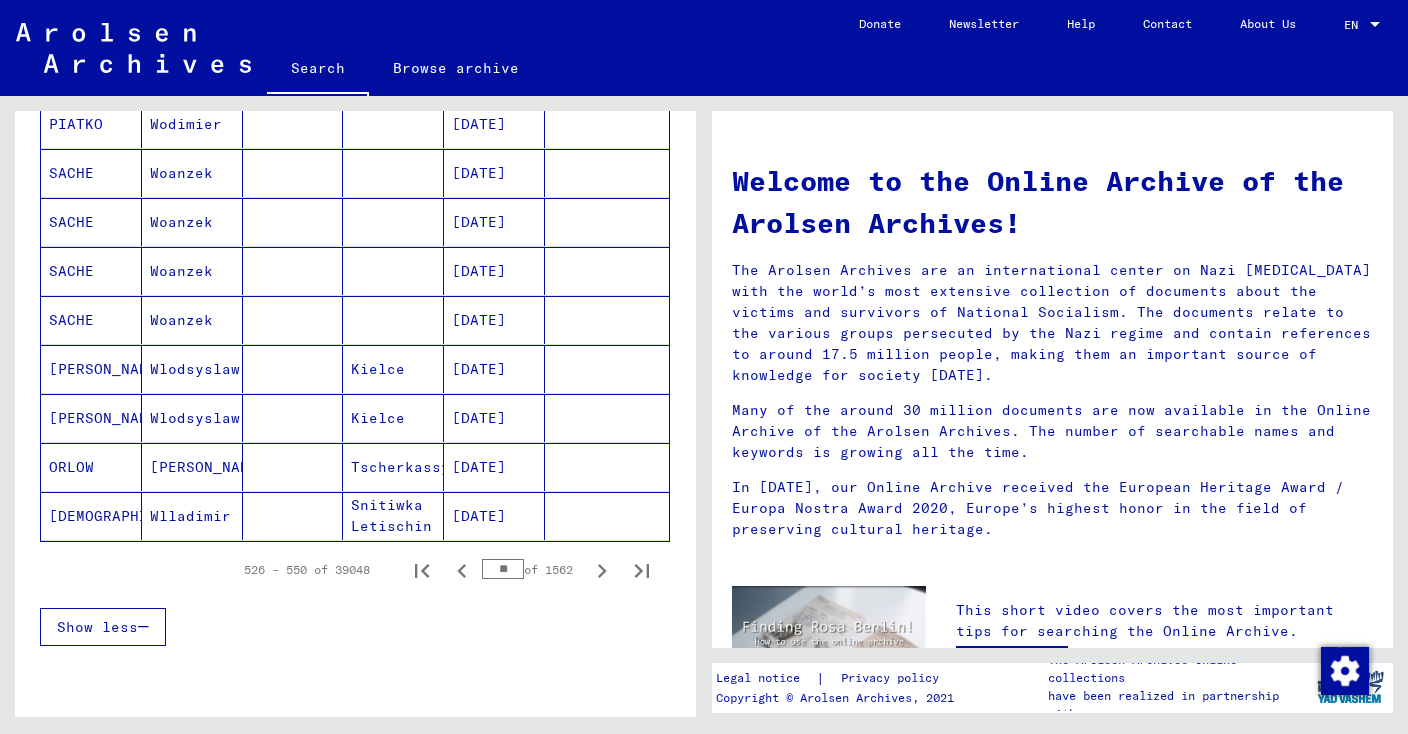 click 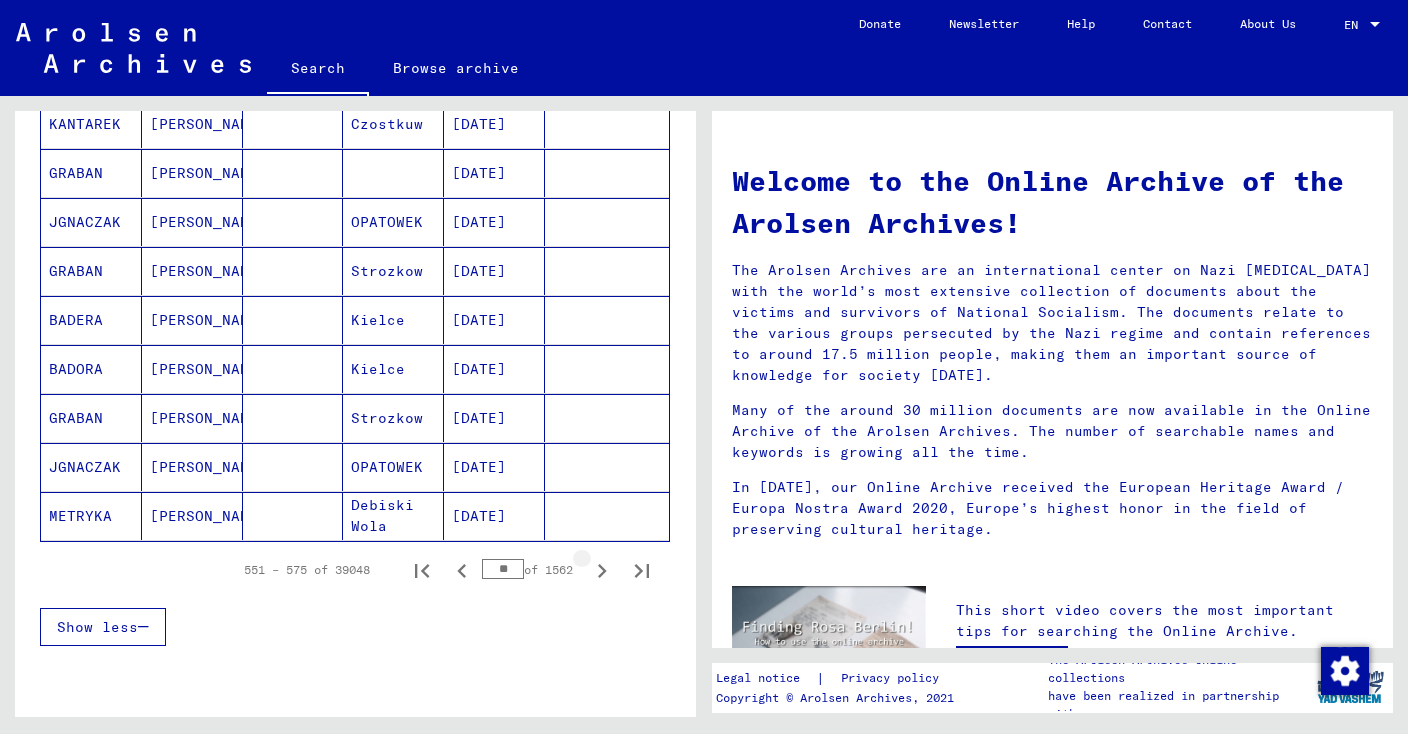 click 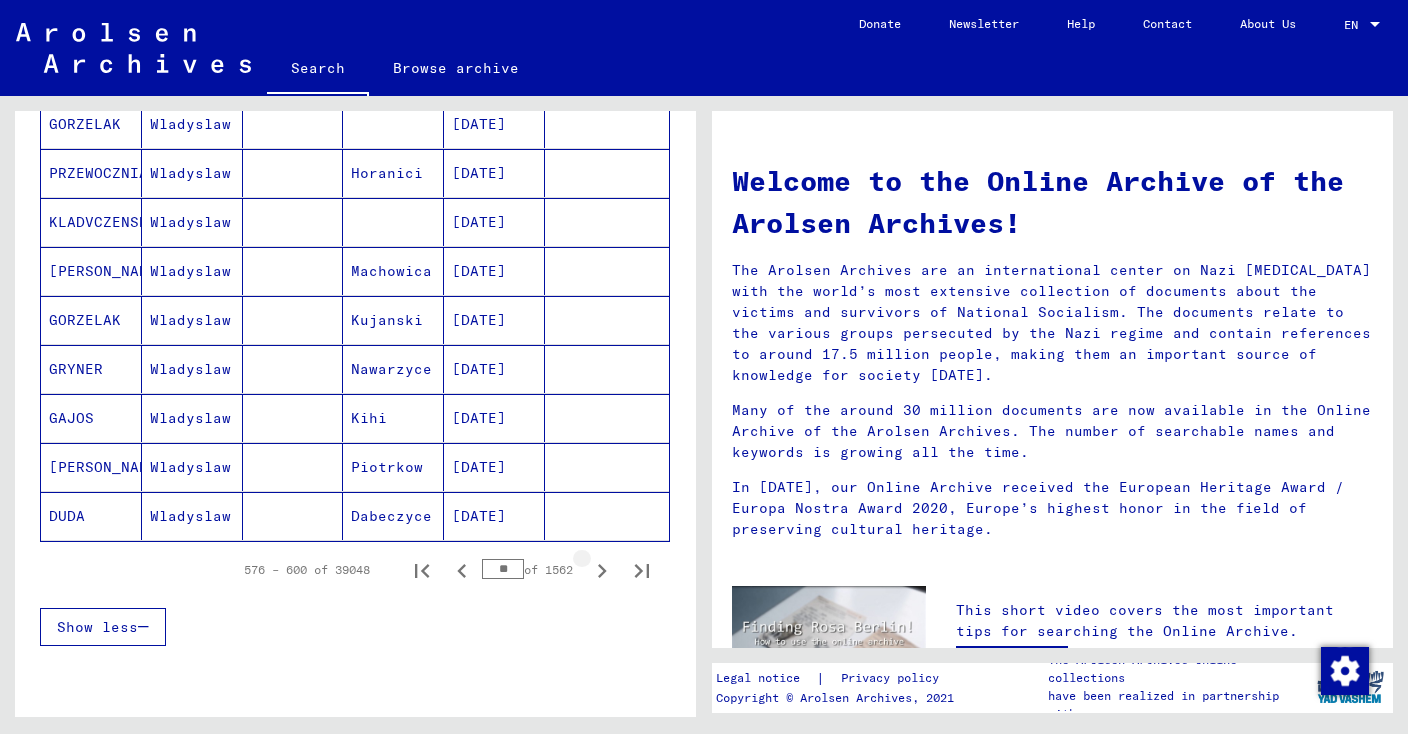 click 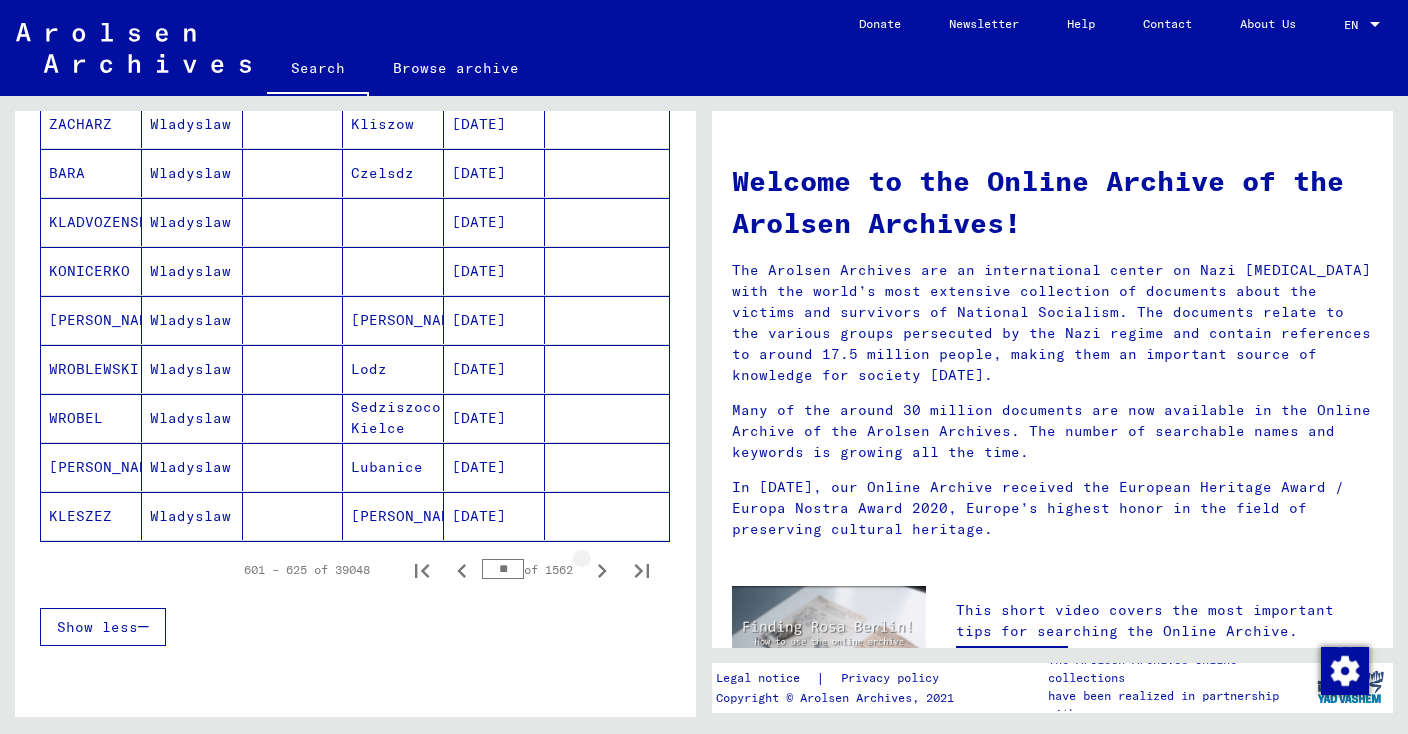 click 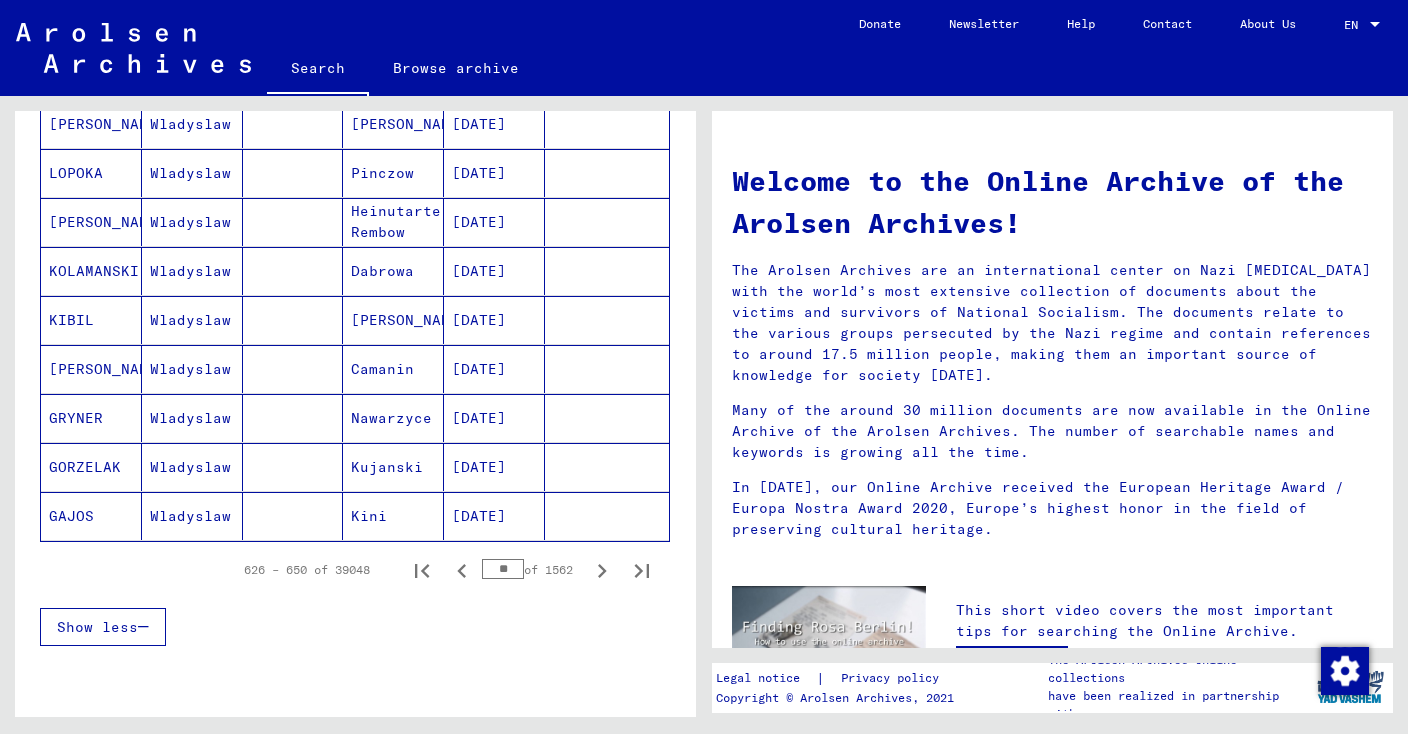 click 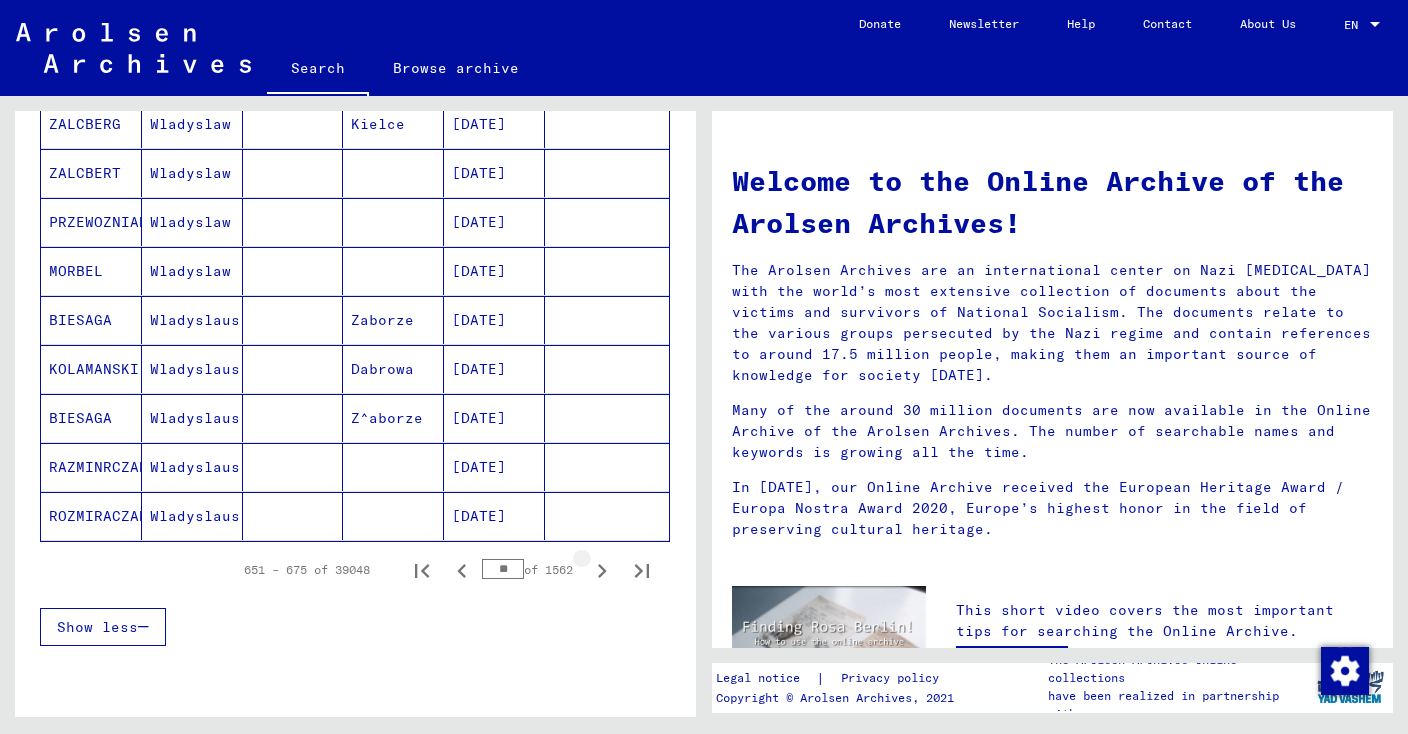 click 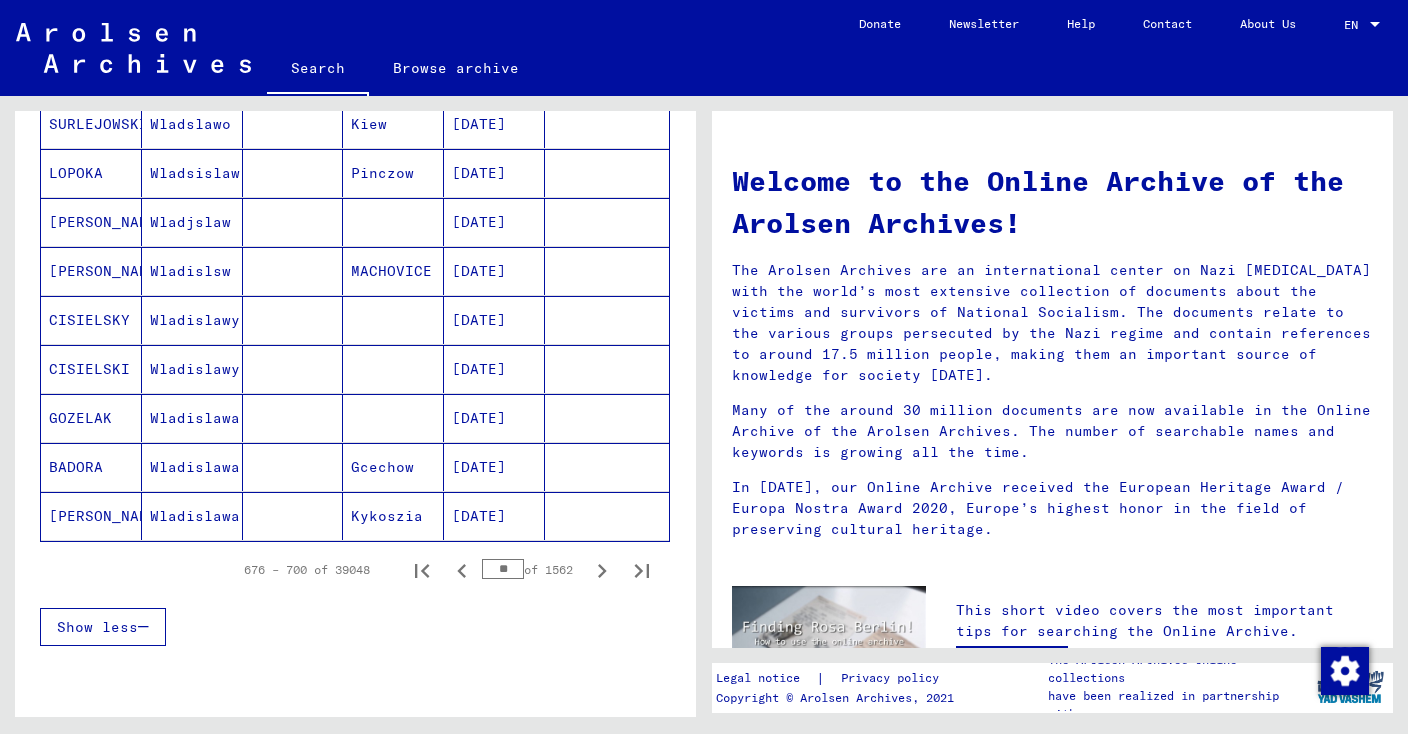 click 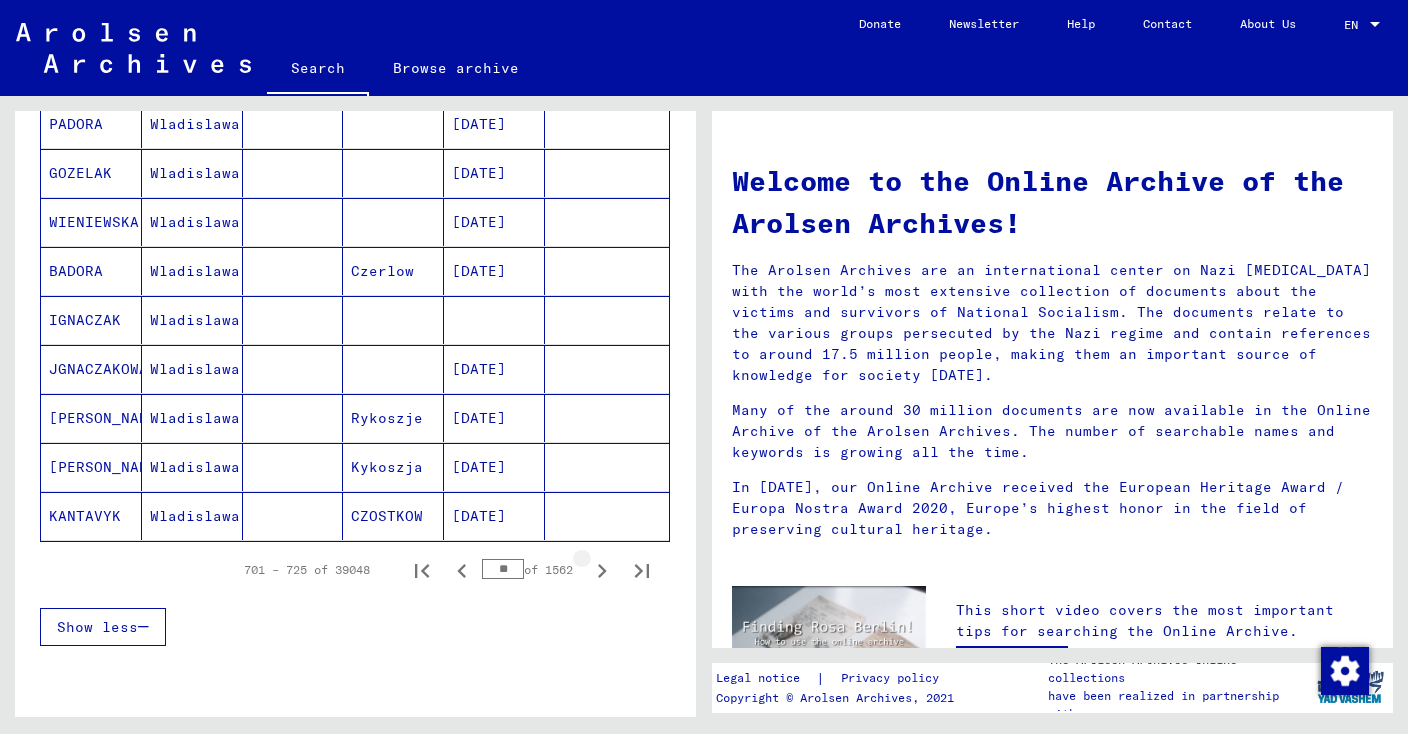 click 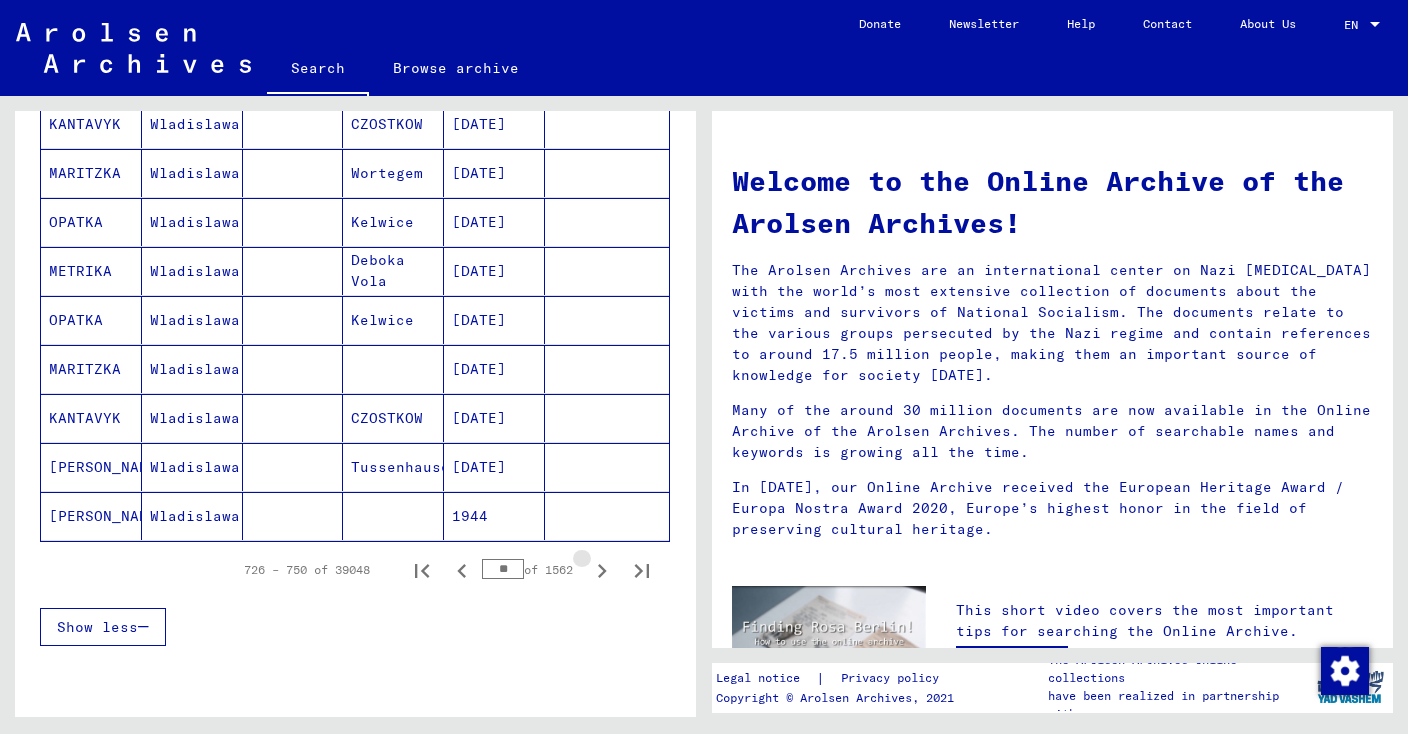 click 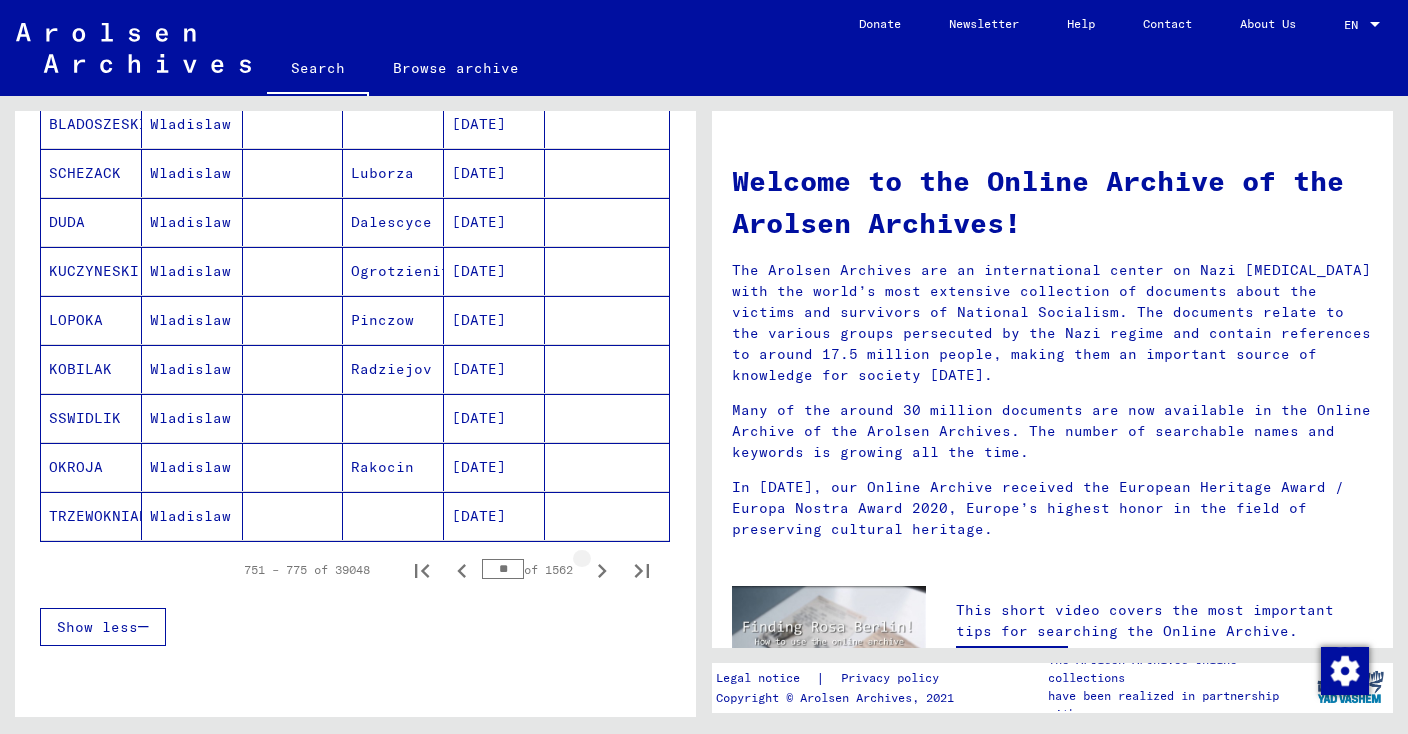 click 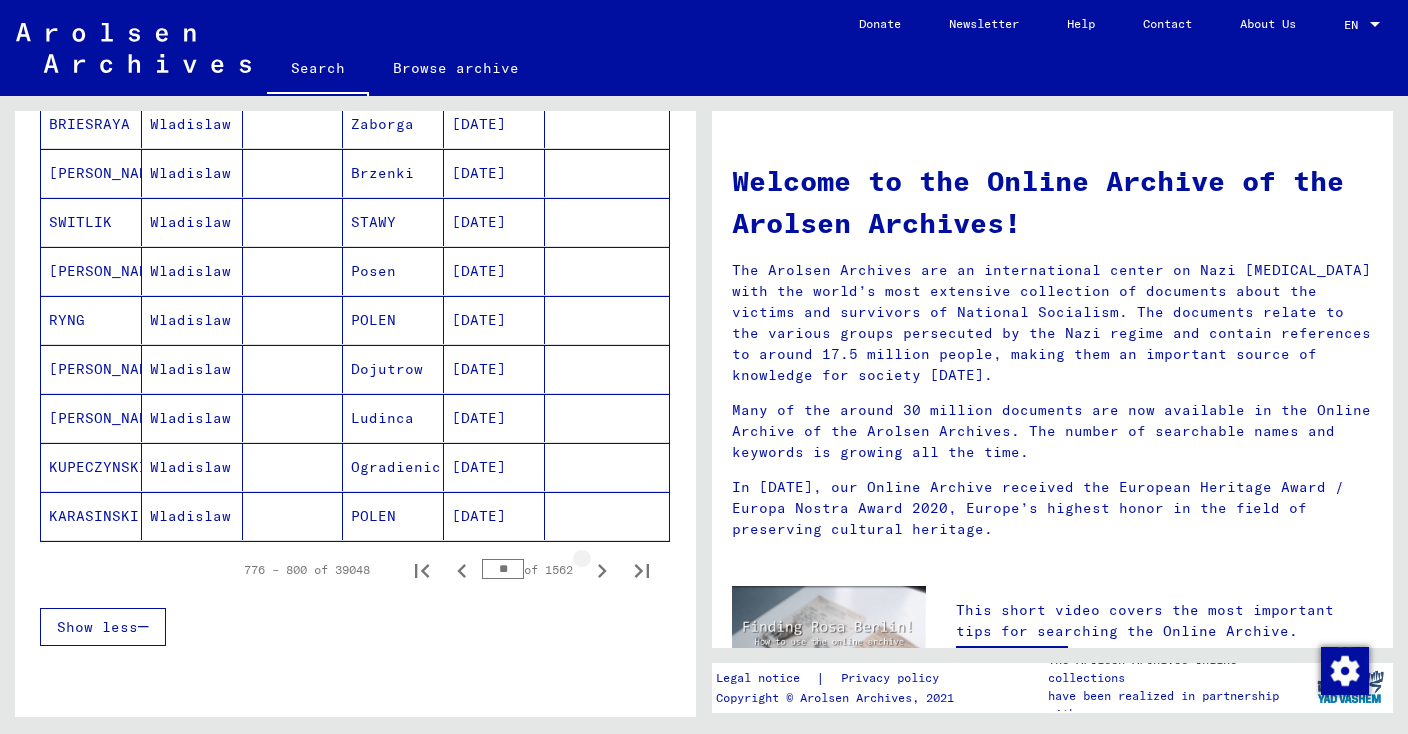 click 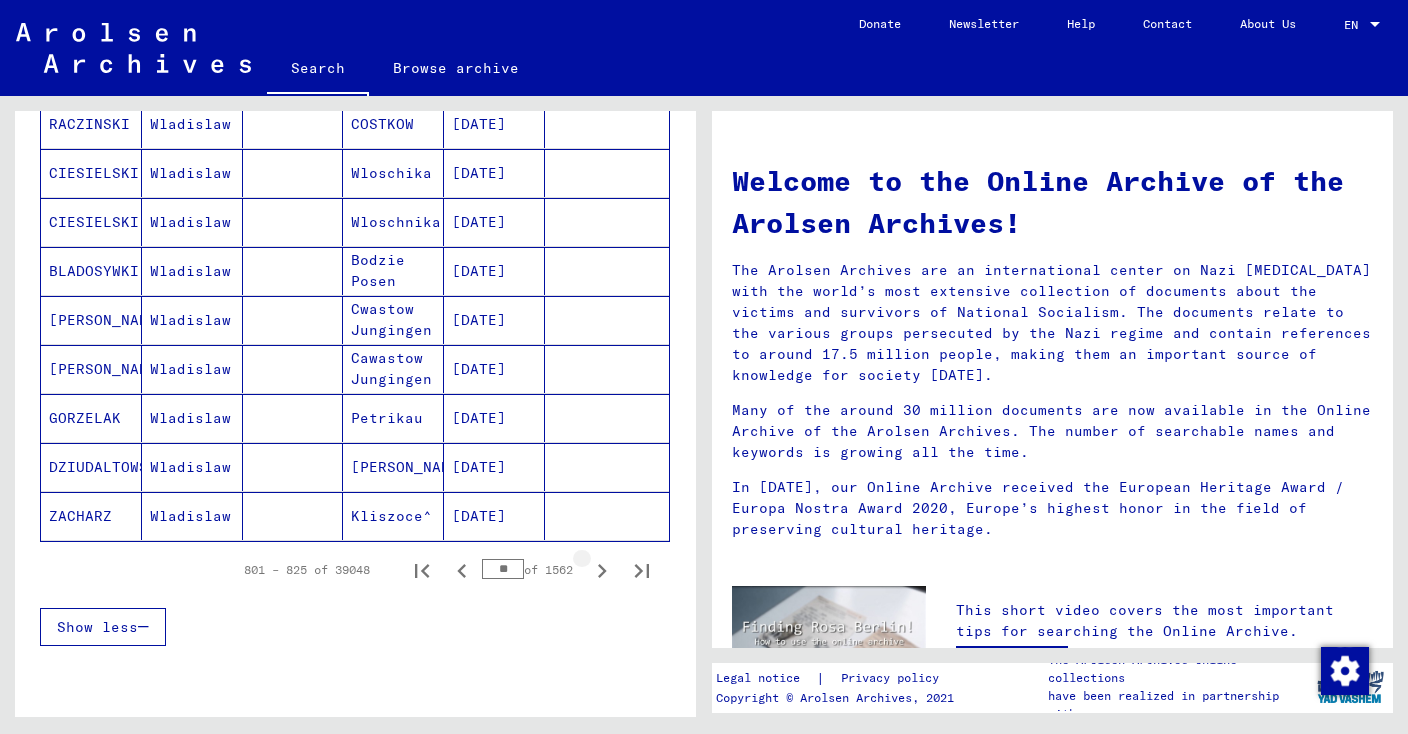 click 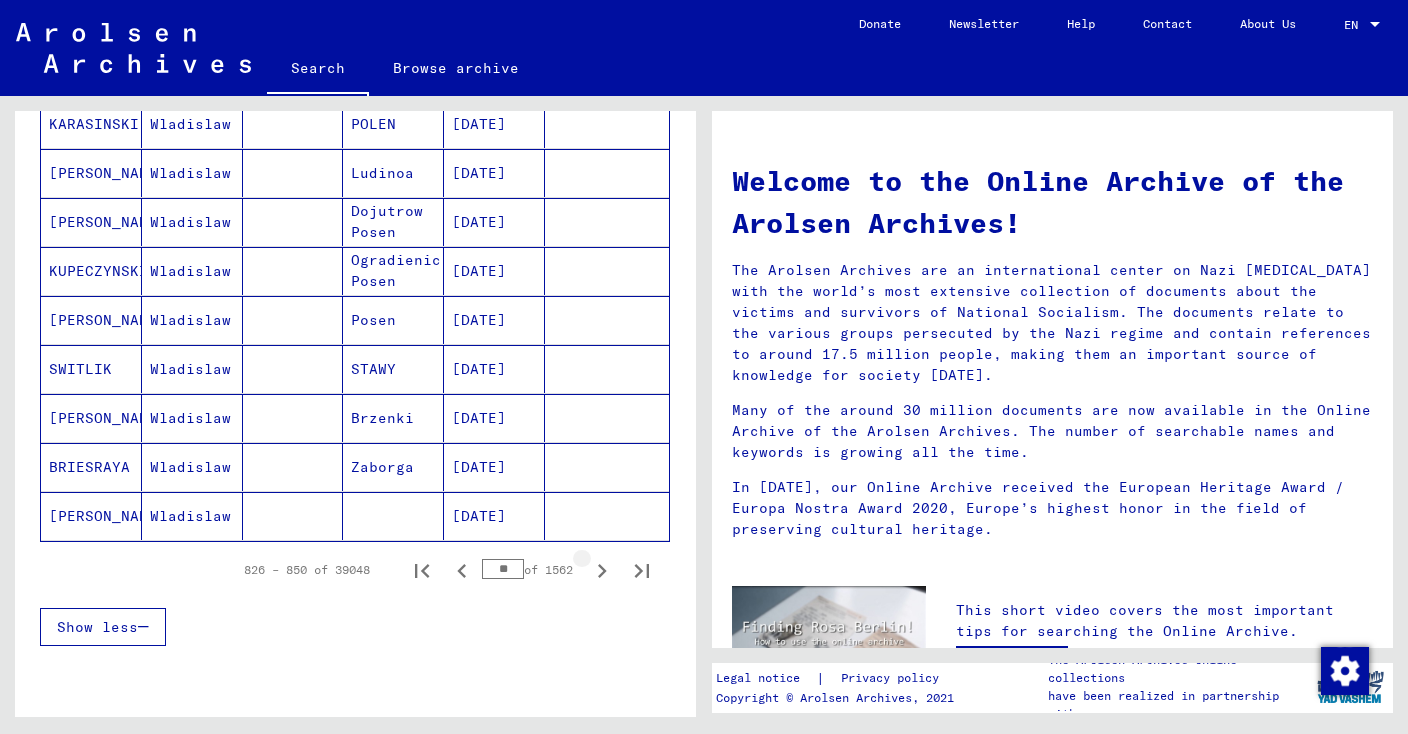 click 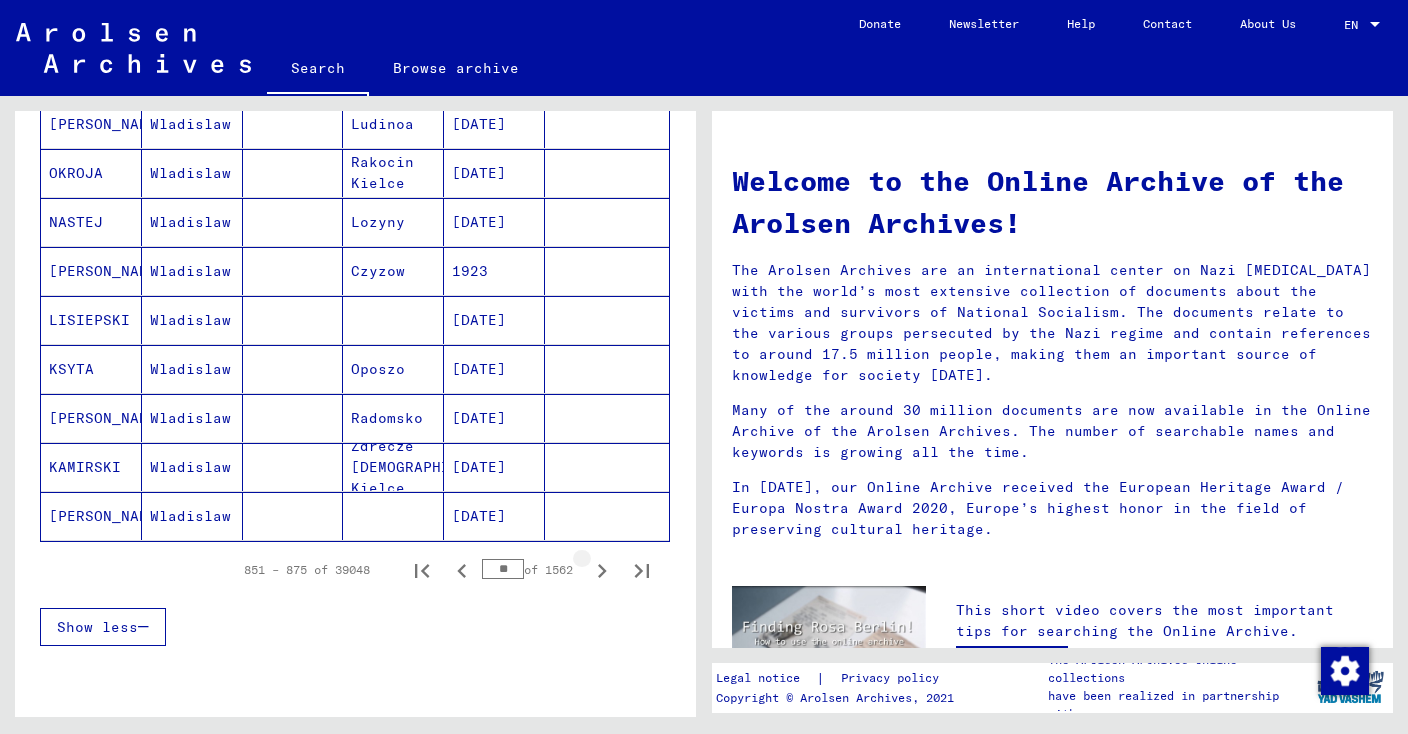 click 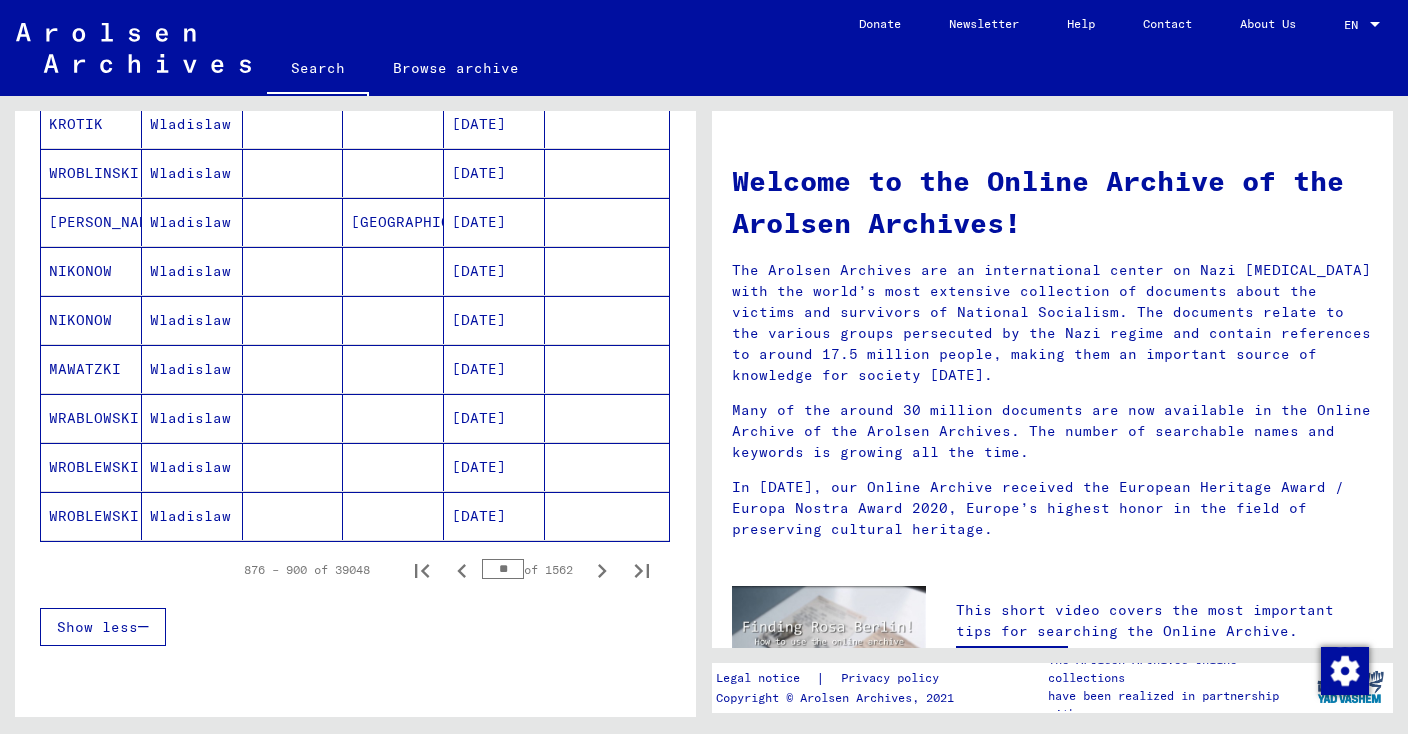 click 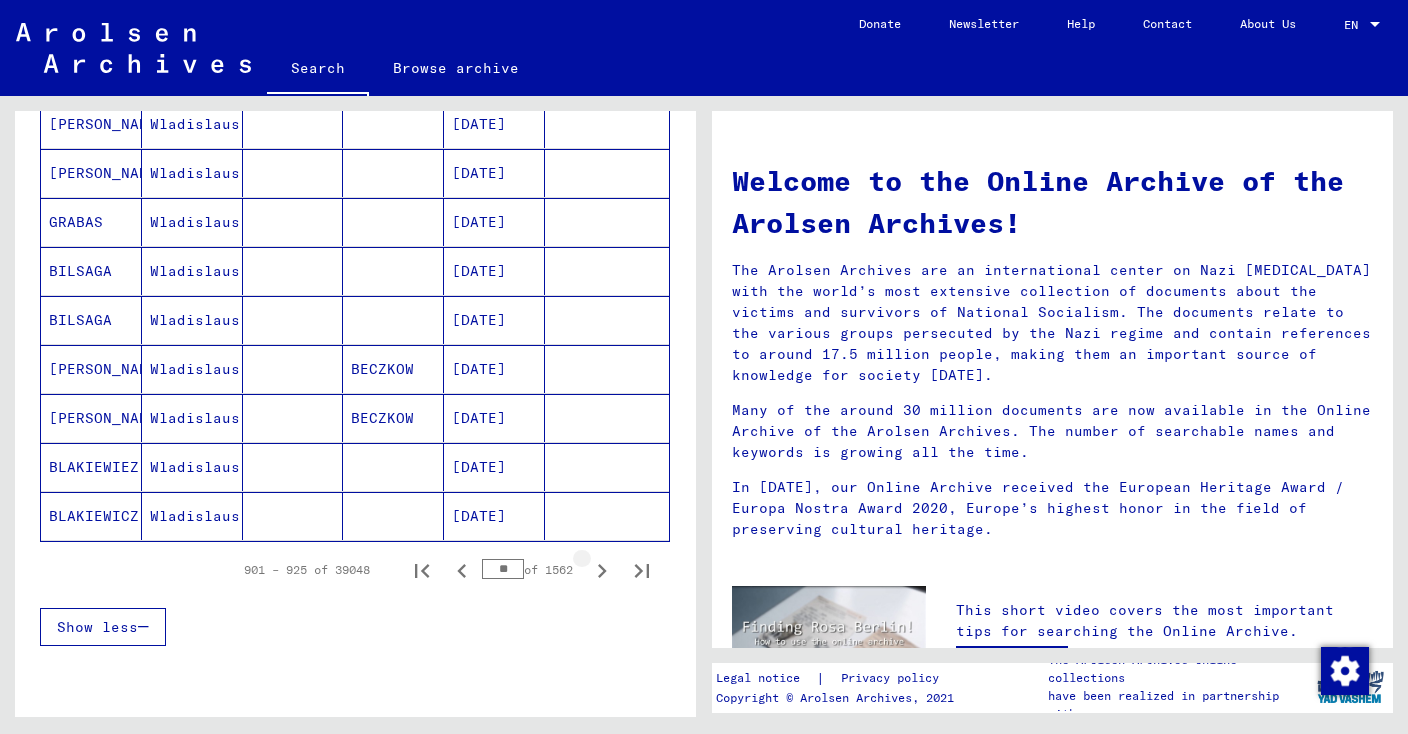 click 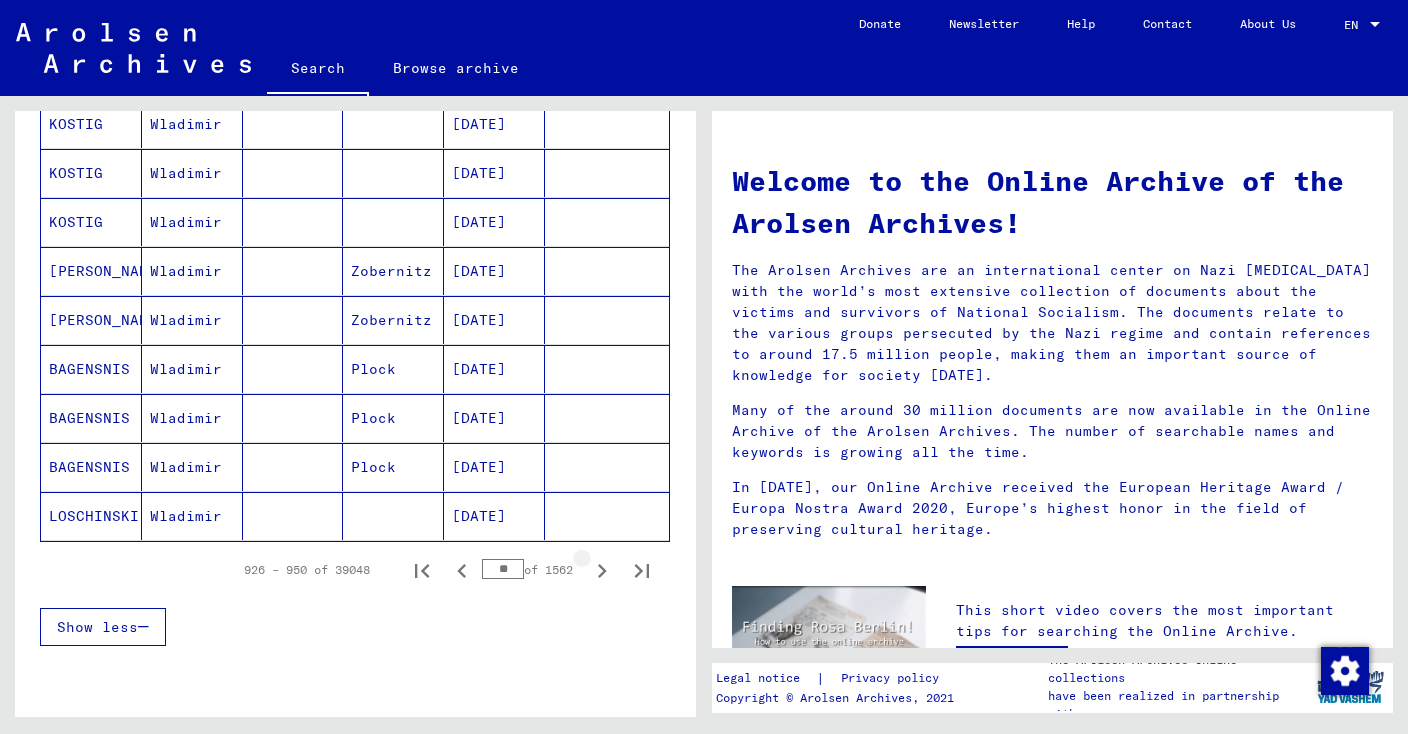 click 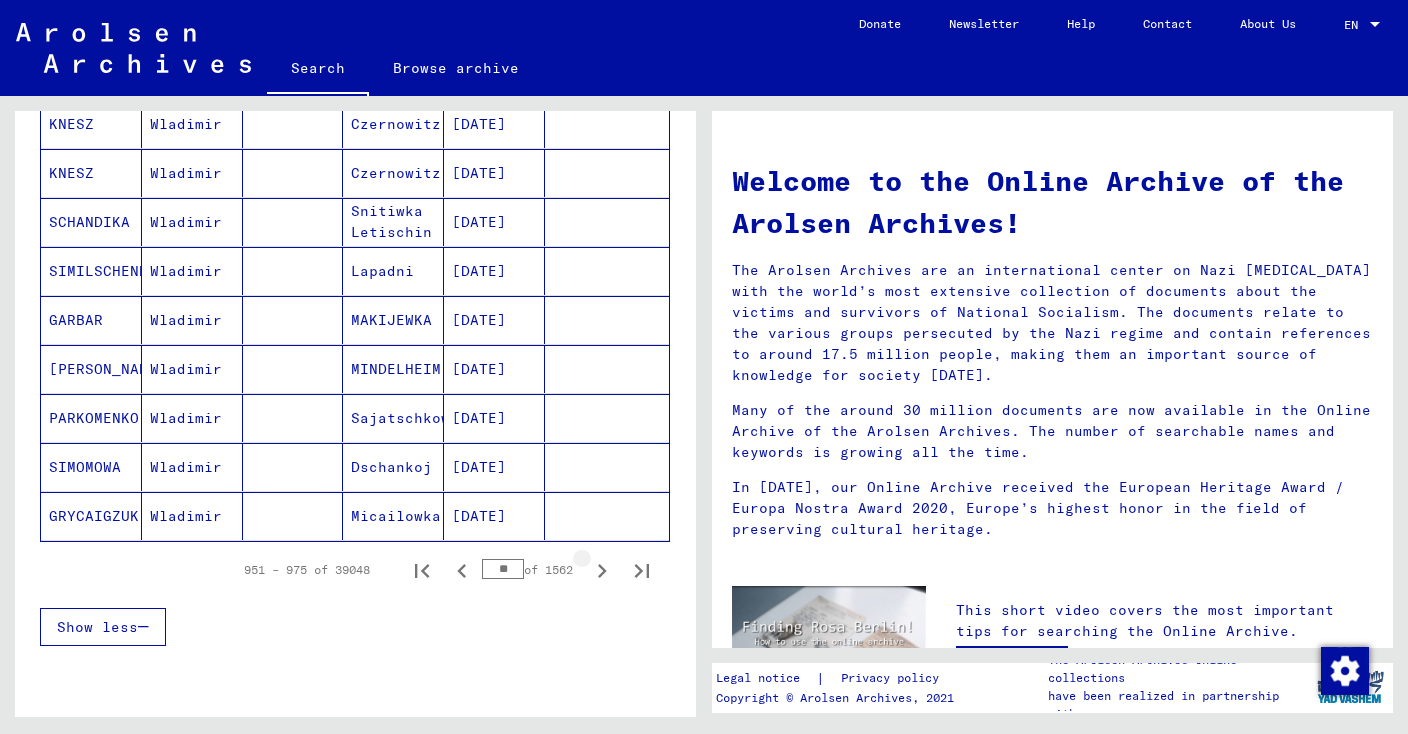 click 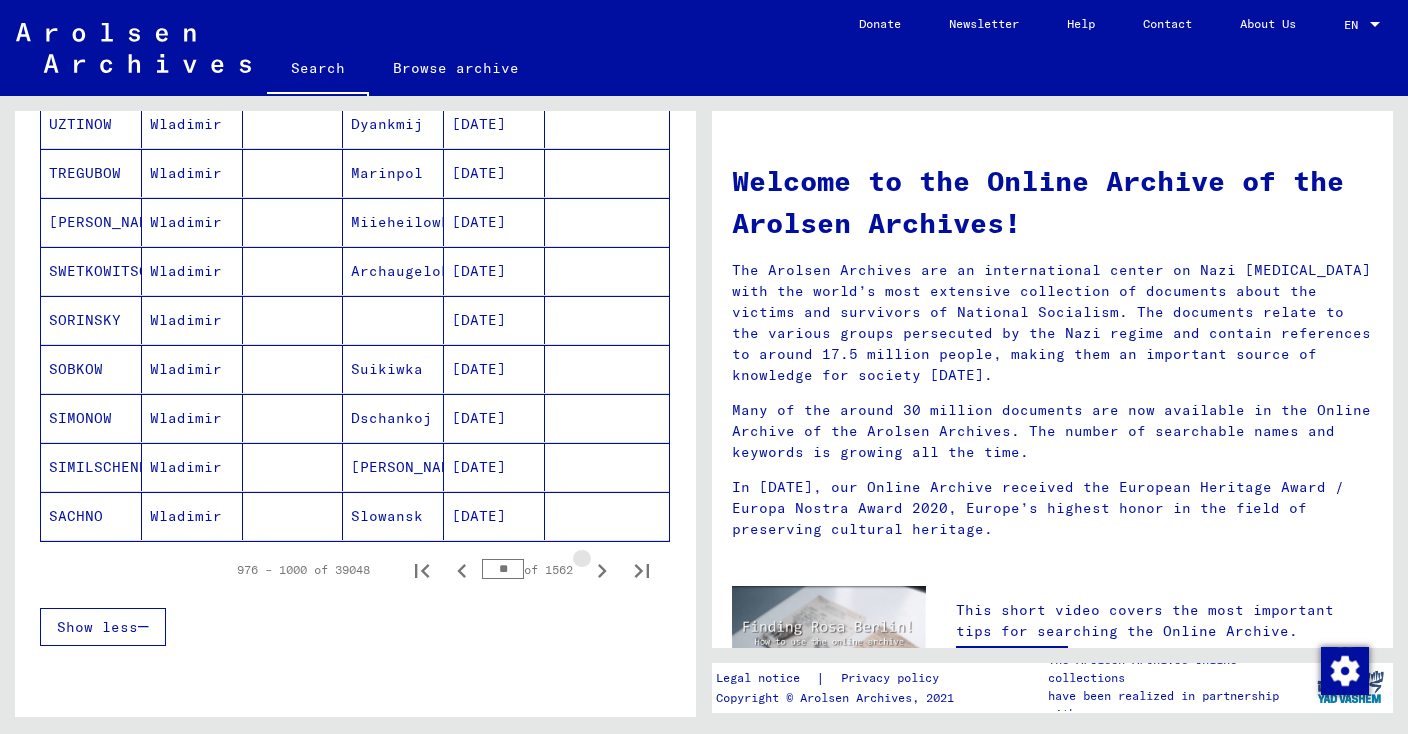 click 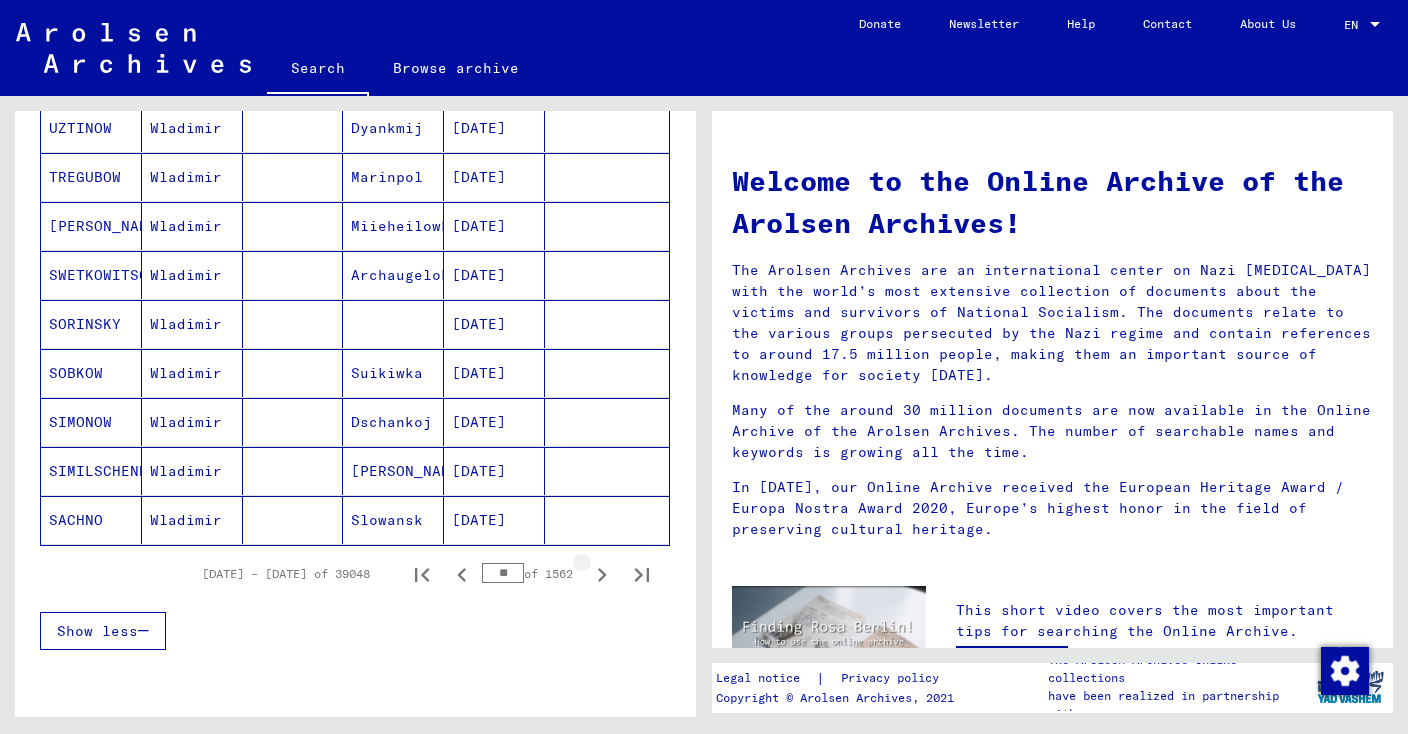scroll, scrollTop: 1093, scrollLeft: 0, axis: vertical 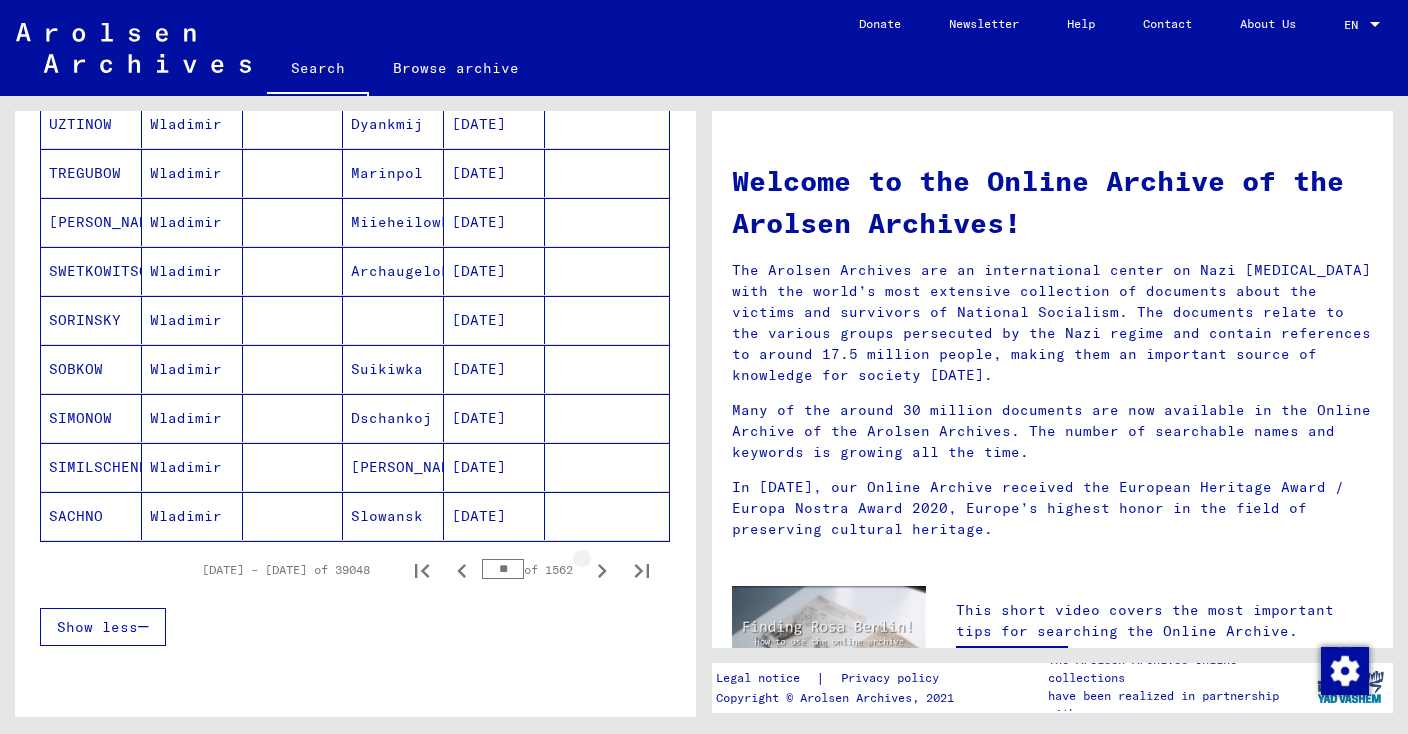 click 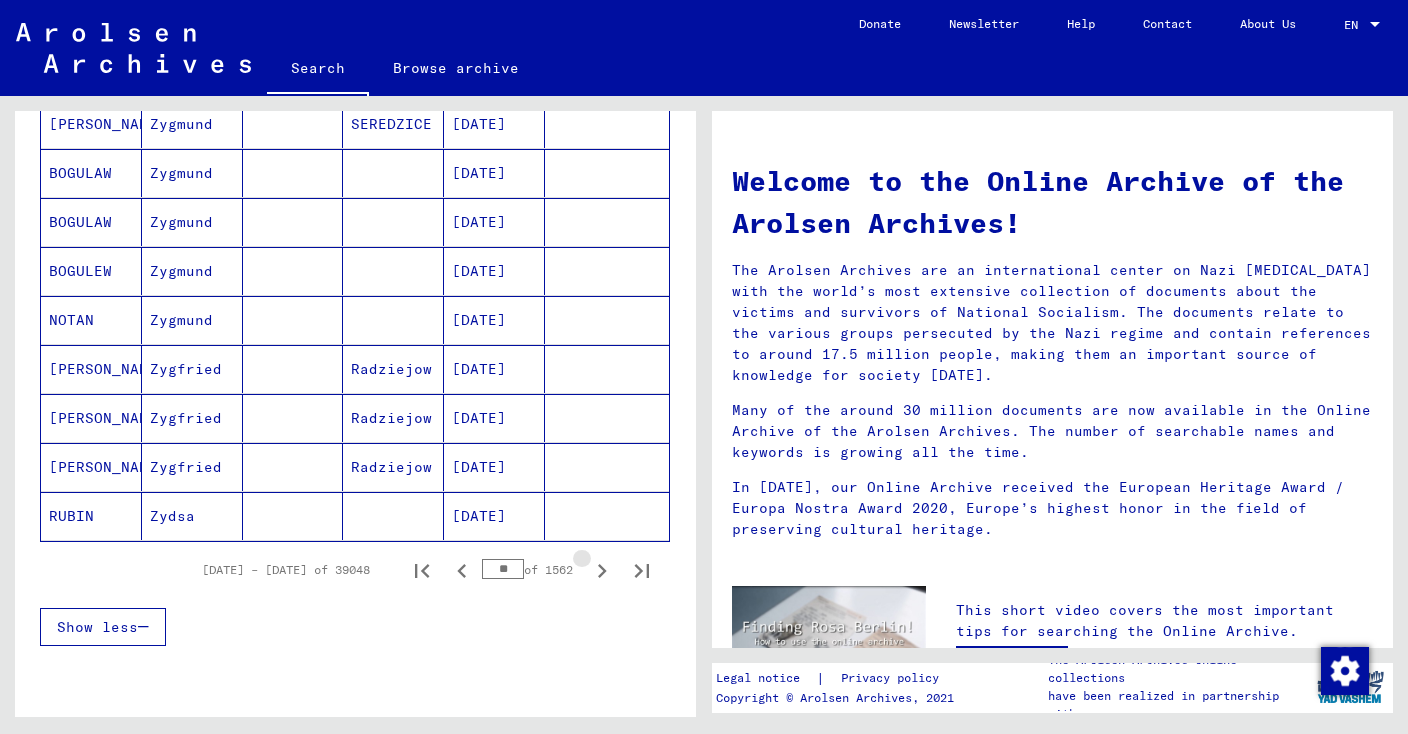 click 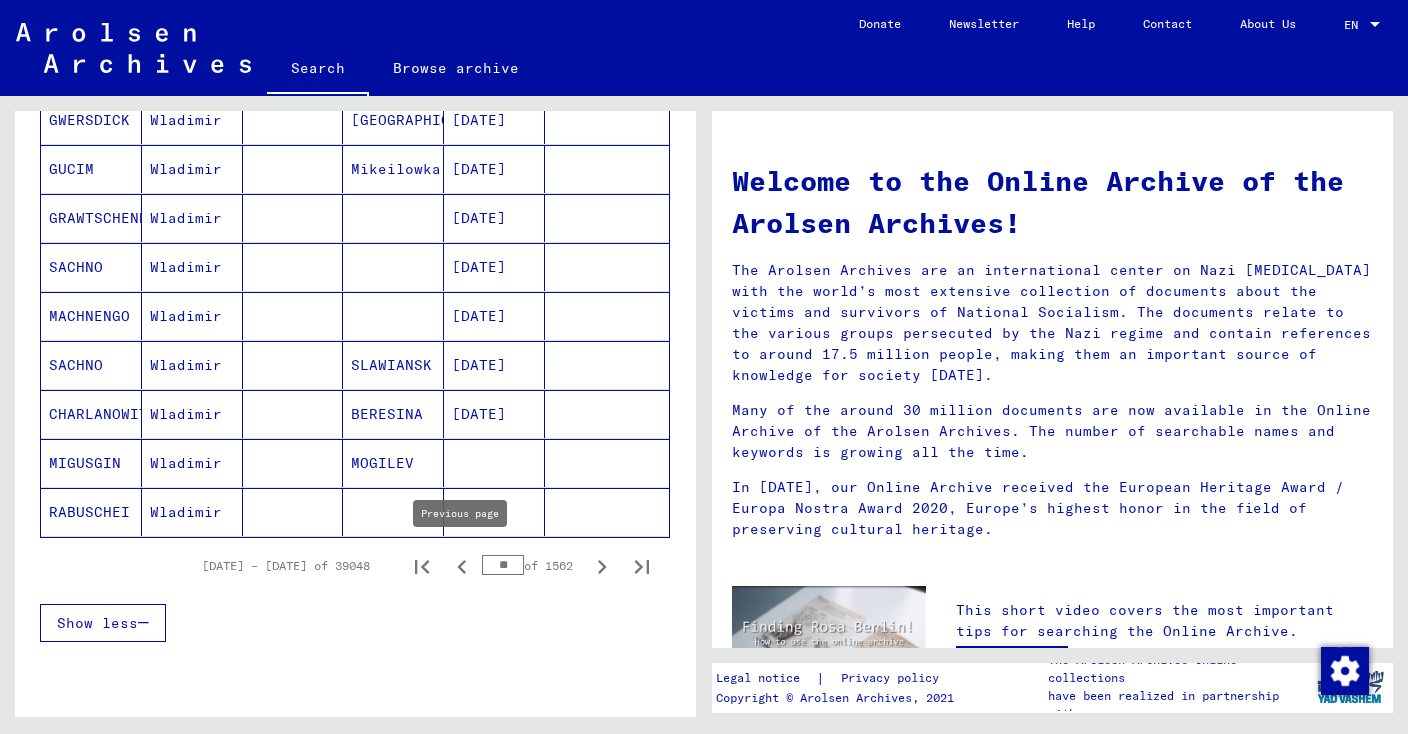 scroll, scrollTop: 1089, scrollLeft: 0, axis: vertical 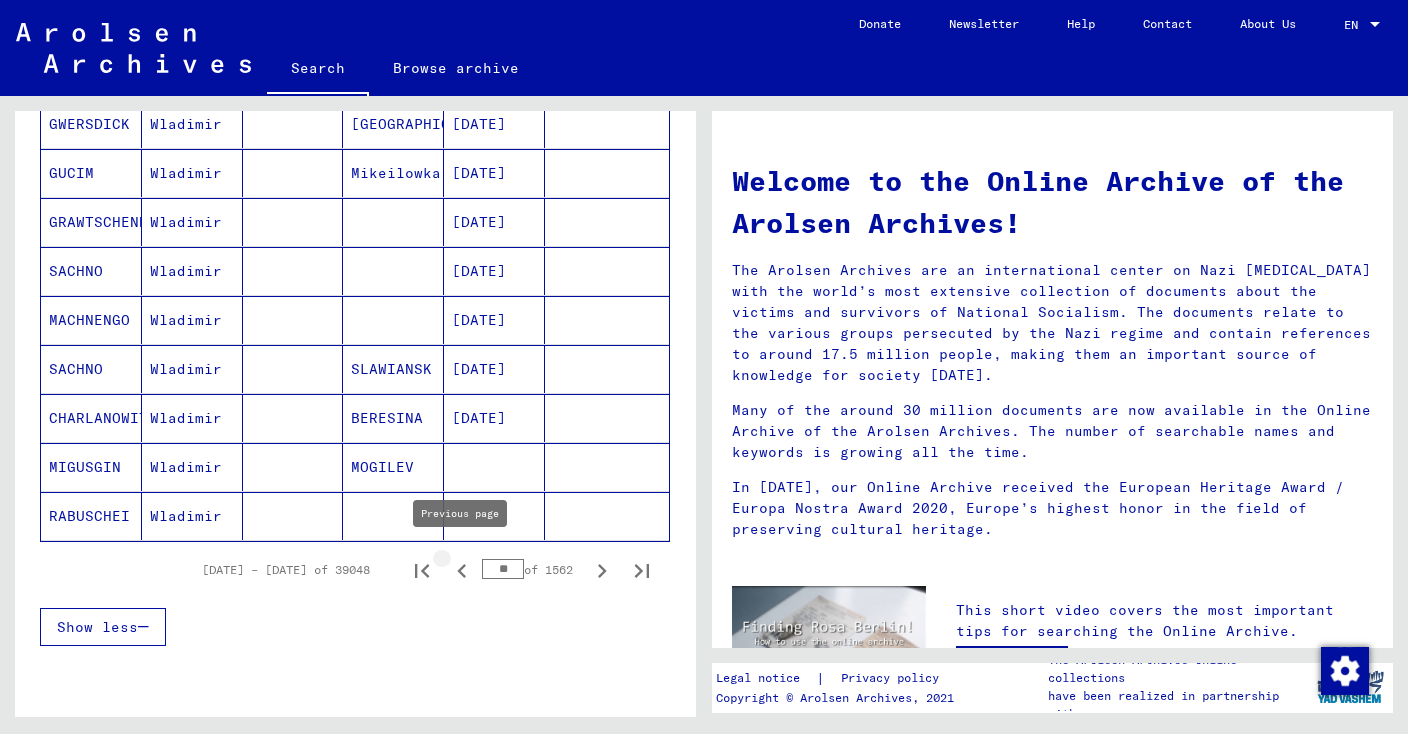 click 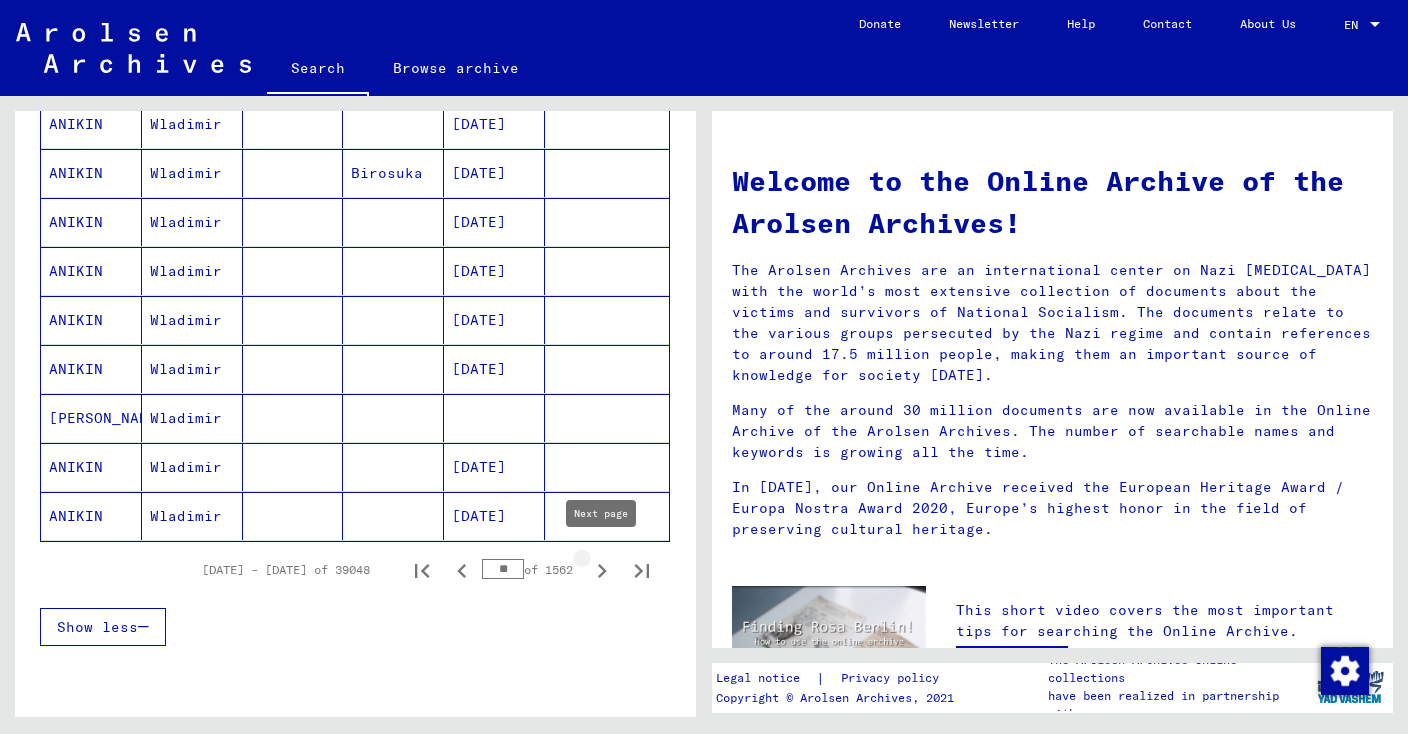 click 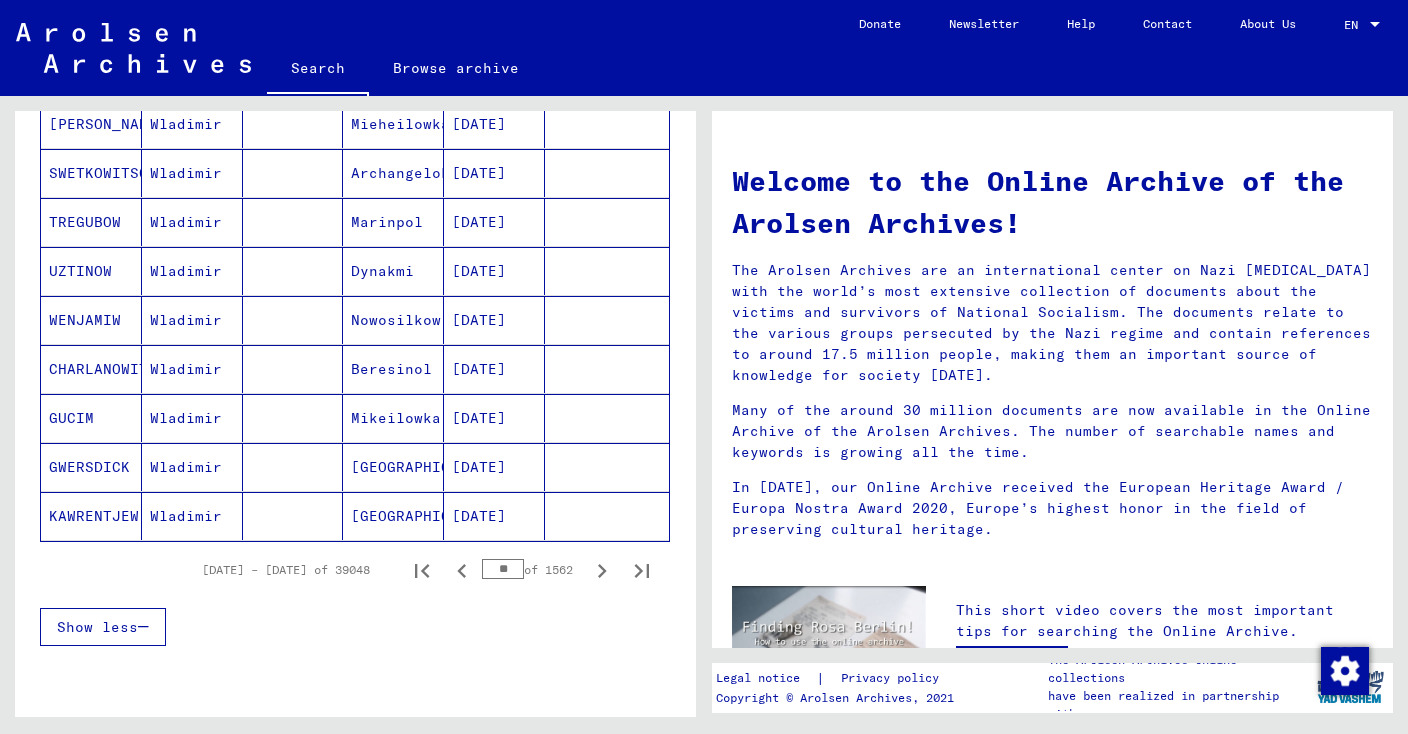 click 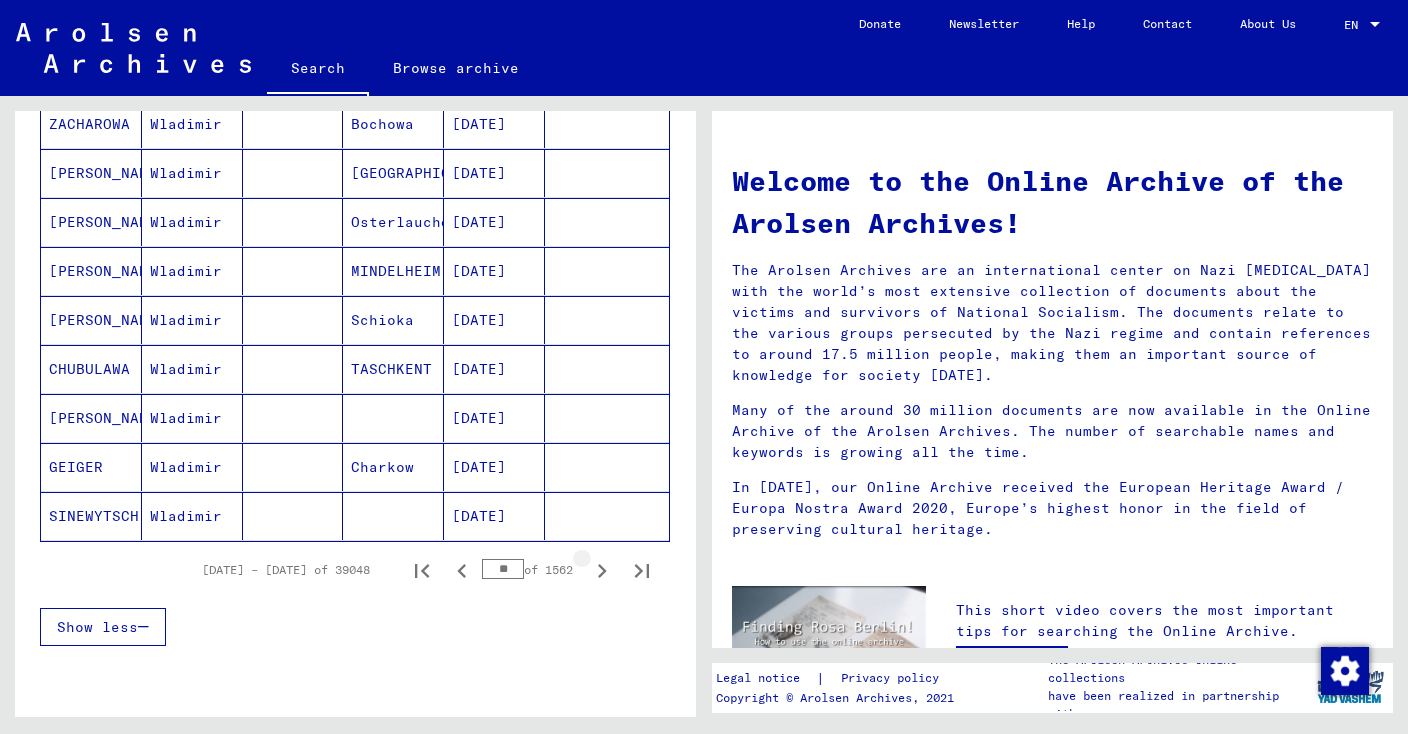 click 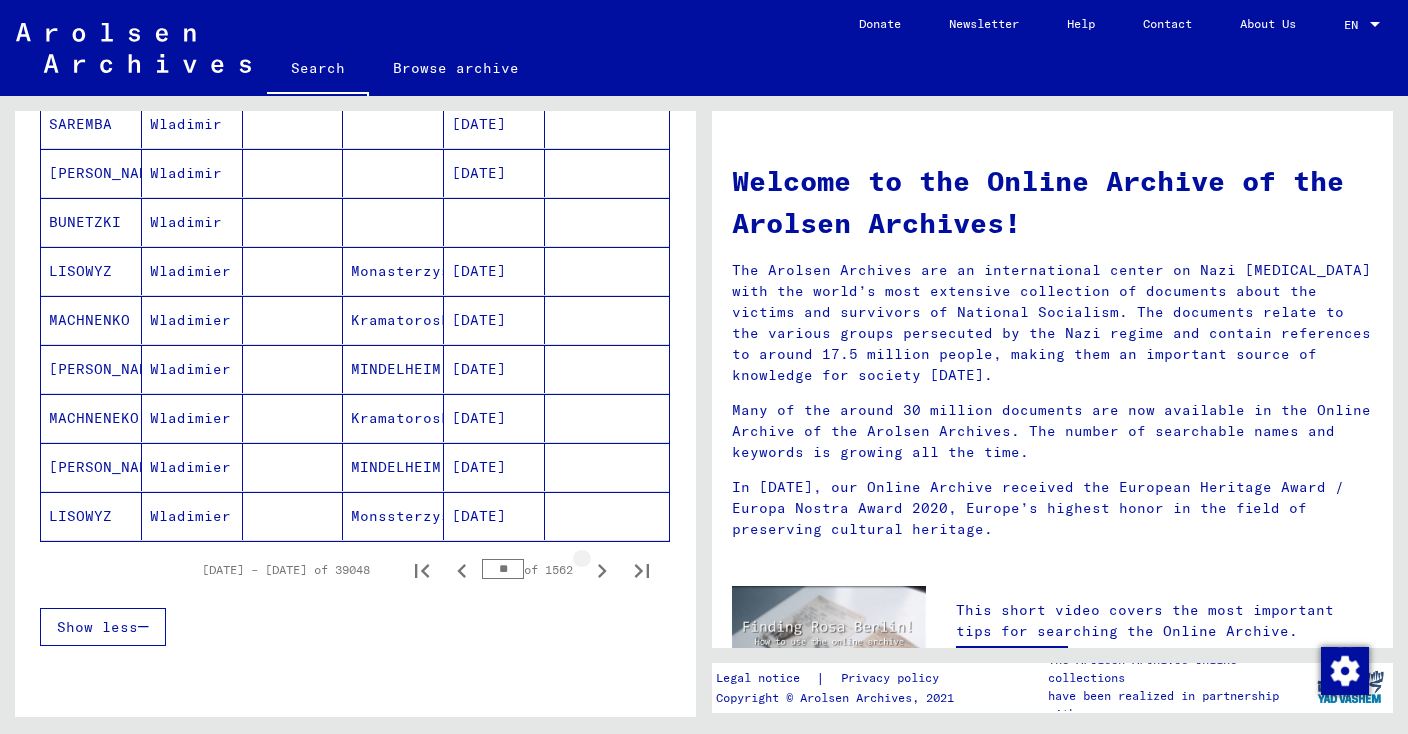 click 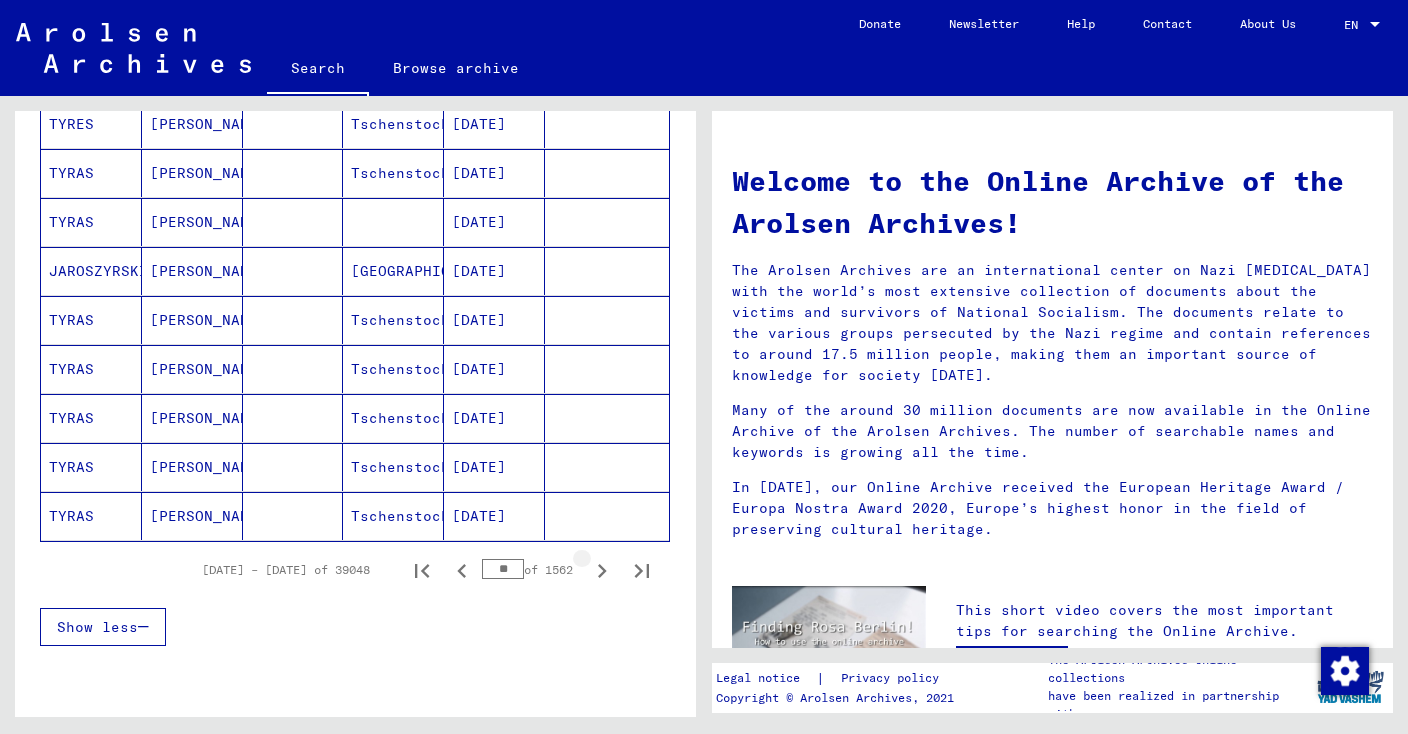 click 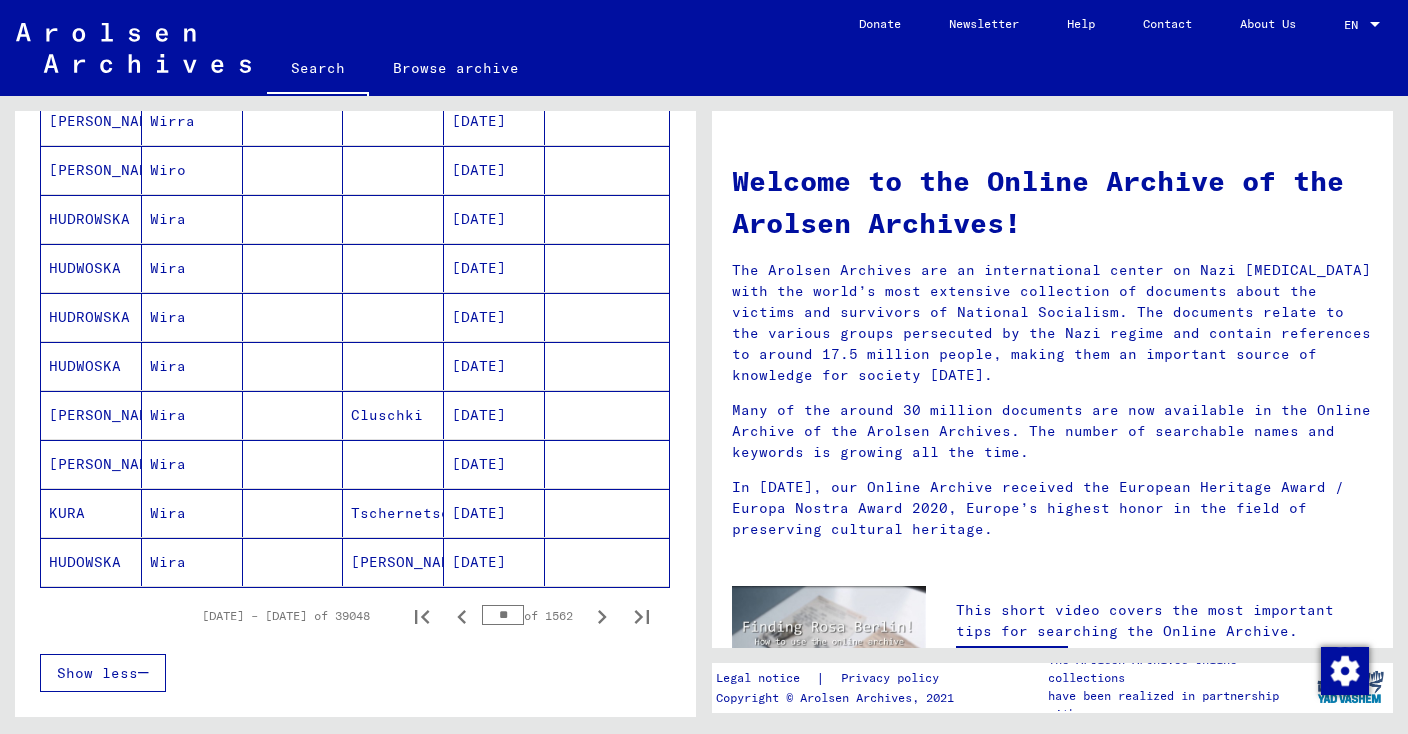 scroll, scrollTop: 1045, scrollLeft: 0, axis: vertical 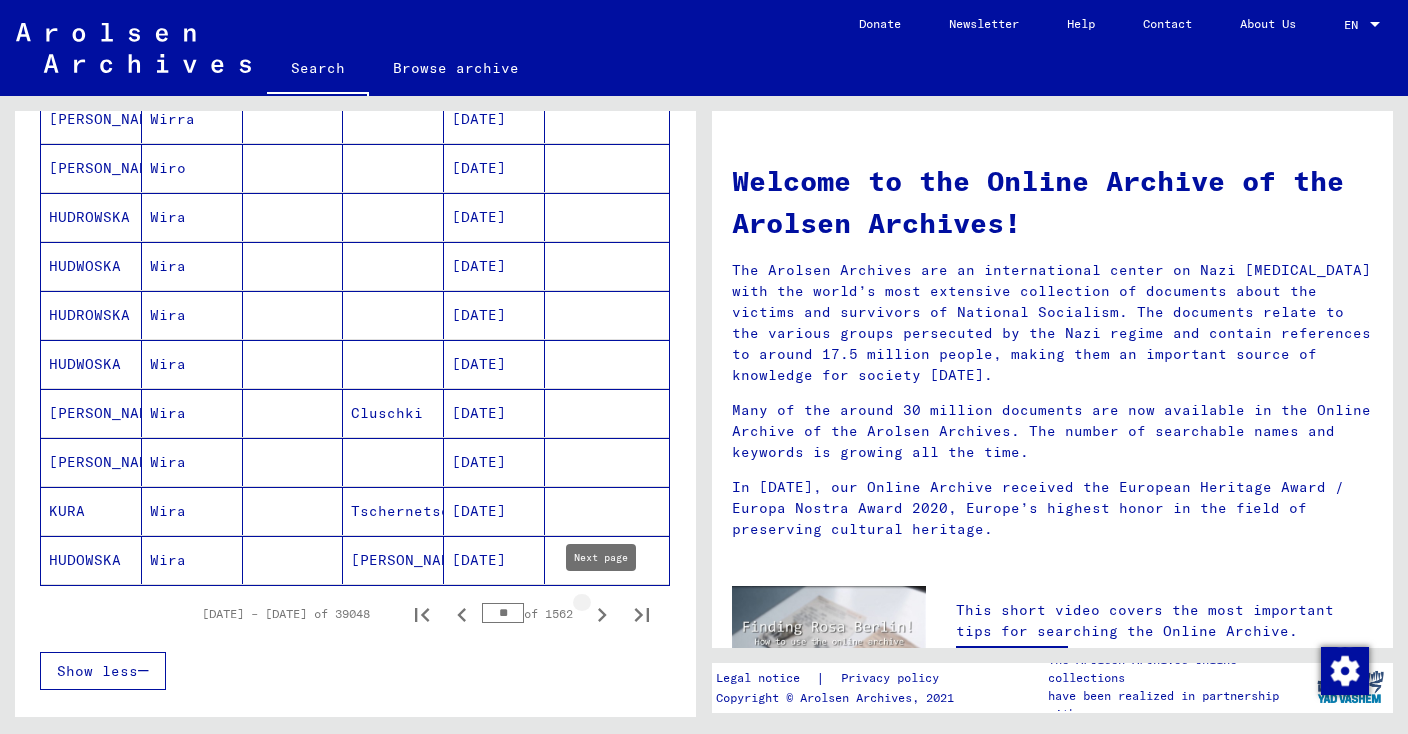 click 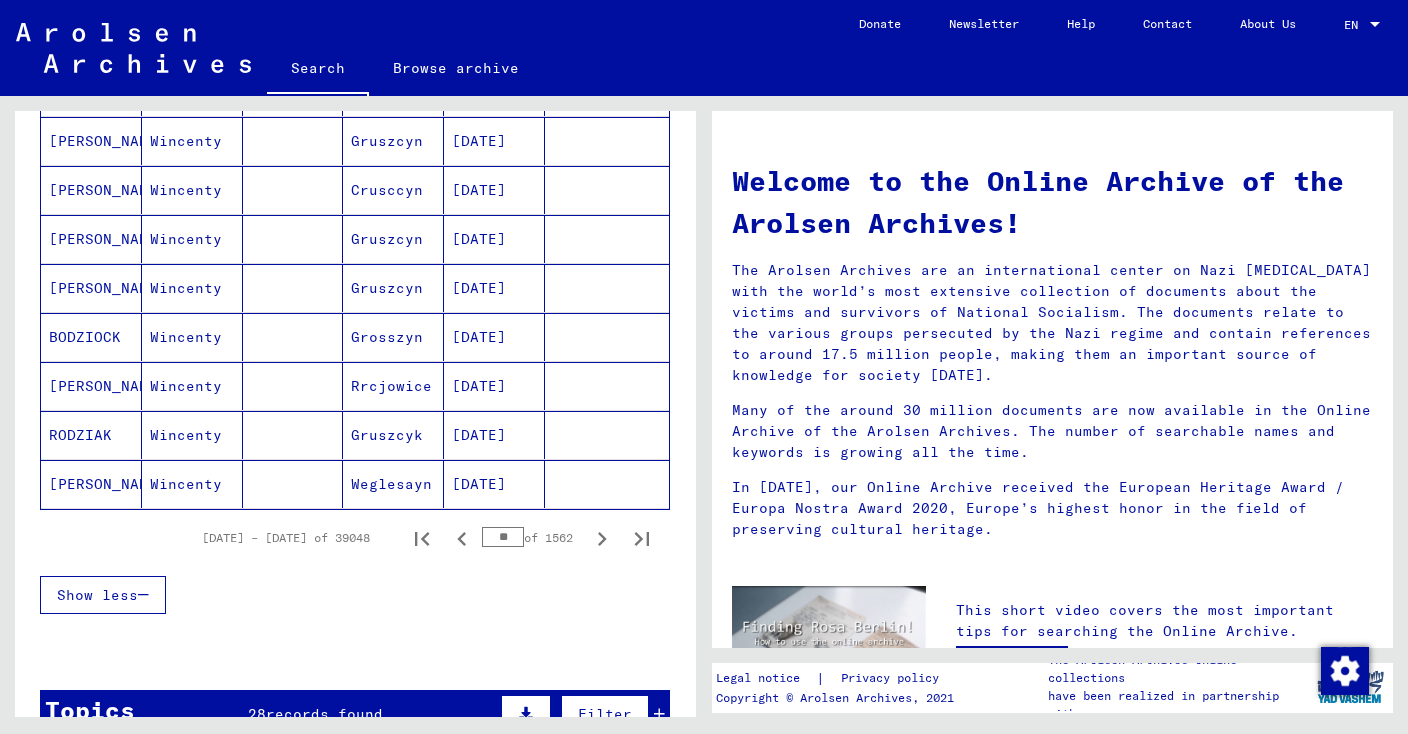 scroll, scrollTop: 1123, scrollLeft: 0, axis: vertical 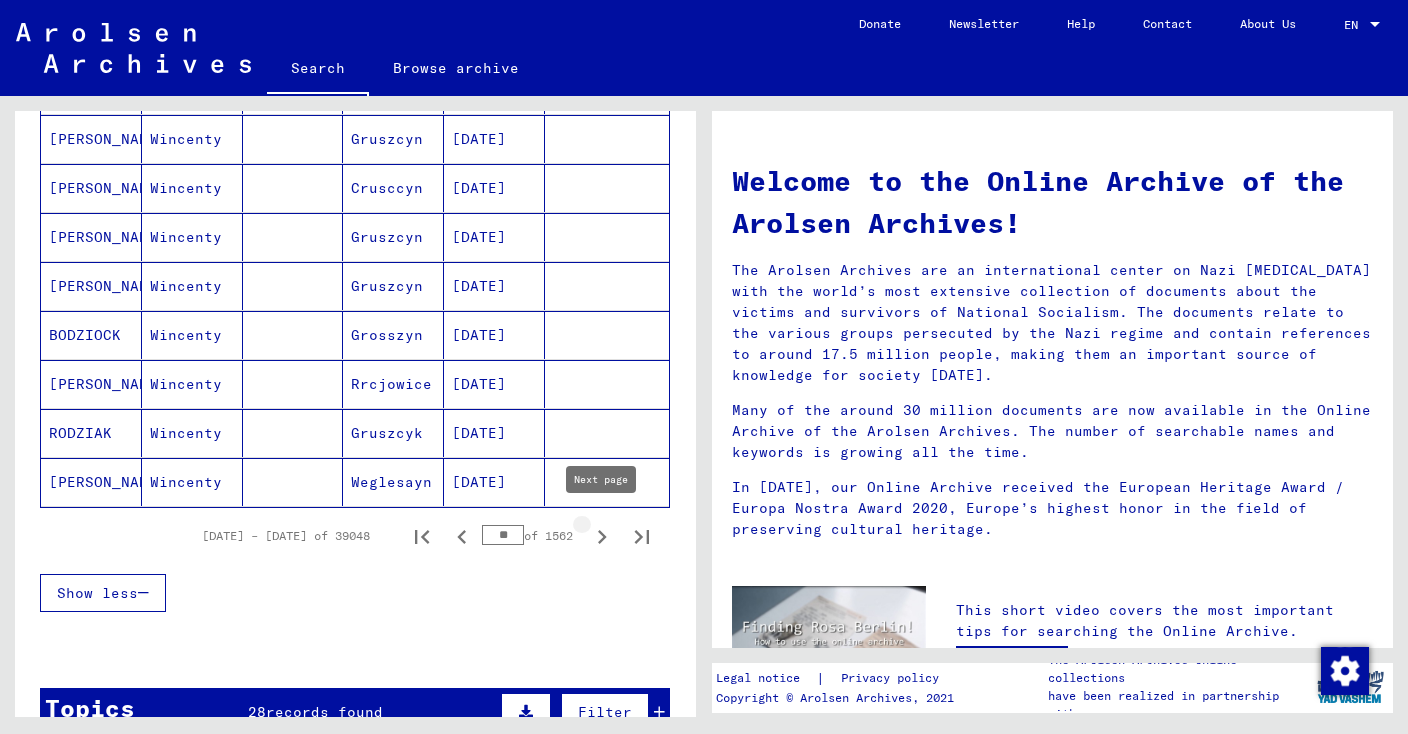 click 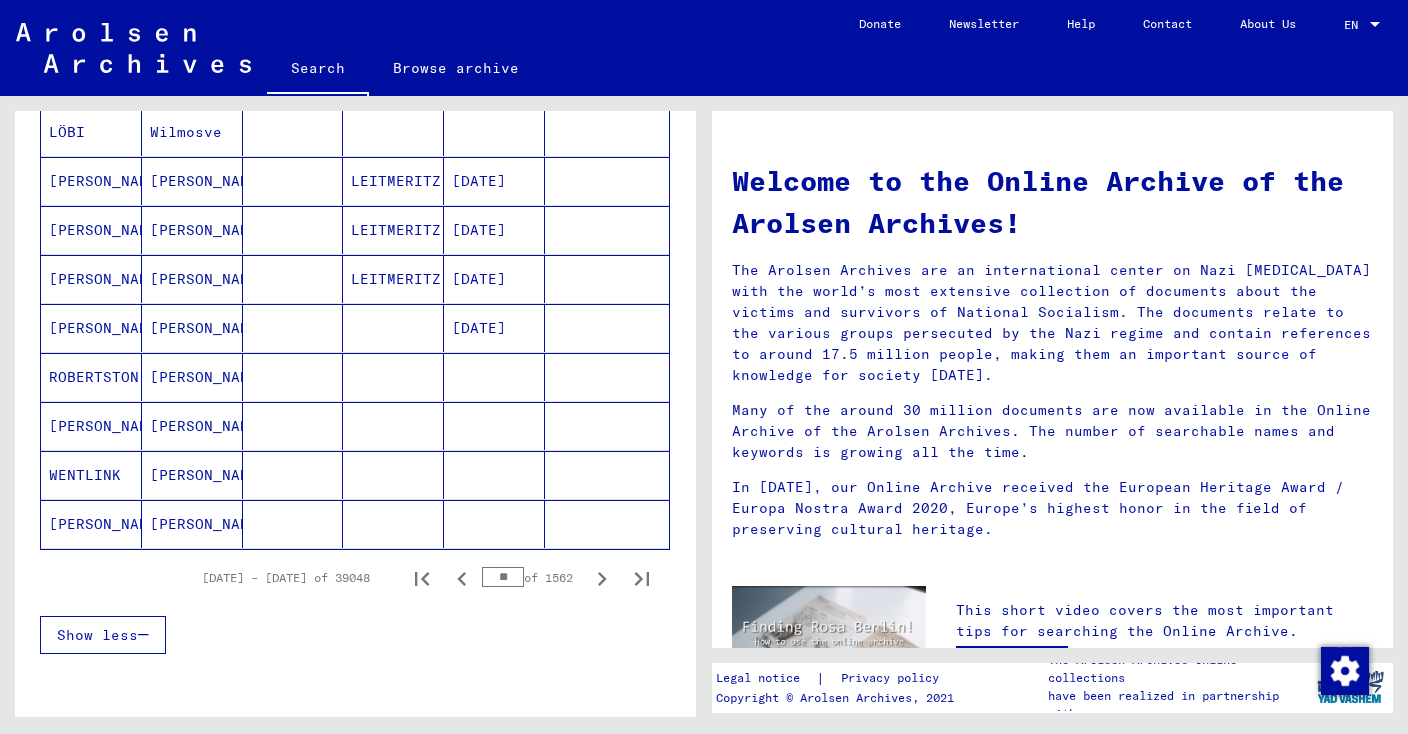 scroll, scrollTop: 1082, scrollLeft: 0, axis: vertical 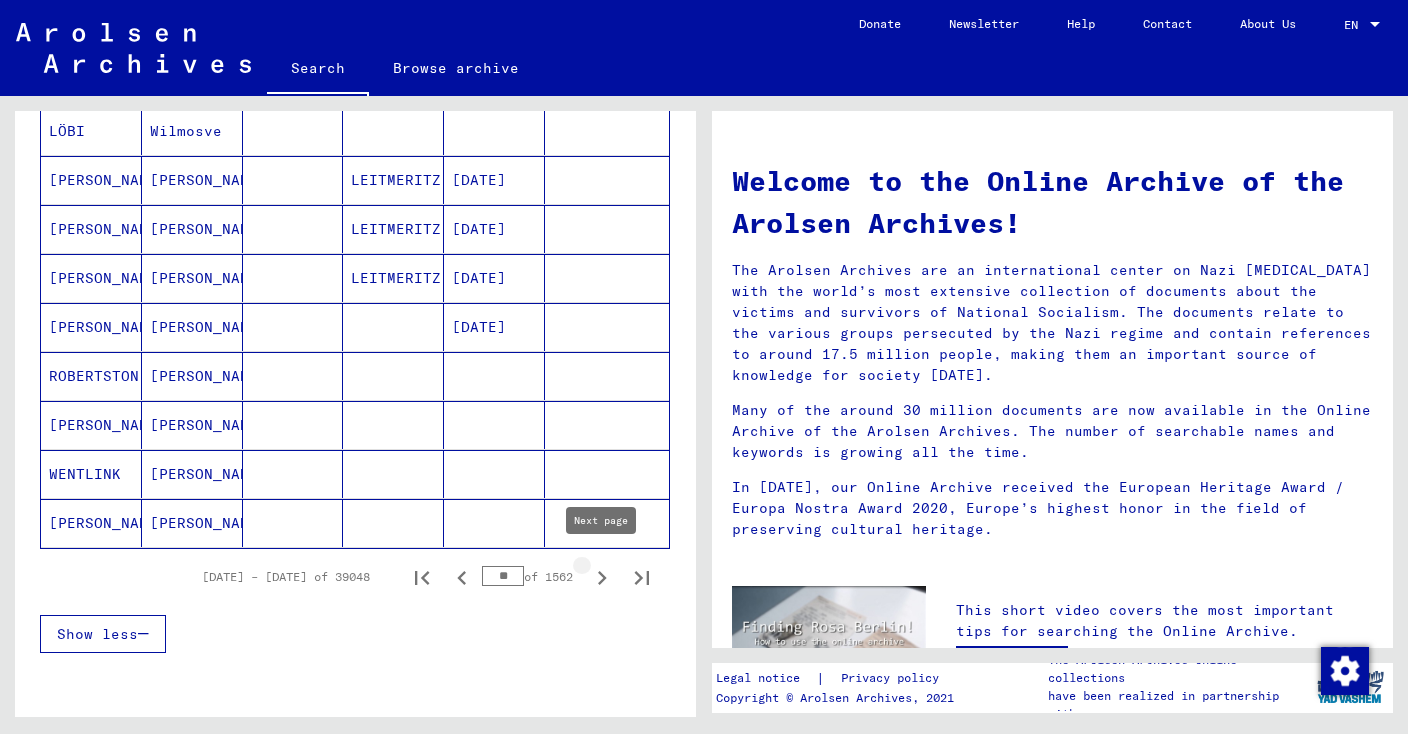 click 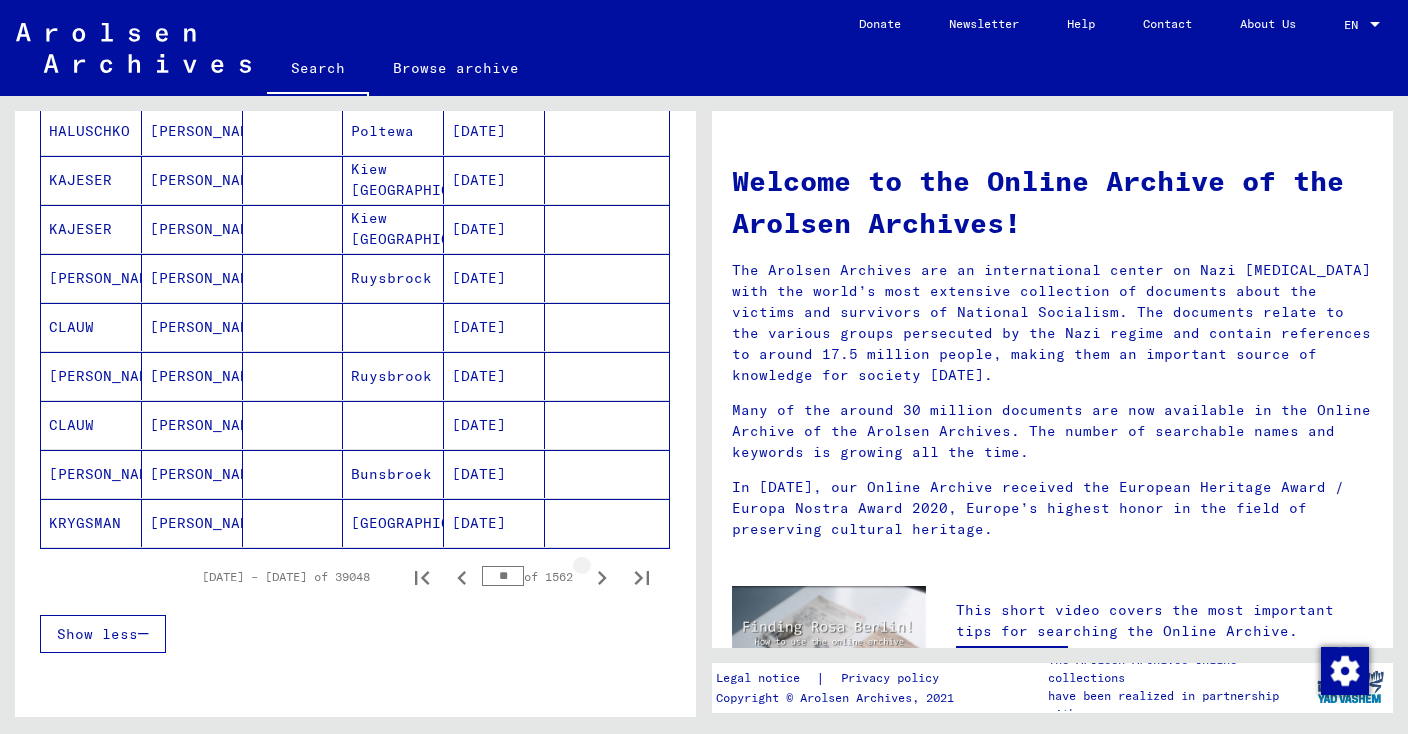 click 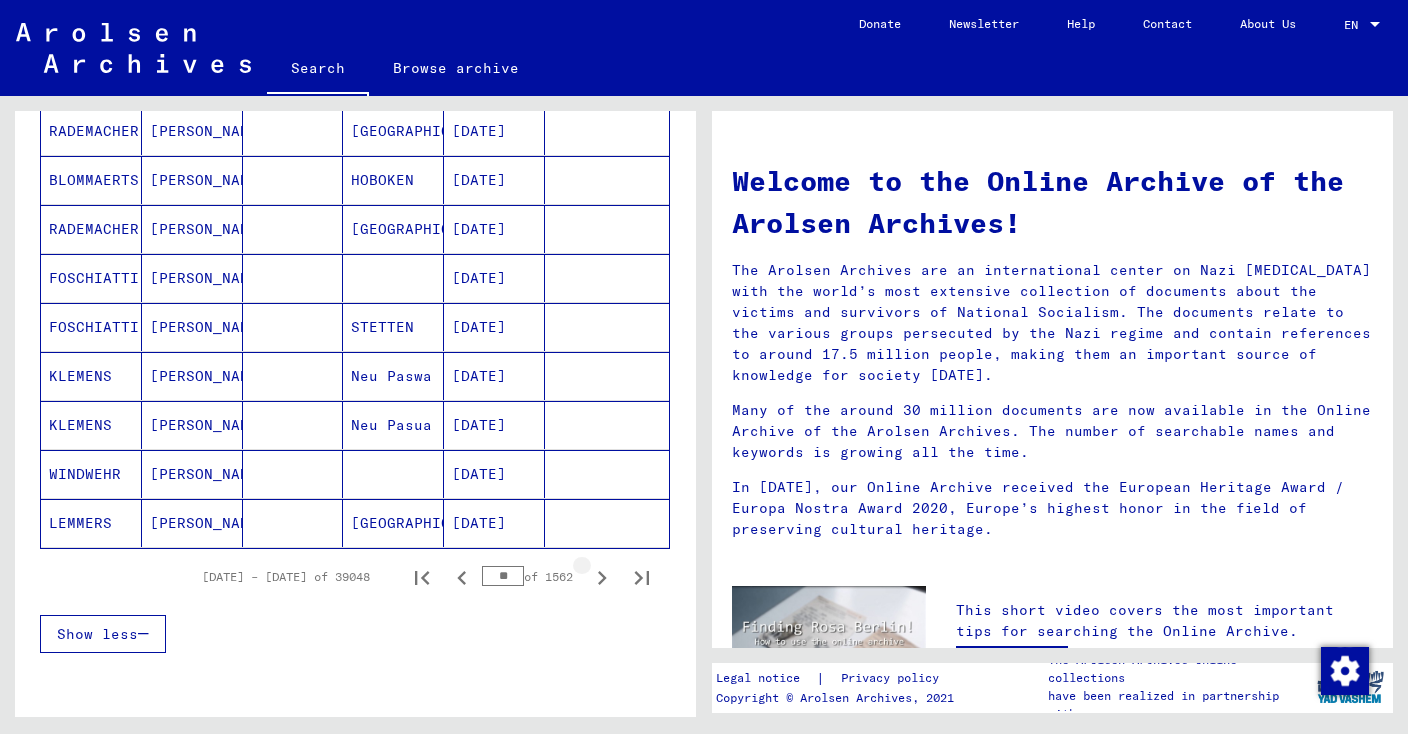 click 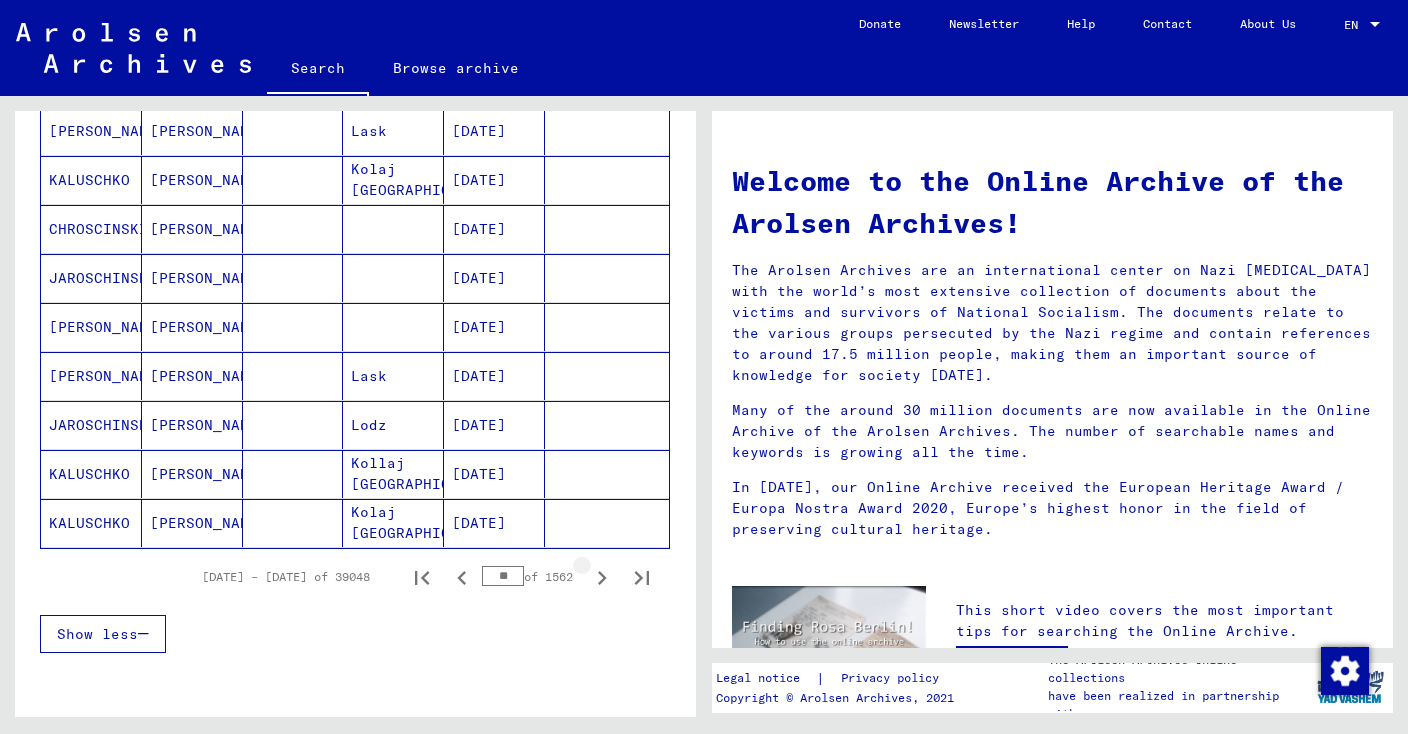 click 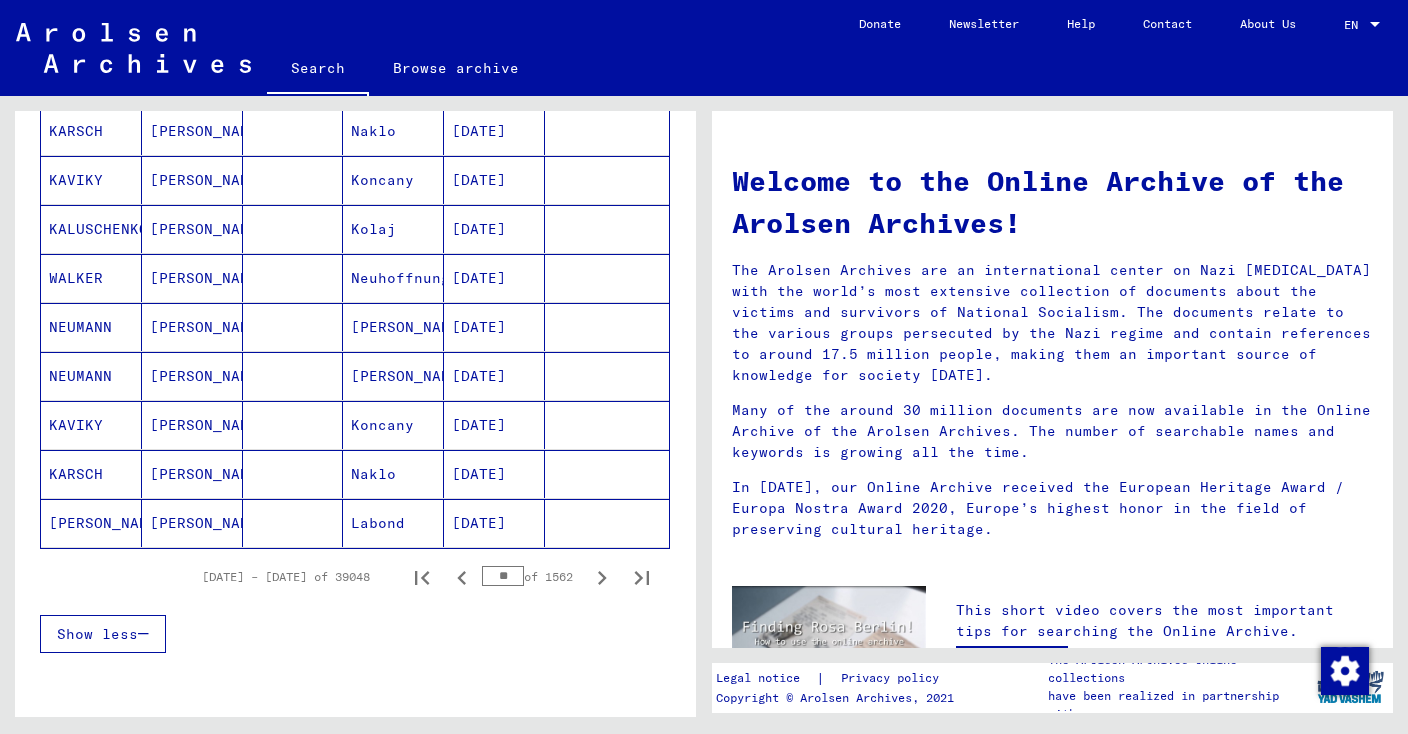 click 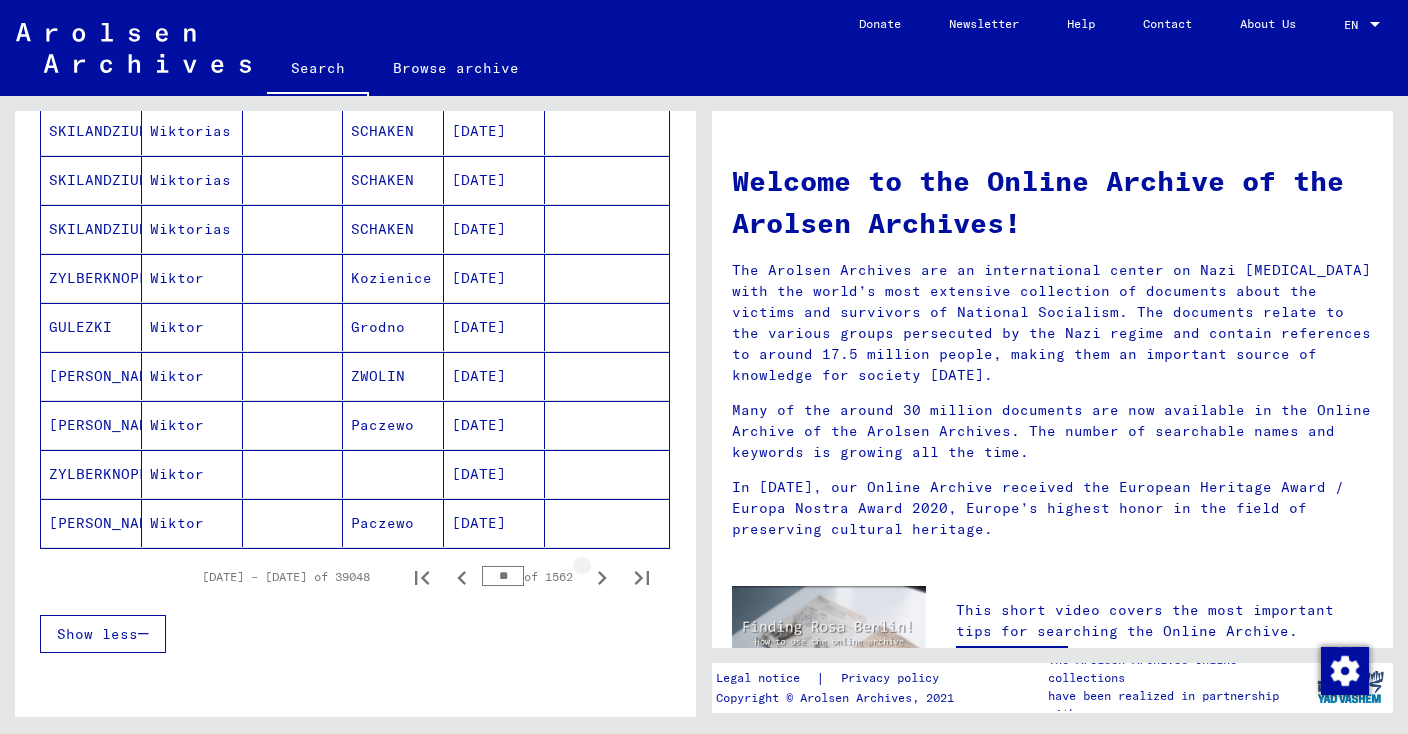 click 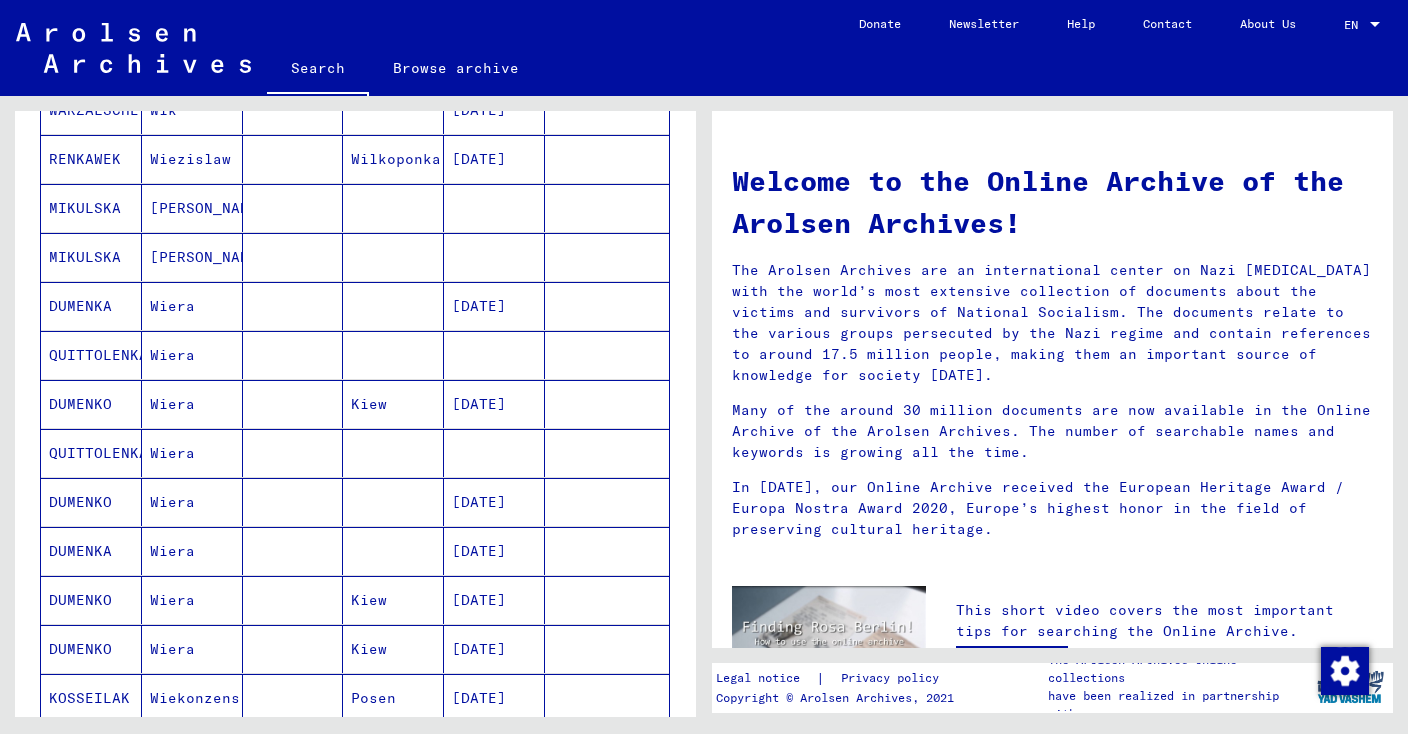 scroll, scrollTop: 903, scrollLeft: 0, axis: vertical 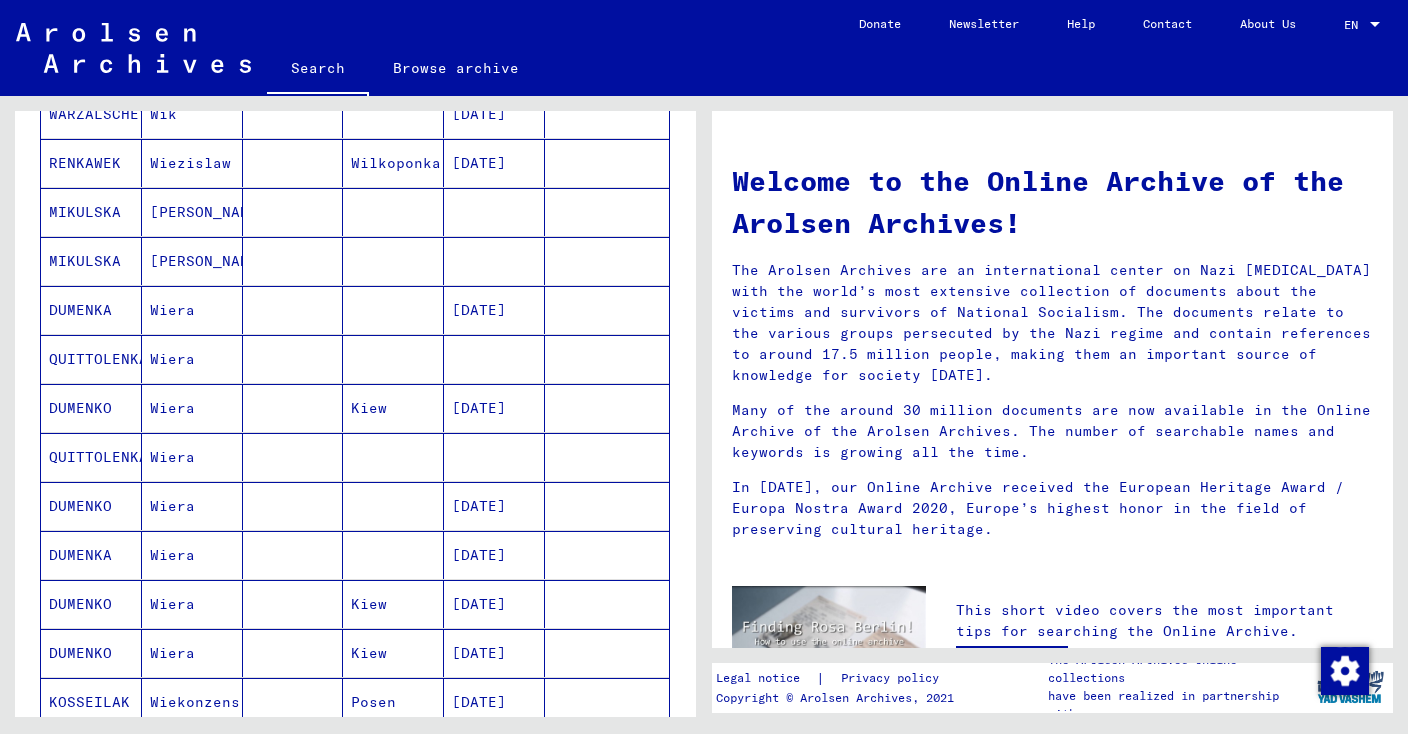 click on "QUITTOLENKA" at bounding box center [91, 408] 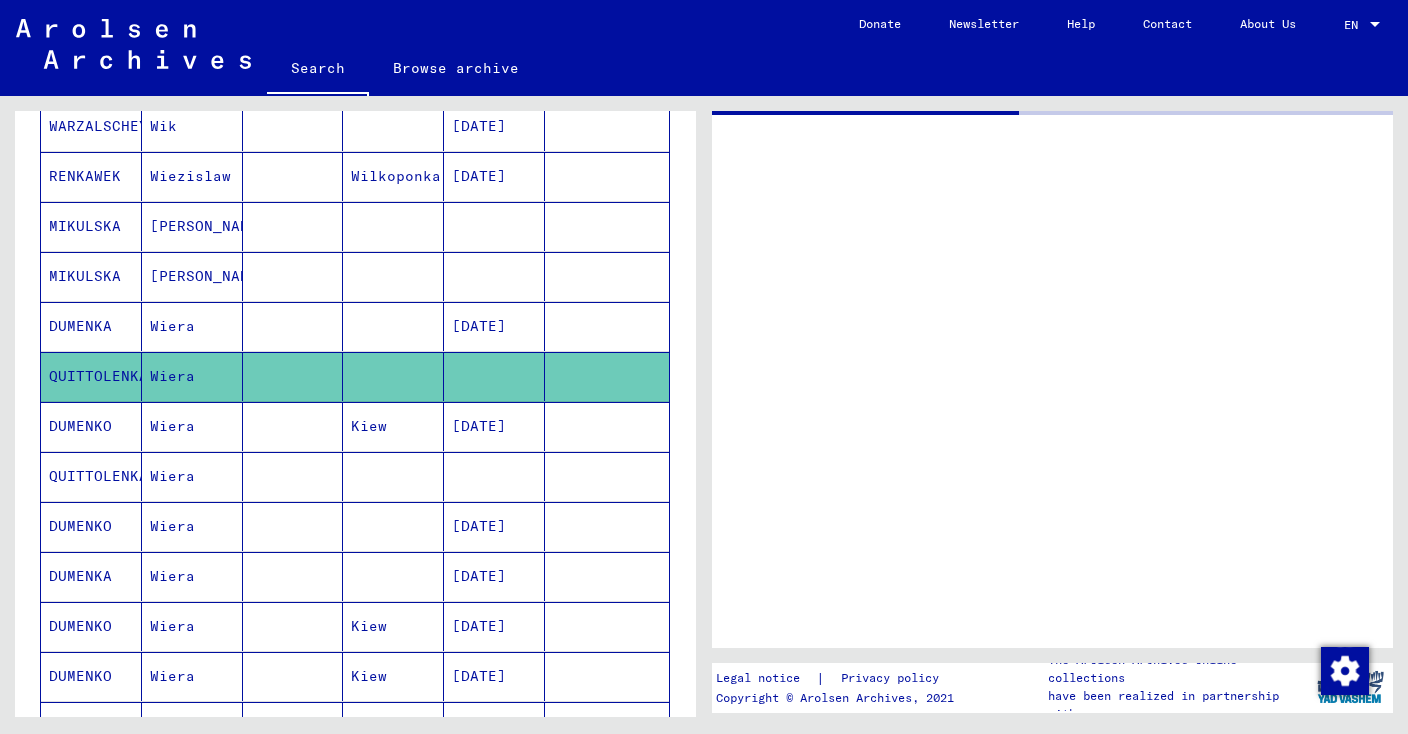 scroll, scrollTop: 912, scrollLeft: 0, axis: vertical 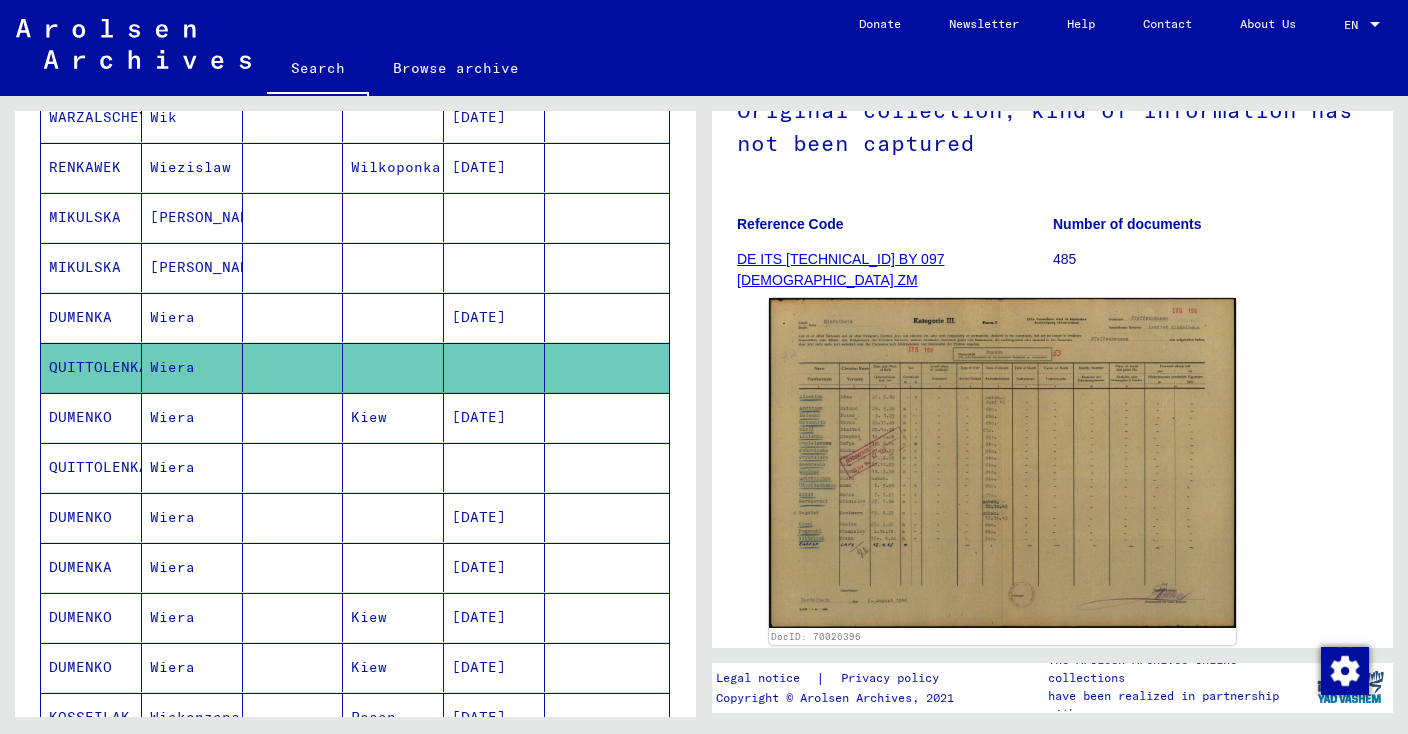 click on "QUITTOLENKA" at bounding box center (91, 517) 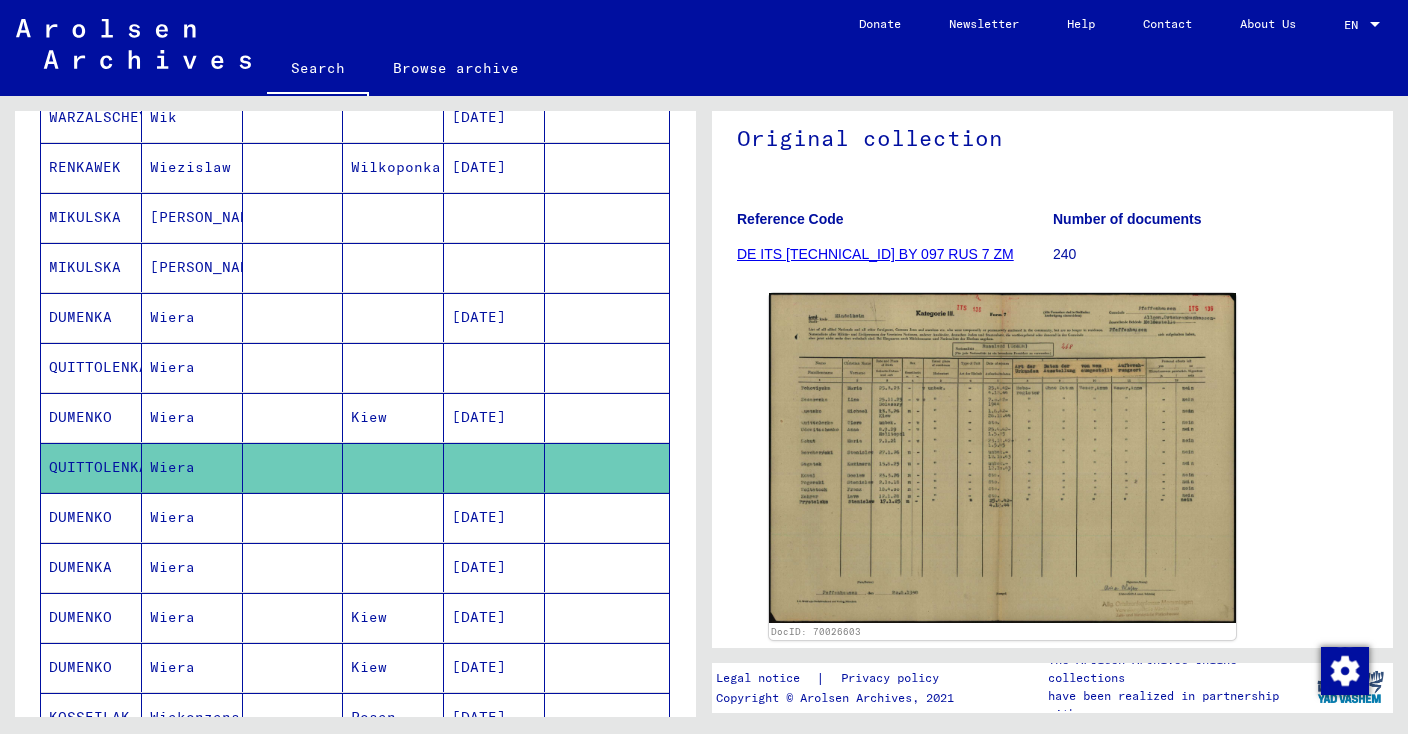scroll, scrollTop: 197, scrollLeft: 0, axis: vertical 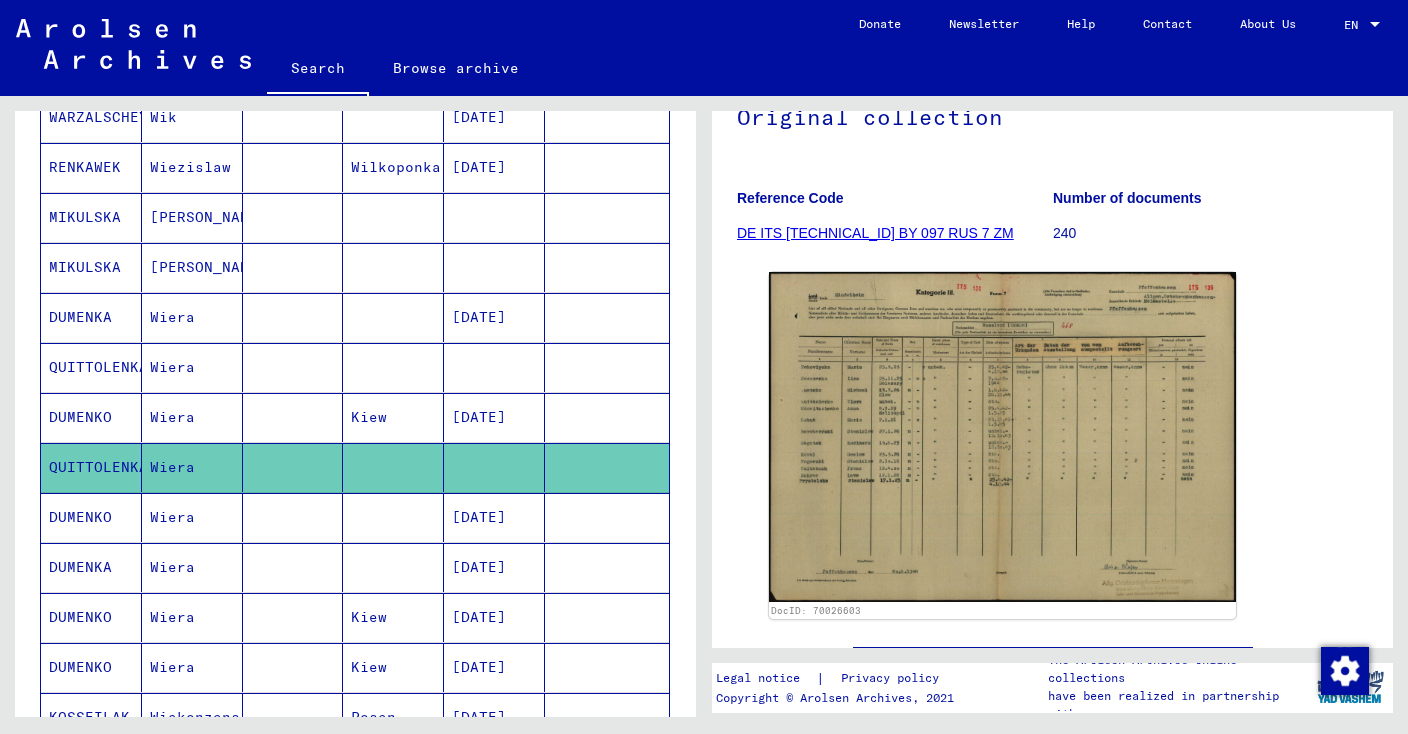 click on "QUITTOLENKA" 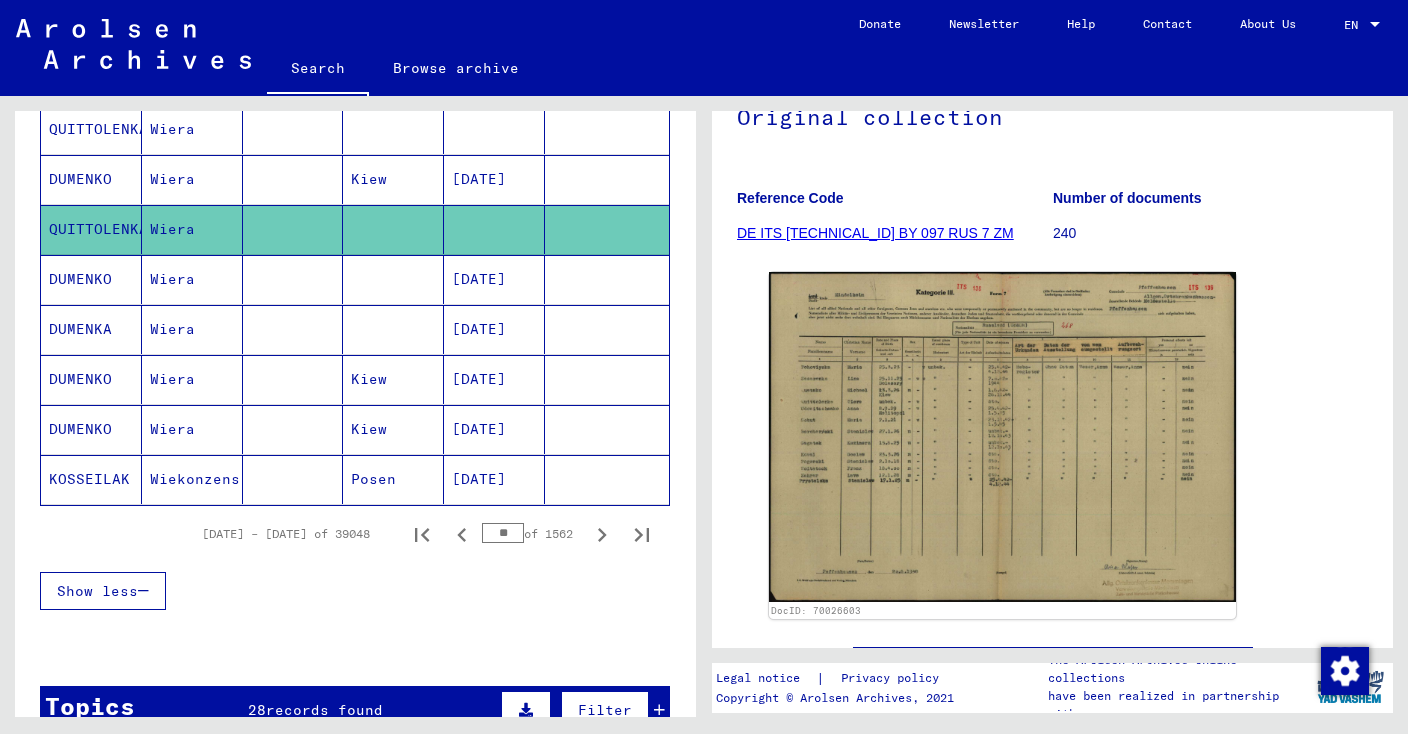 scroll, scrollTop: 1152, scrollLeft: 0, axis: vertical 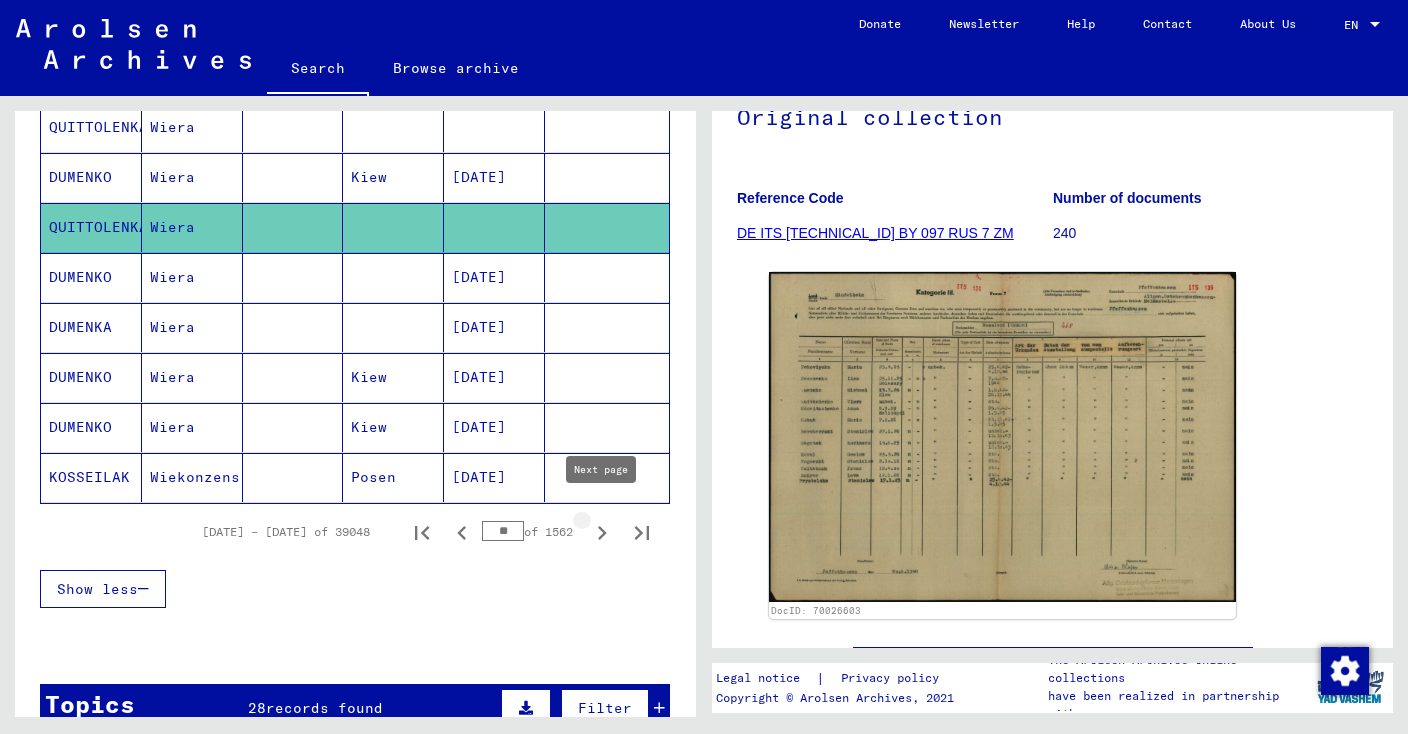 click 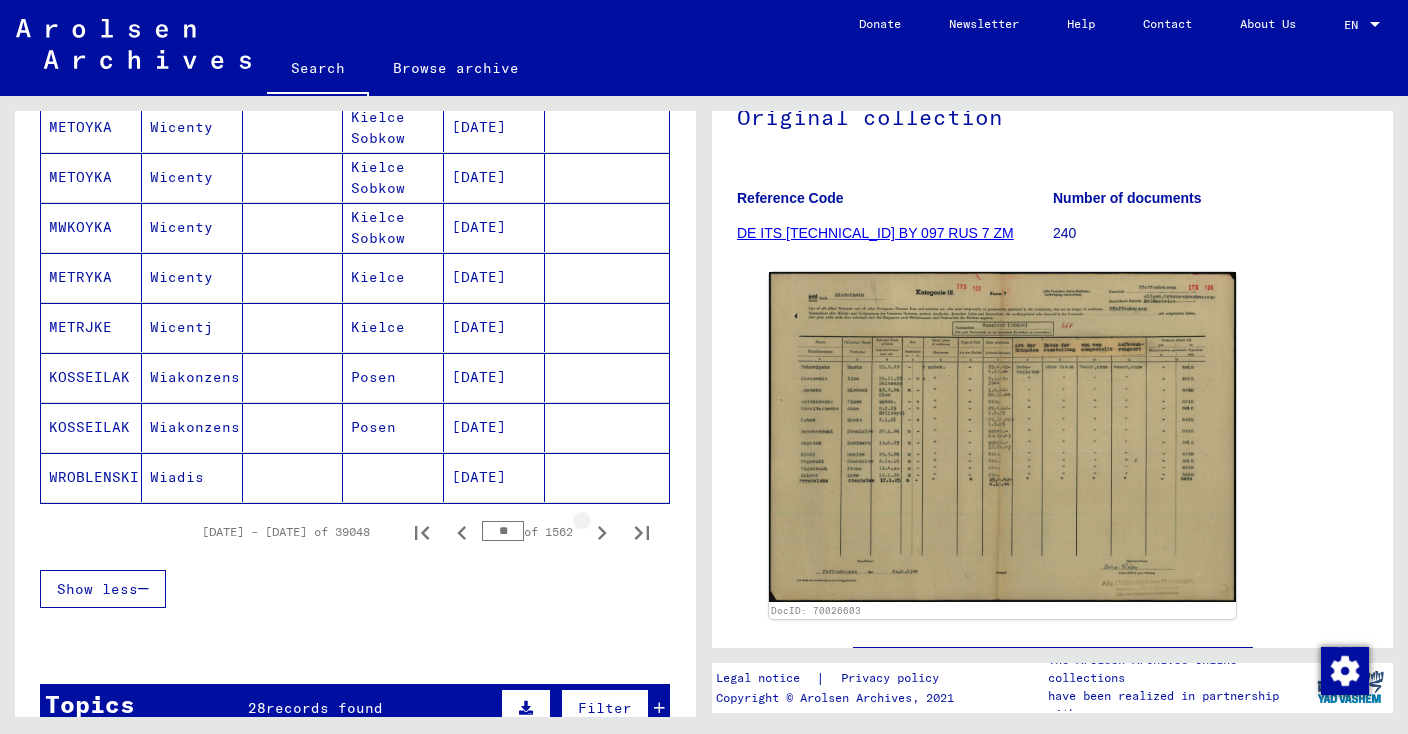 click 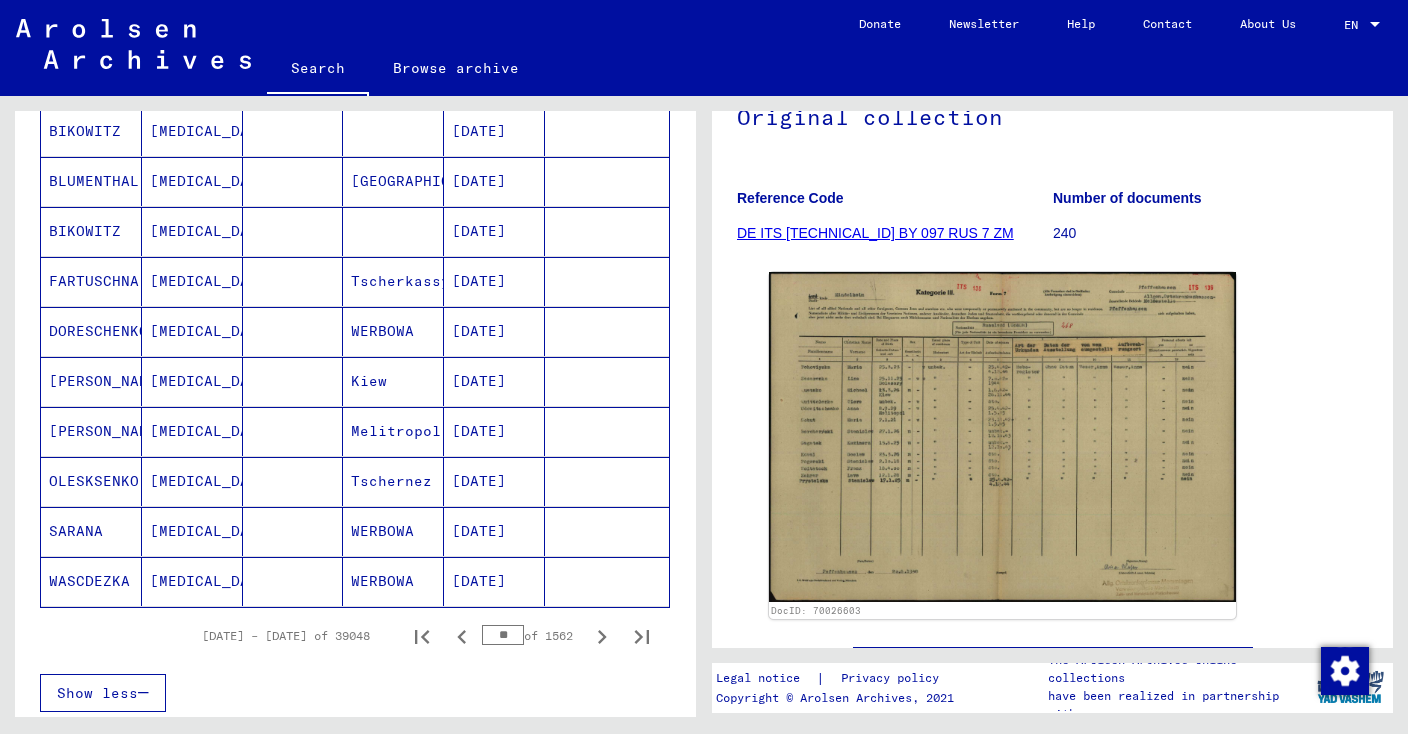 scroll, scrollTop: 1059, scrollLeft: 0, axis: vertical 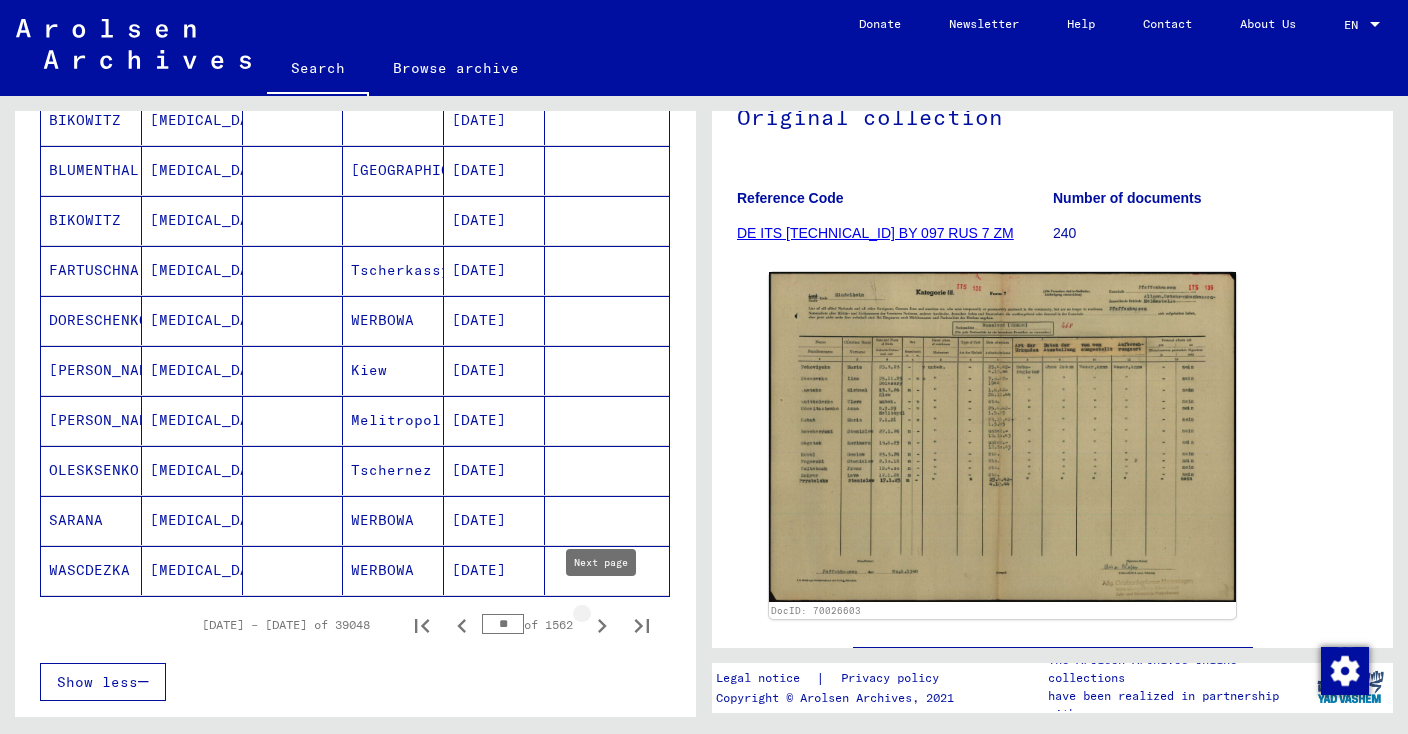 click 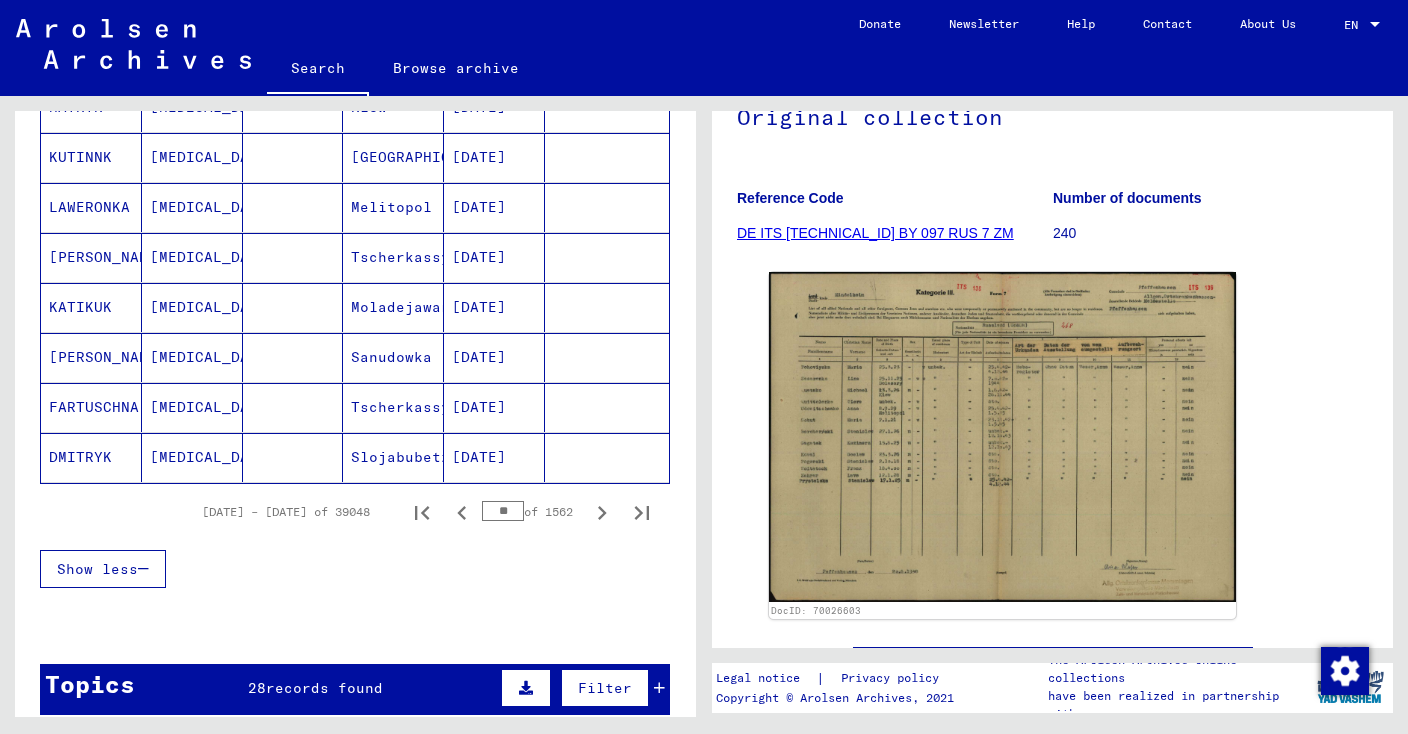 scroll, scrollTop: 1173, scrollLeft: 0, axis: vertical 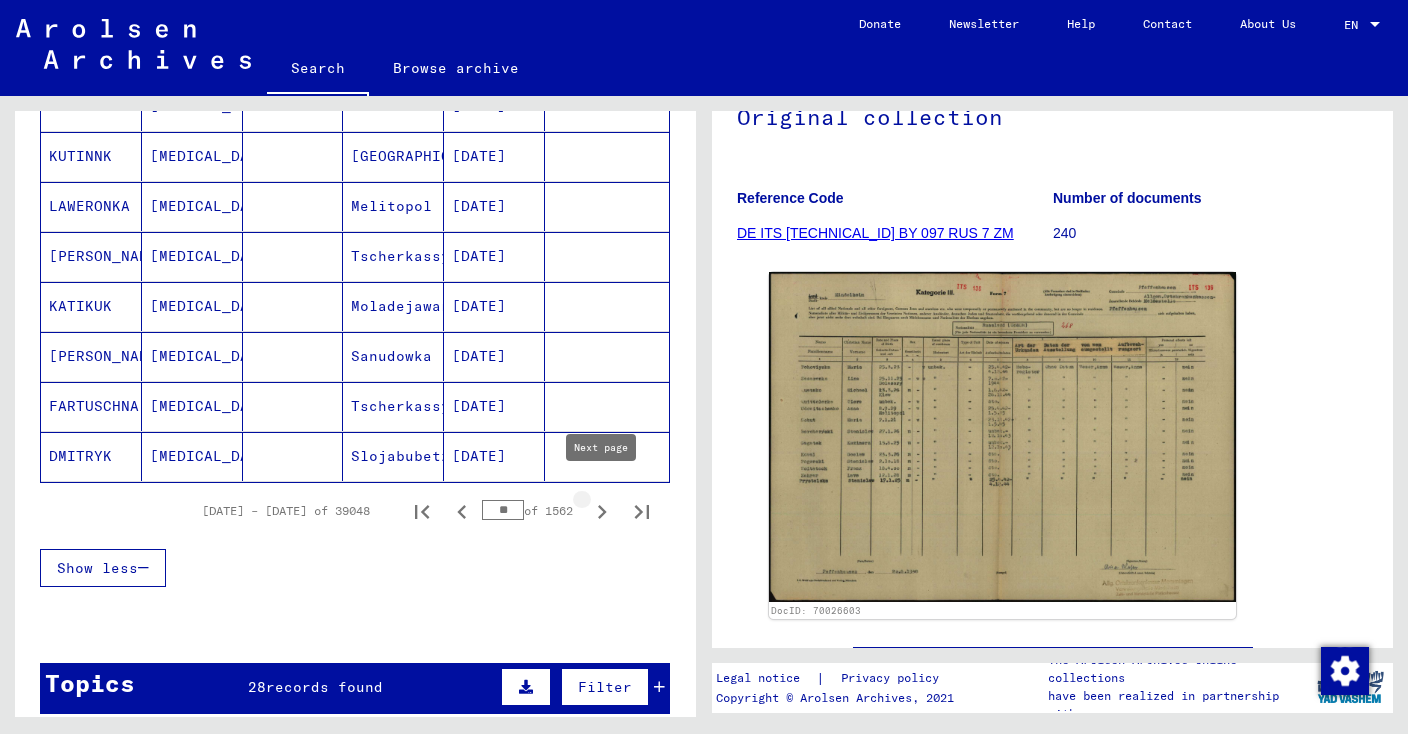click 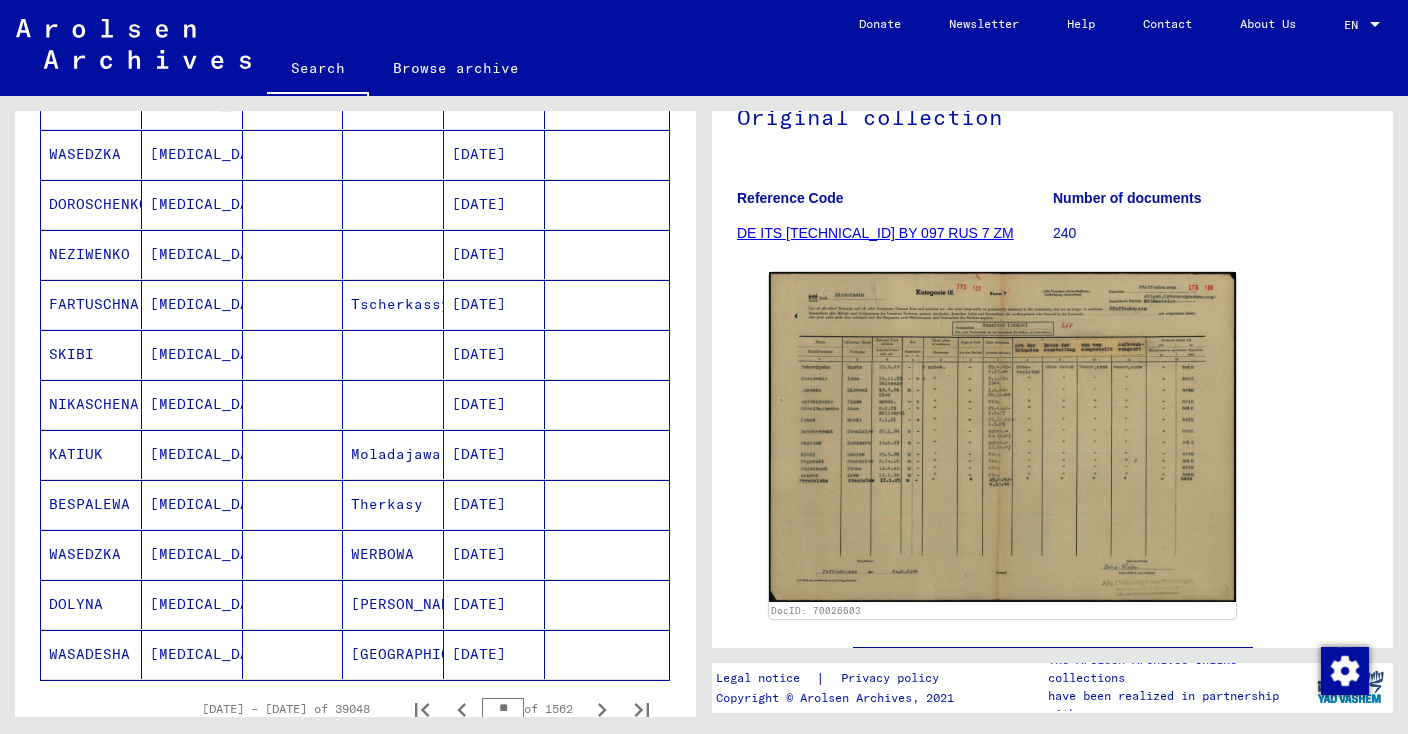 scroll, scrollTop: 1006, scrollLeft: 0, axis: vertical 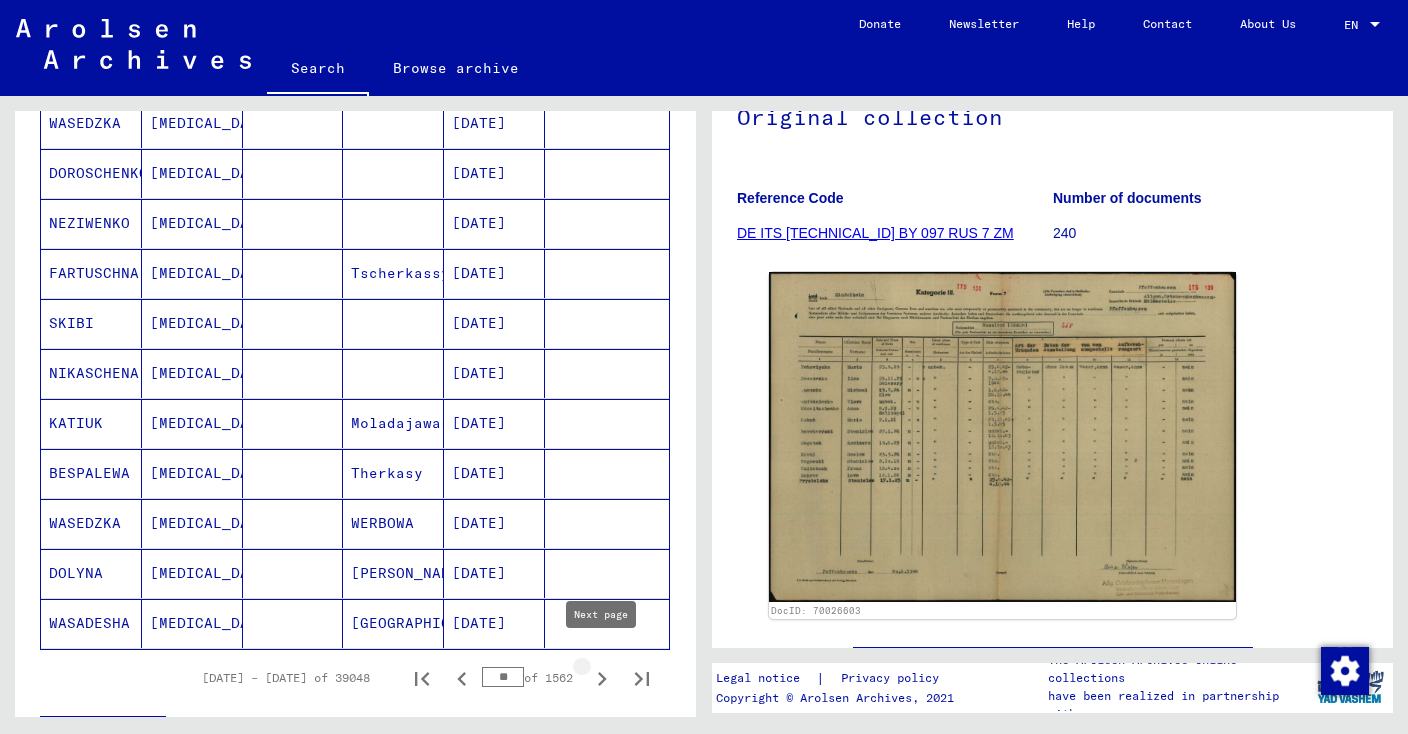 click 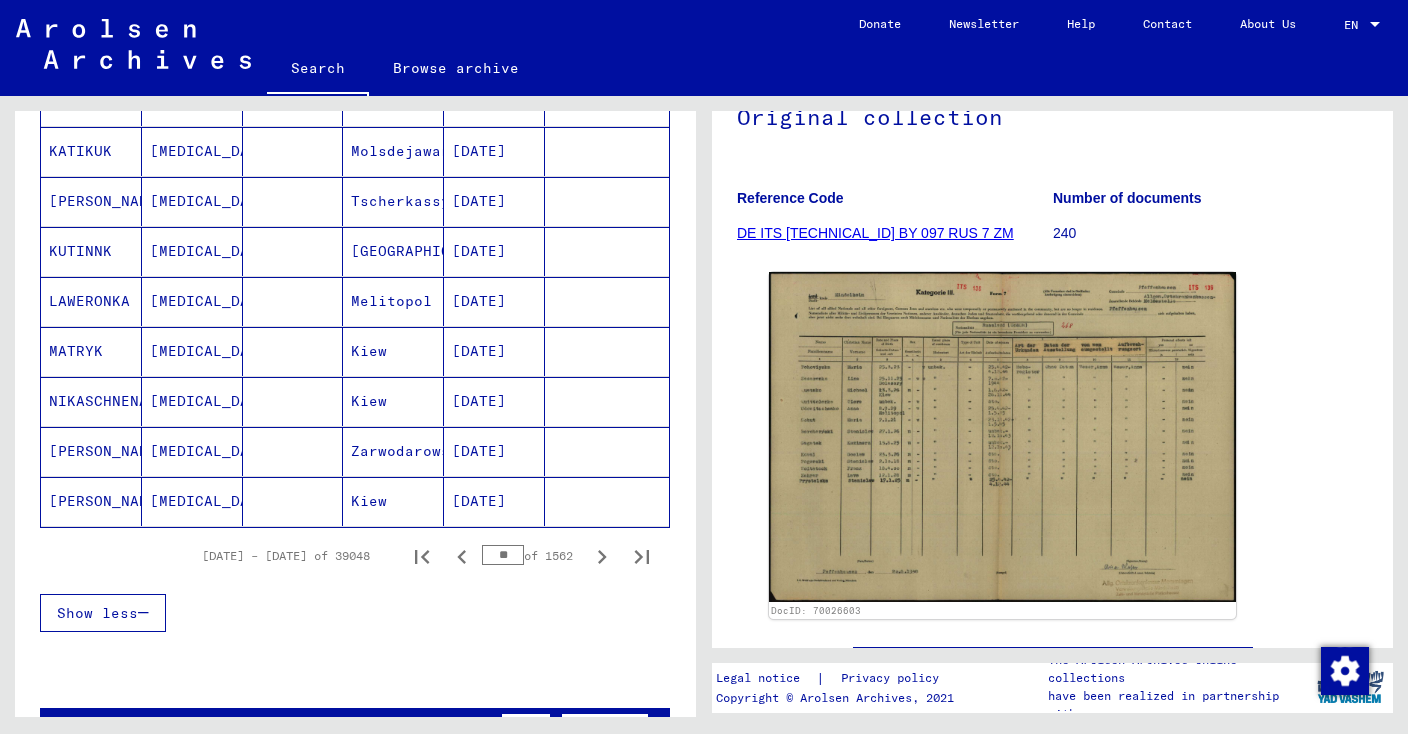 scroll, scrollTop: 1133, scrollLeft: 0, axis: vertical 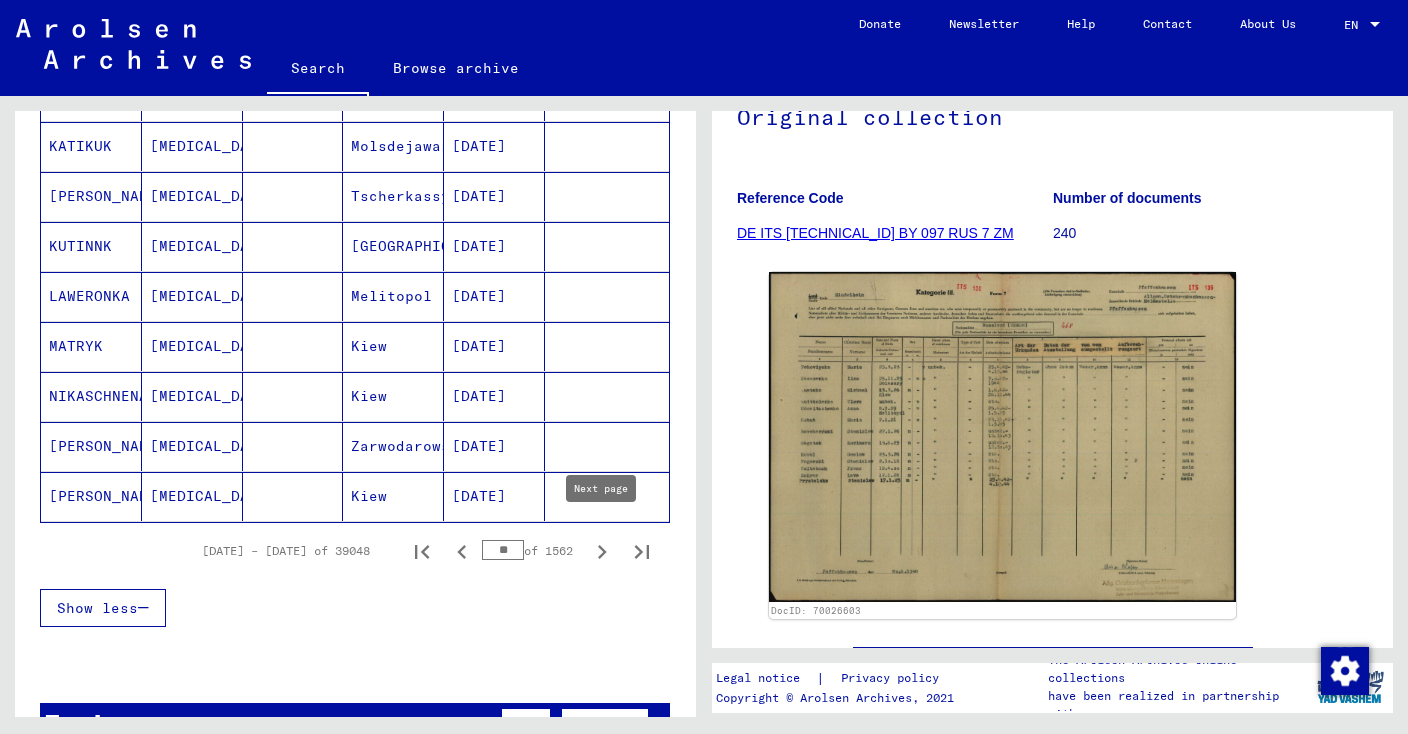 click 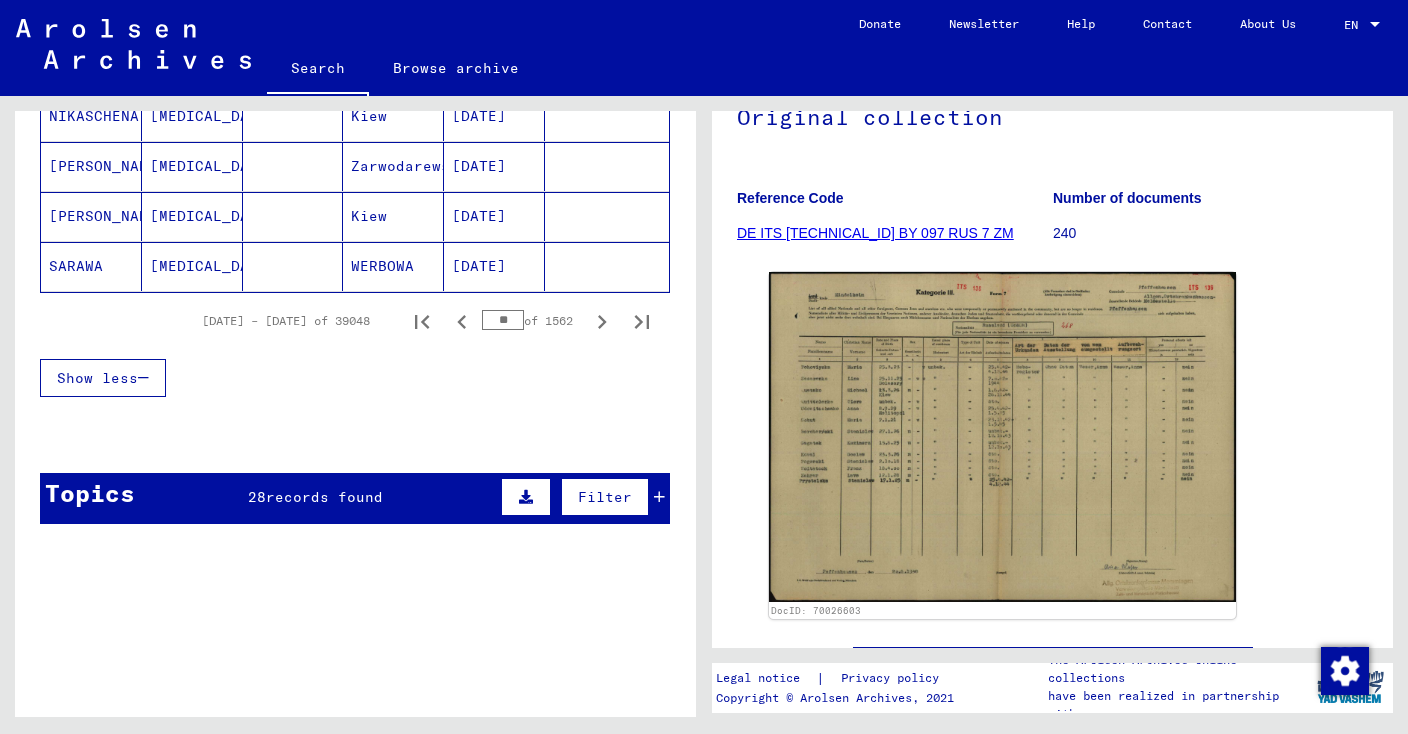 scroll, scrollTop: 1363, scrollLeft: 0, axis: vertical 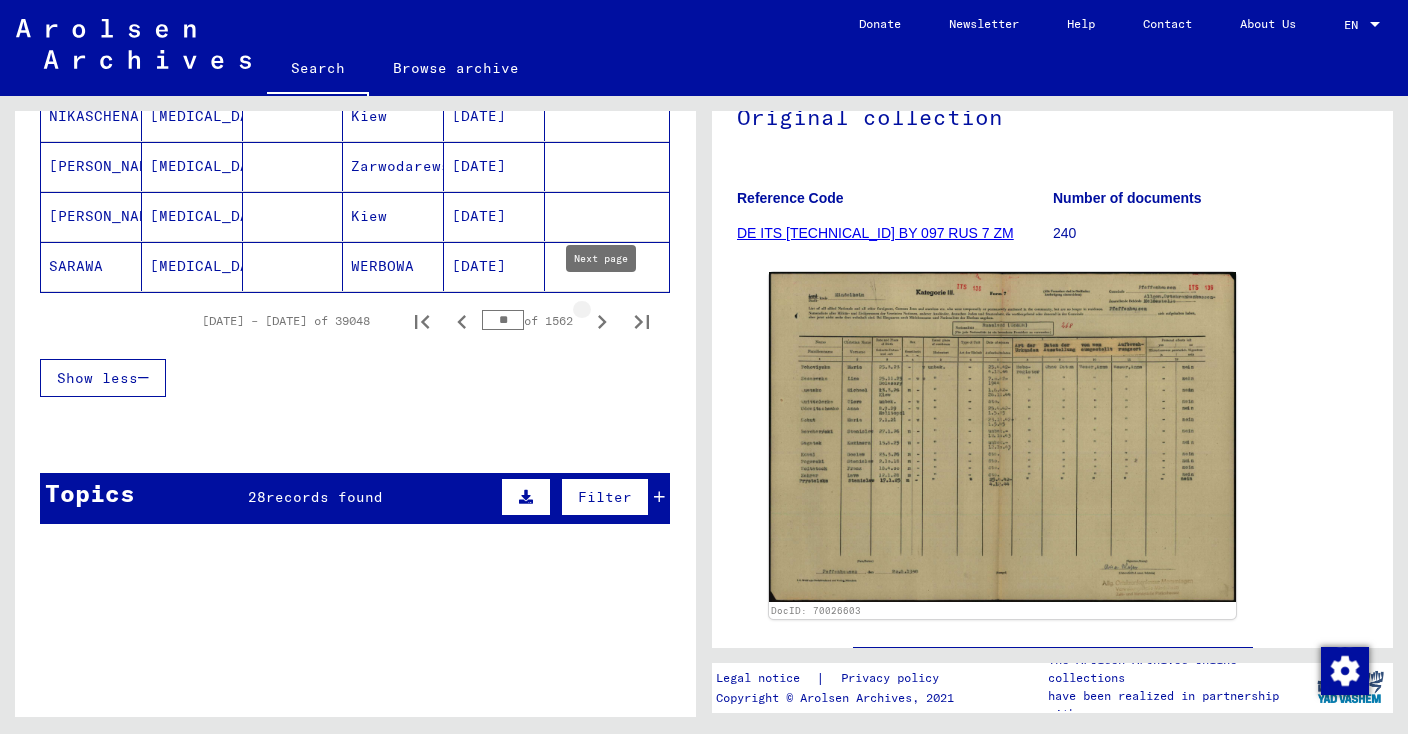 click 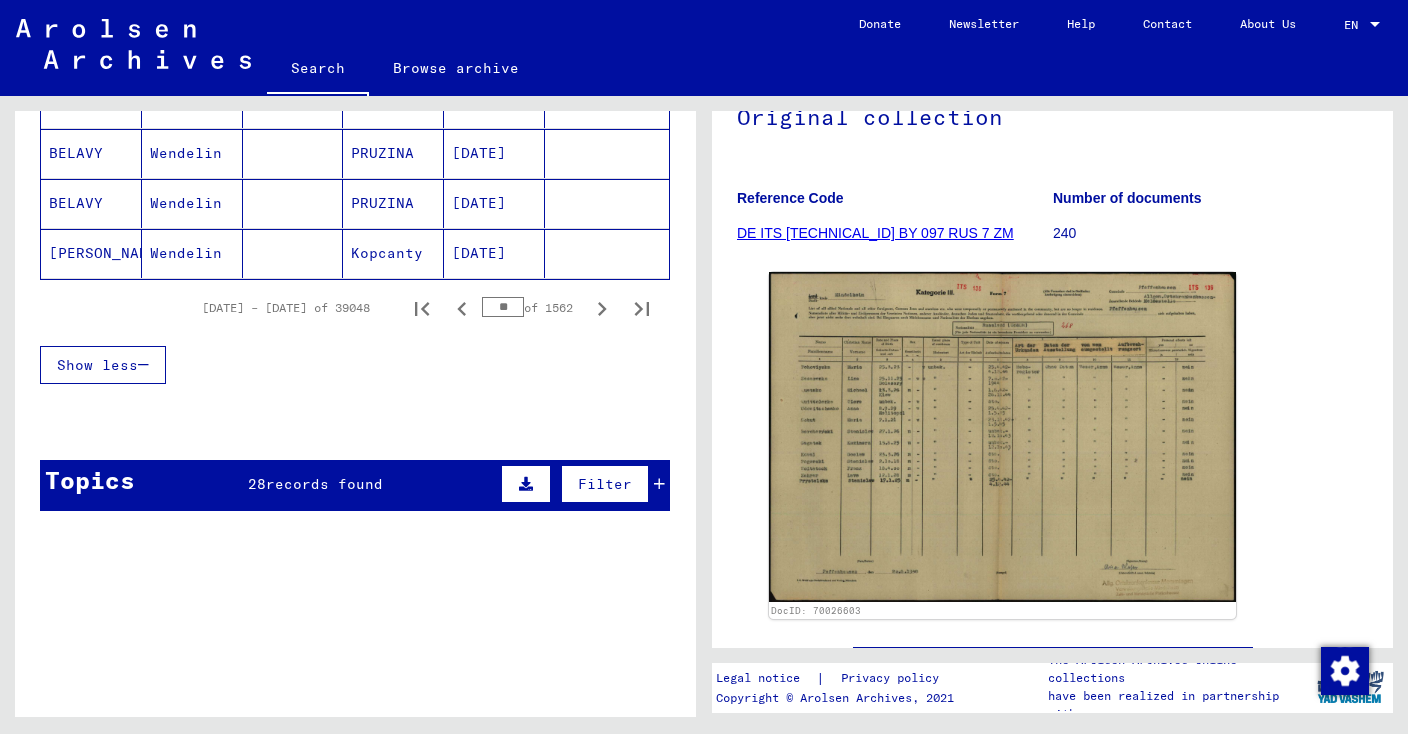 scroll, scrollTop: 1393, scrollLeft: 0, axis: vertical 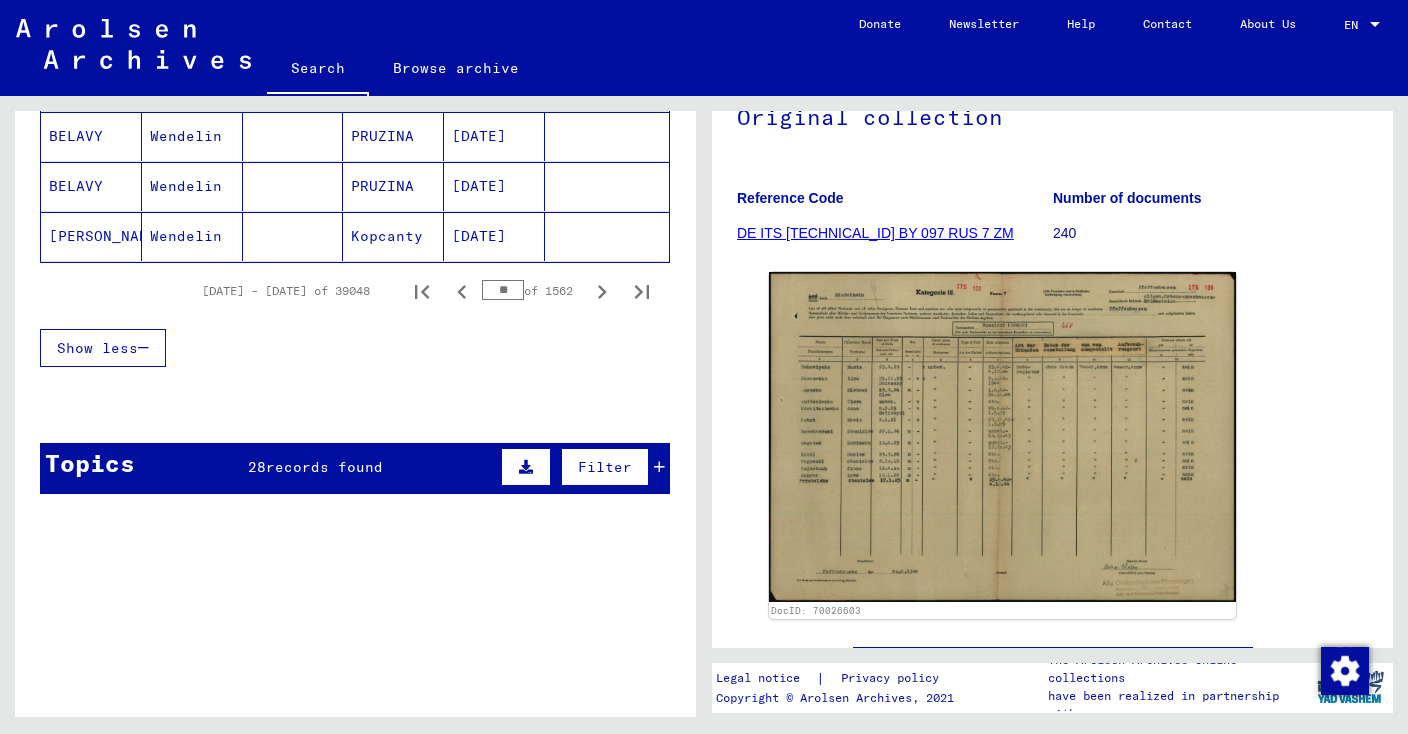 click on "records found" at bounding box center [324, 467] 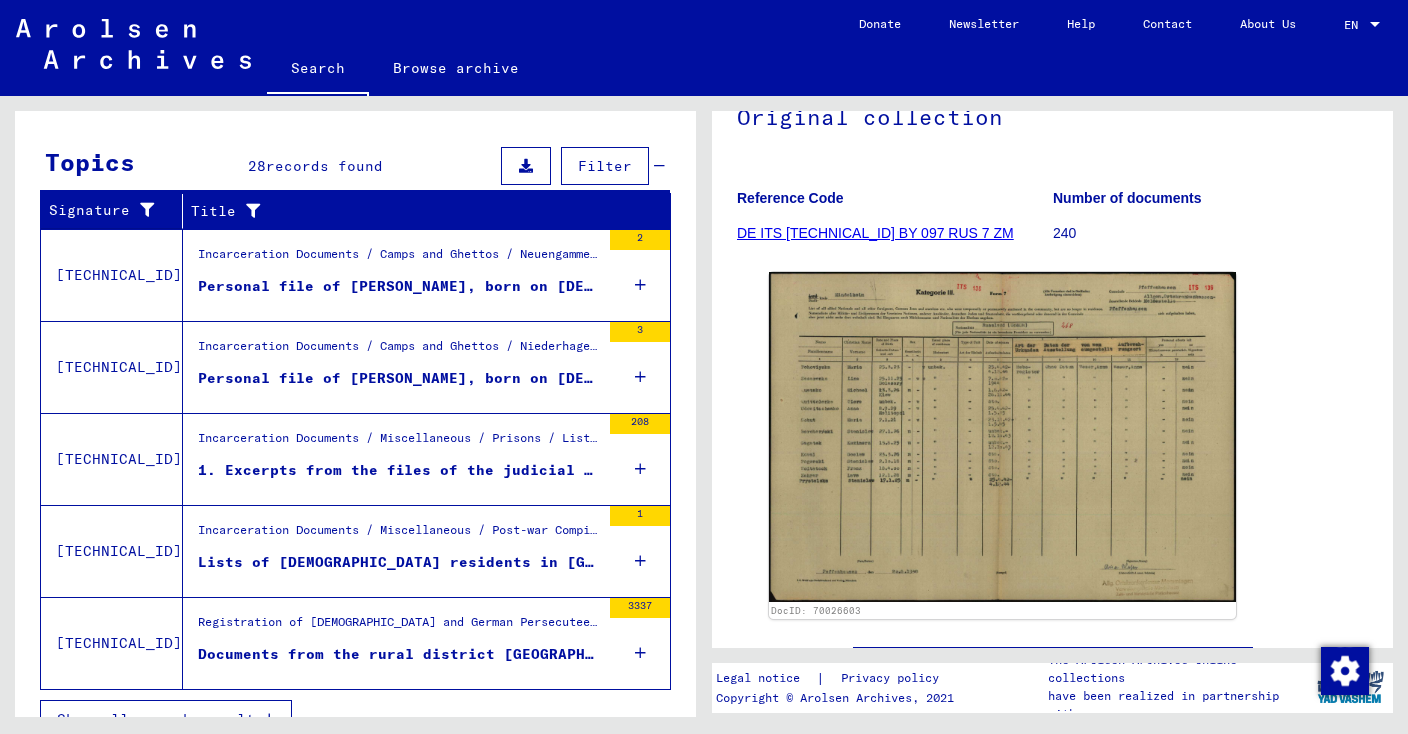 scroll, scrollTop: 1707, scrollLeft: 0, axis: vertical 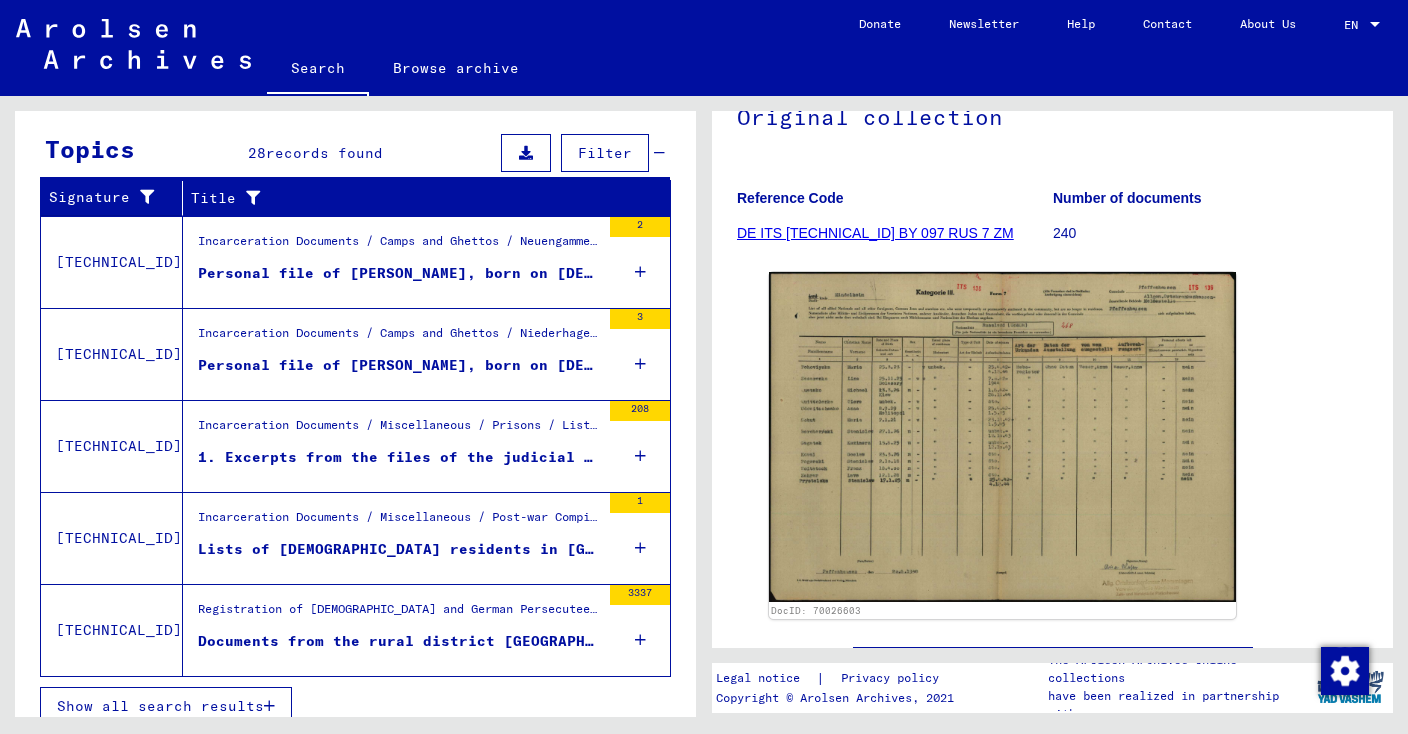 click at bounding box center [269, 706] 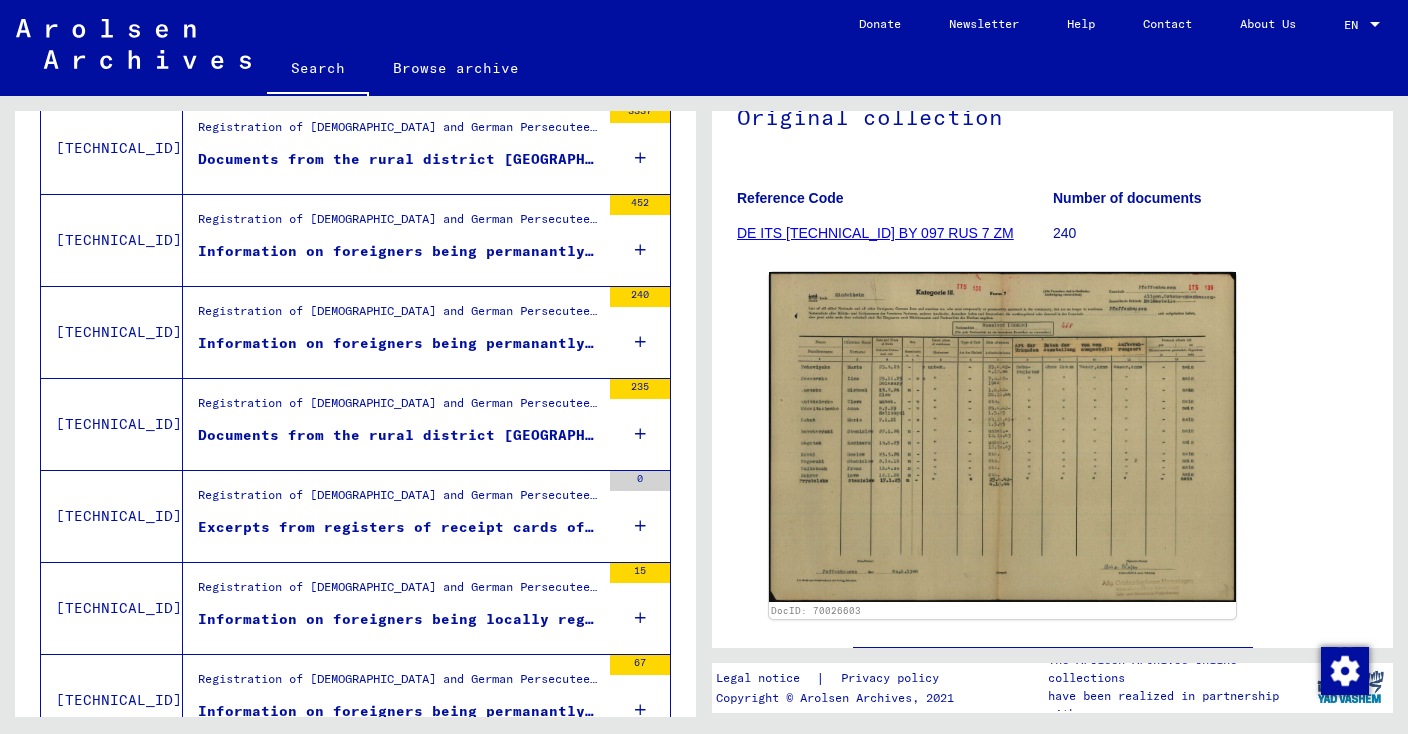 scroll, scrollTop: 768, scrollLeft: 0, axis: vertical 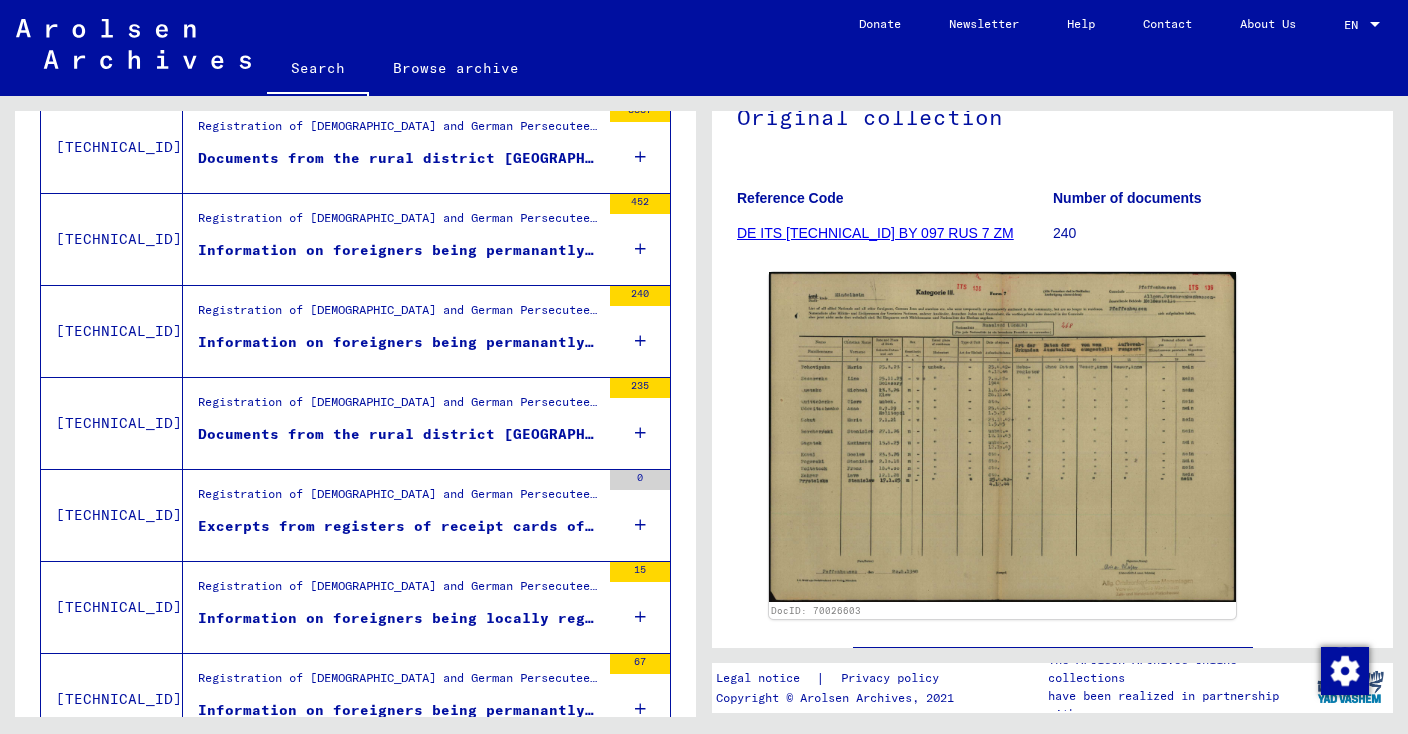 click on "Information on foreigners being locally registered (after the war) in the district [GEOGRAPHIC_DATA]" at bounding box center [399, 618] 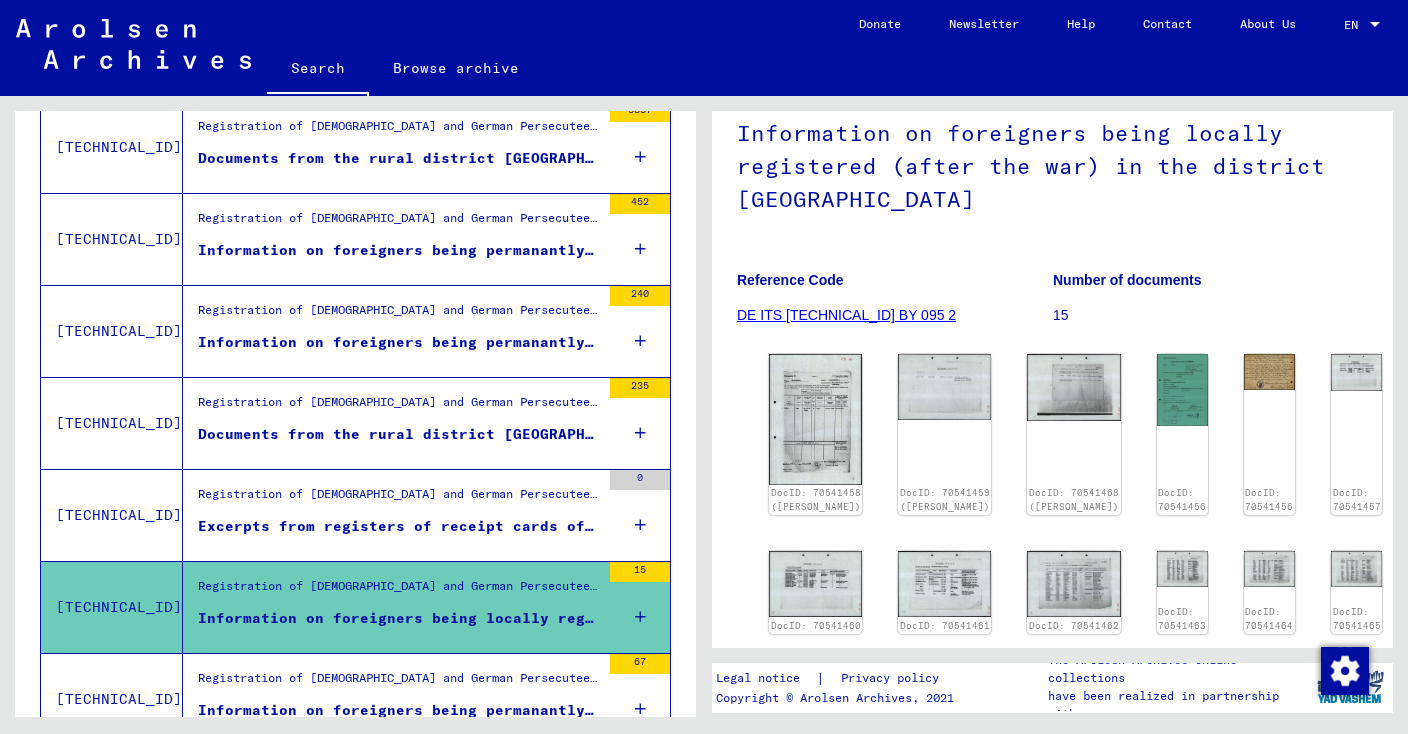 scroll, scrollTop: 192, scrollLeft: 0, axis: vertical 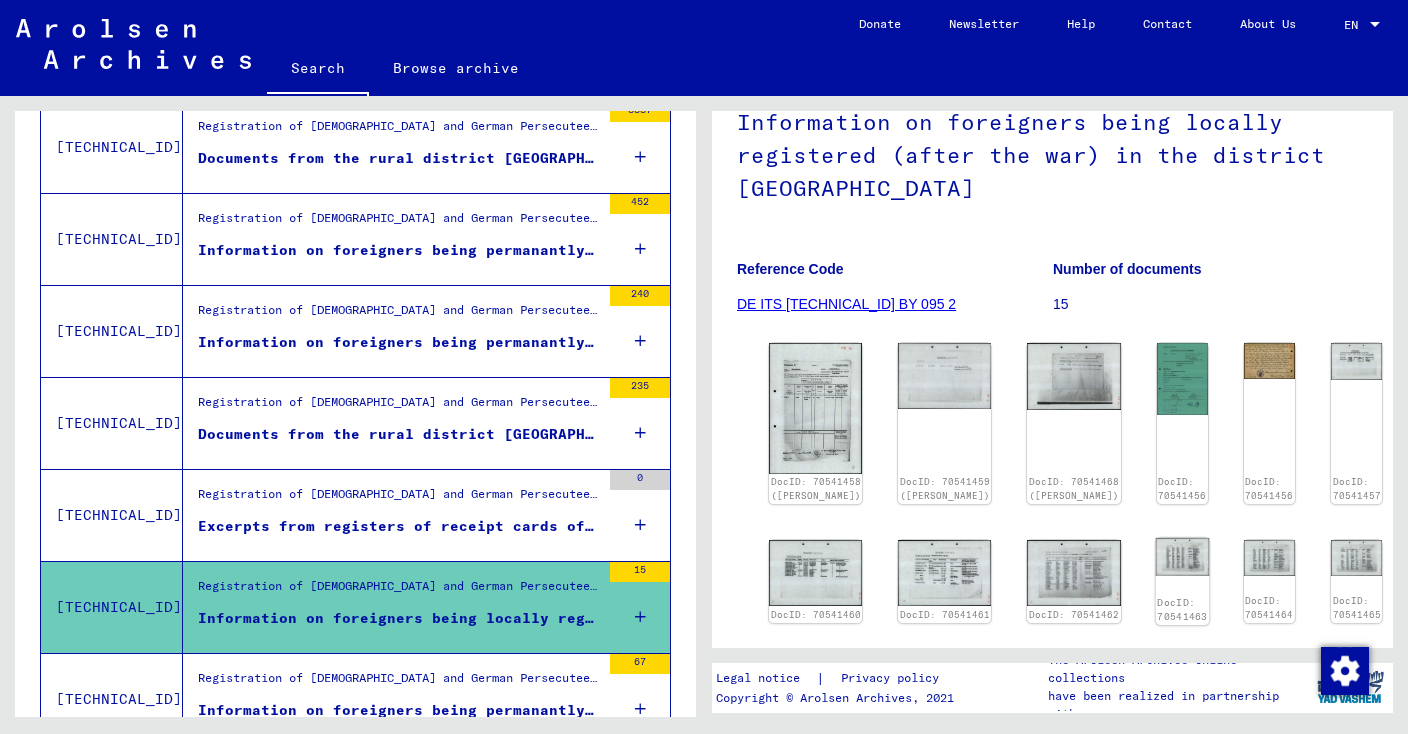 click 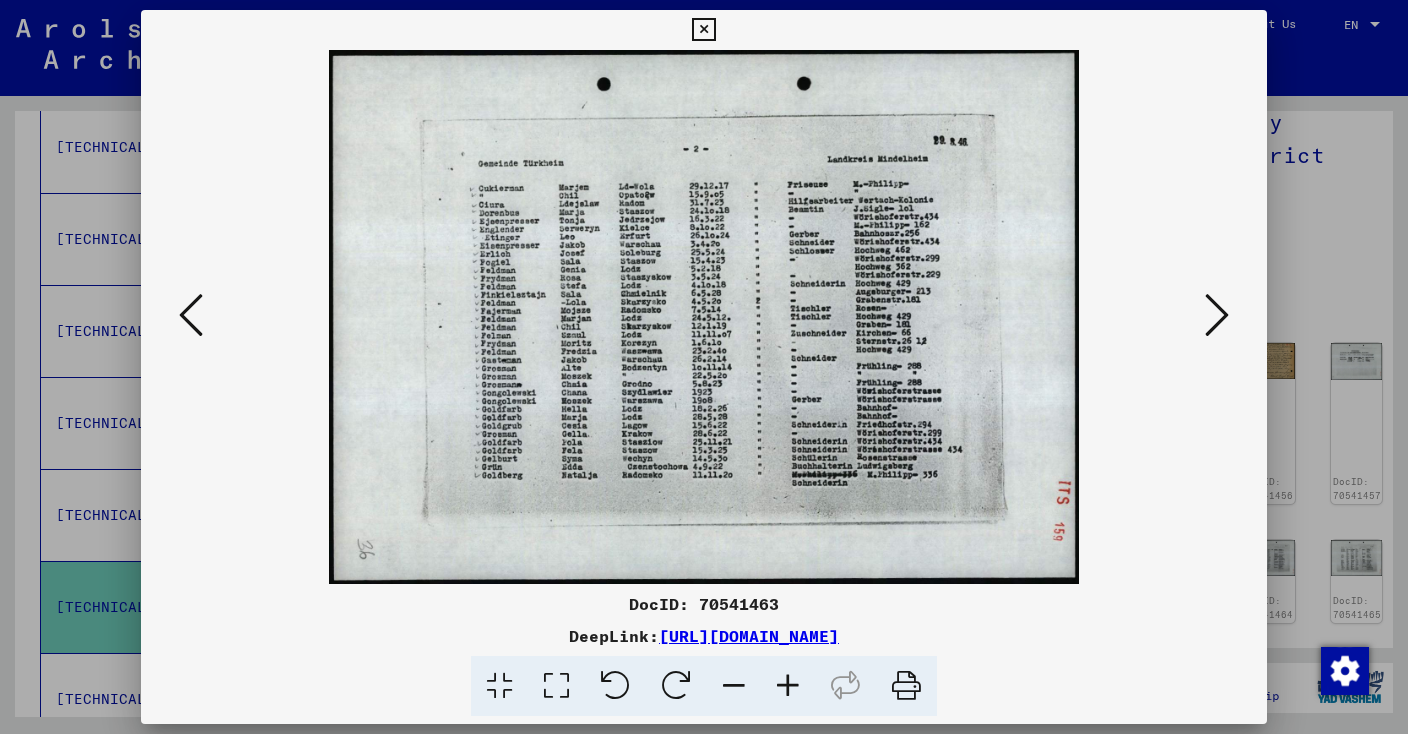 click at bounding box center (1217, 315) 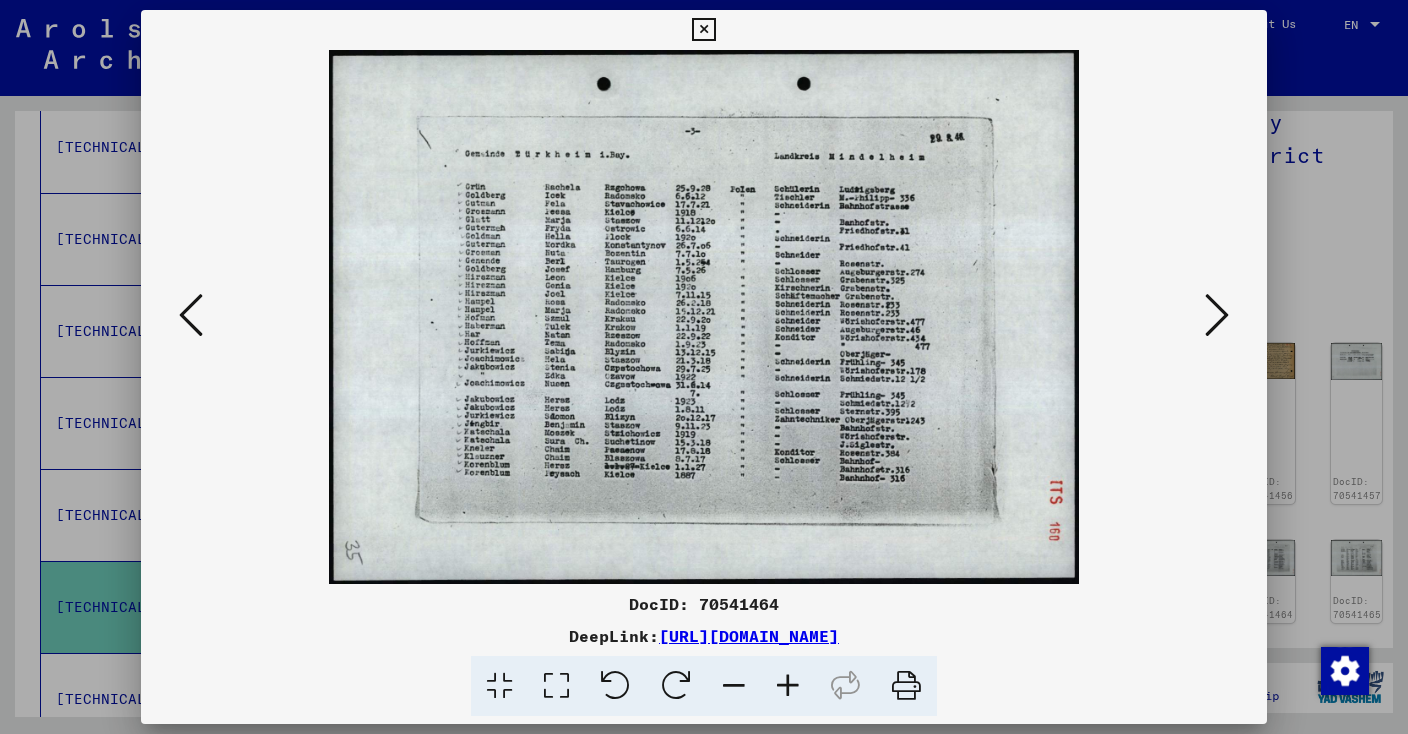 click at bounding box center (1217, 315) 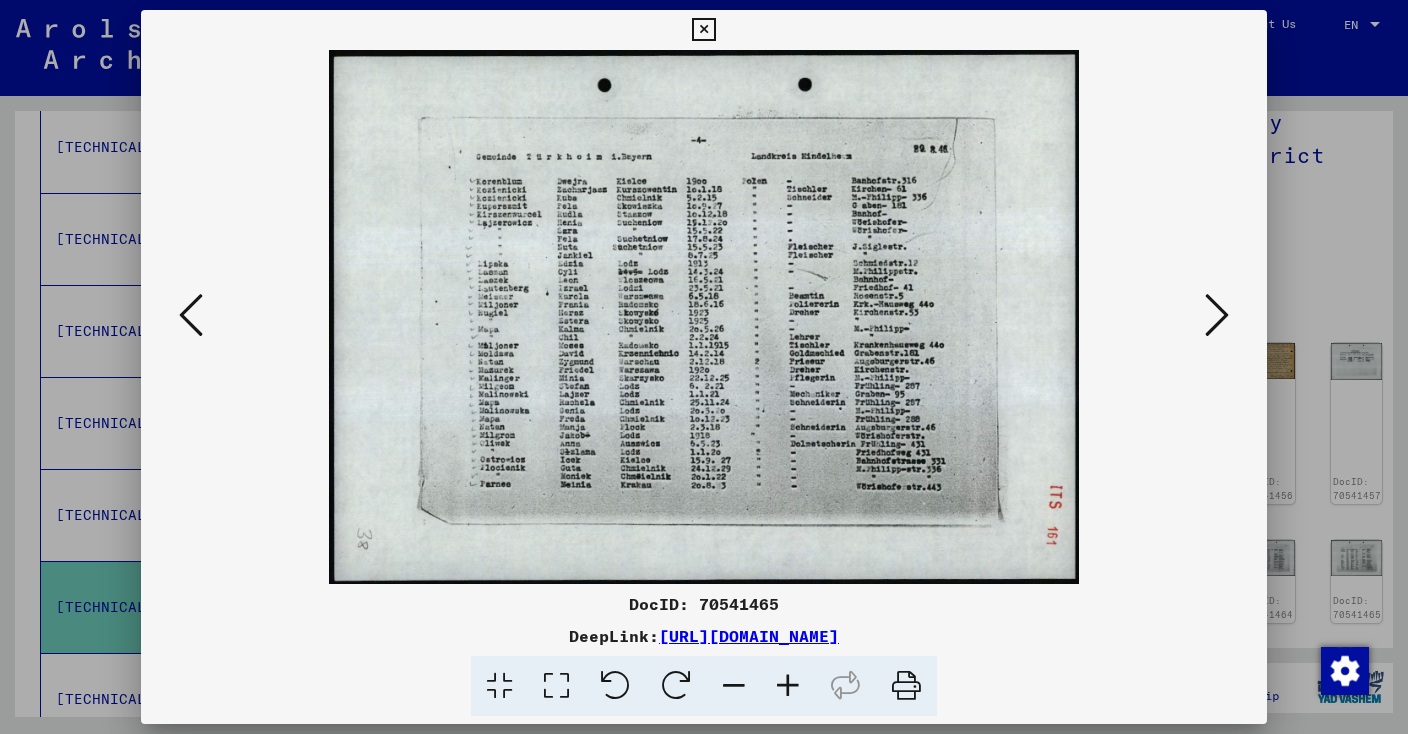 click at bounding box center (704, 317) 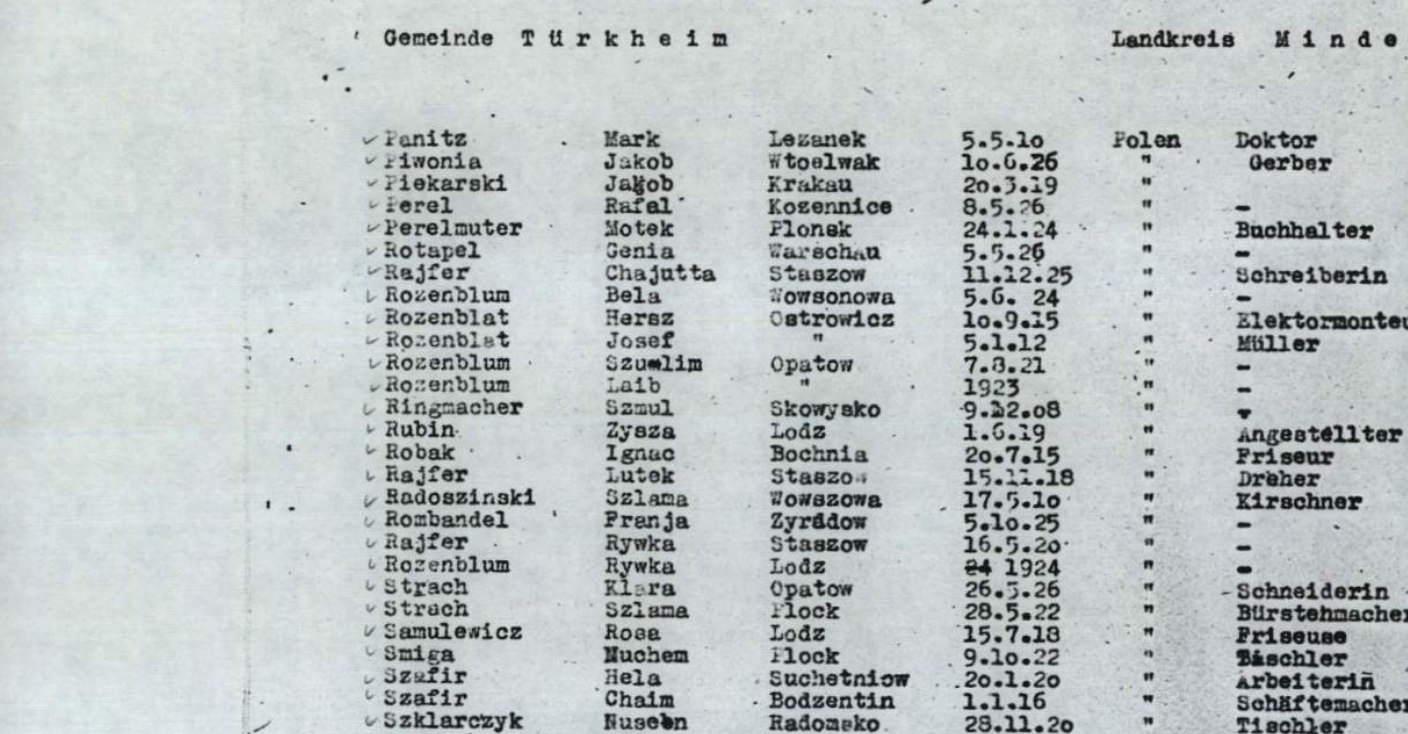 scroll, scrollTop: 768, scrollLeft: 0, axis: vertical 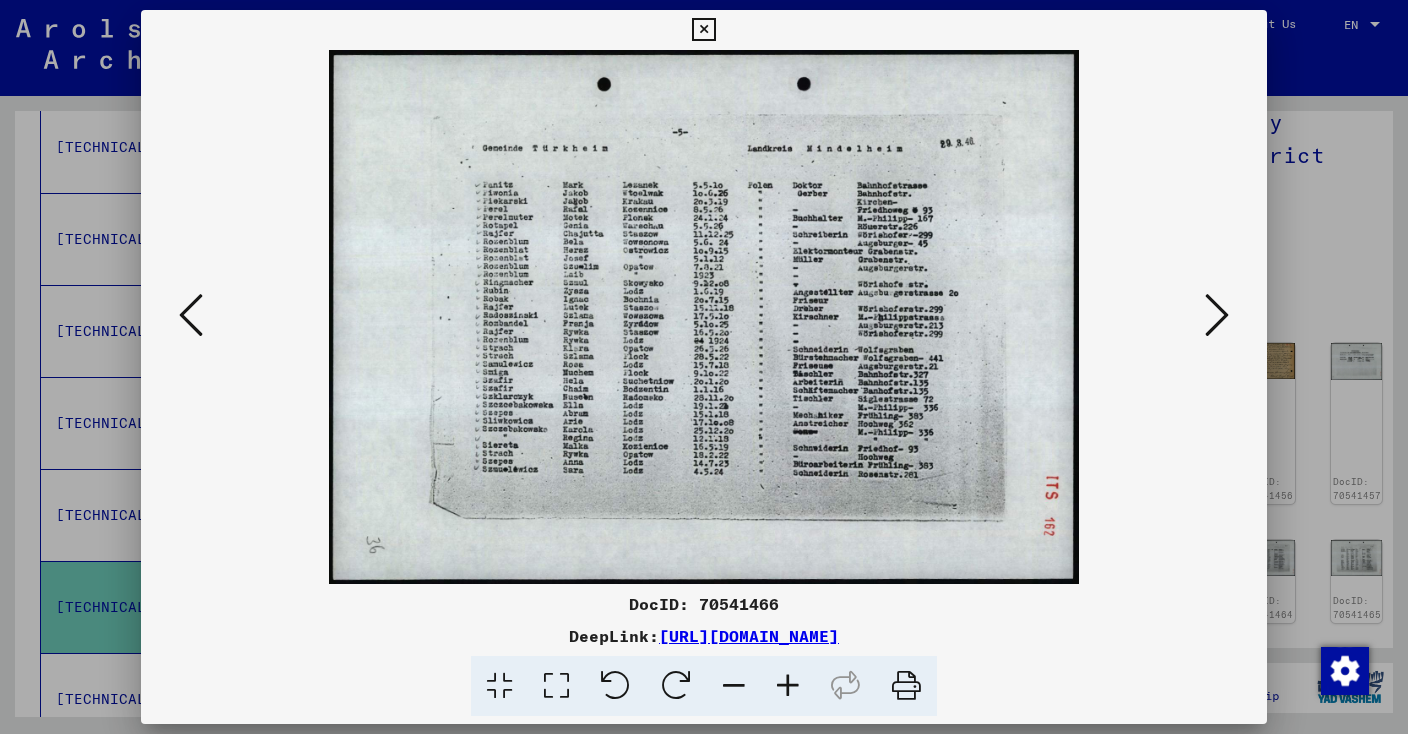 click at bounding box center (703, 30) 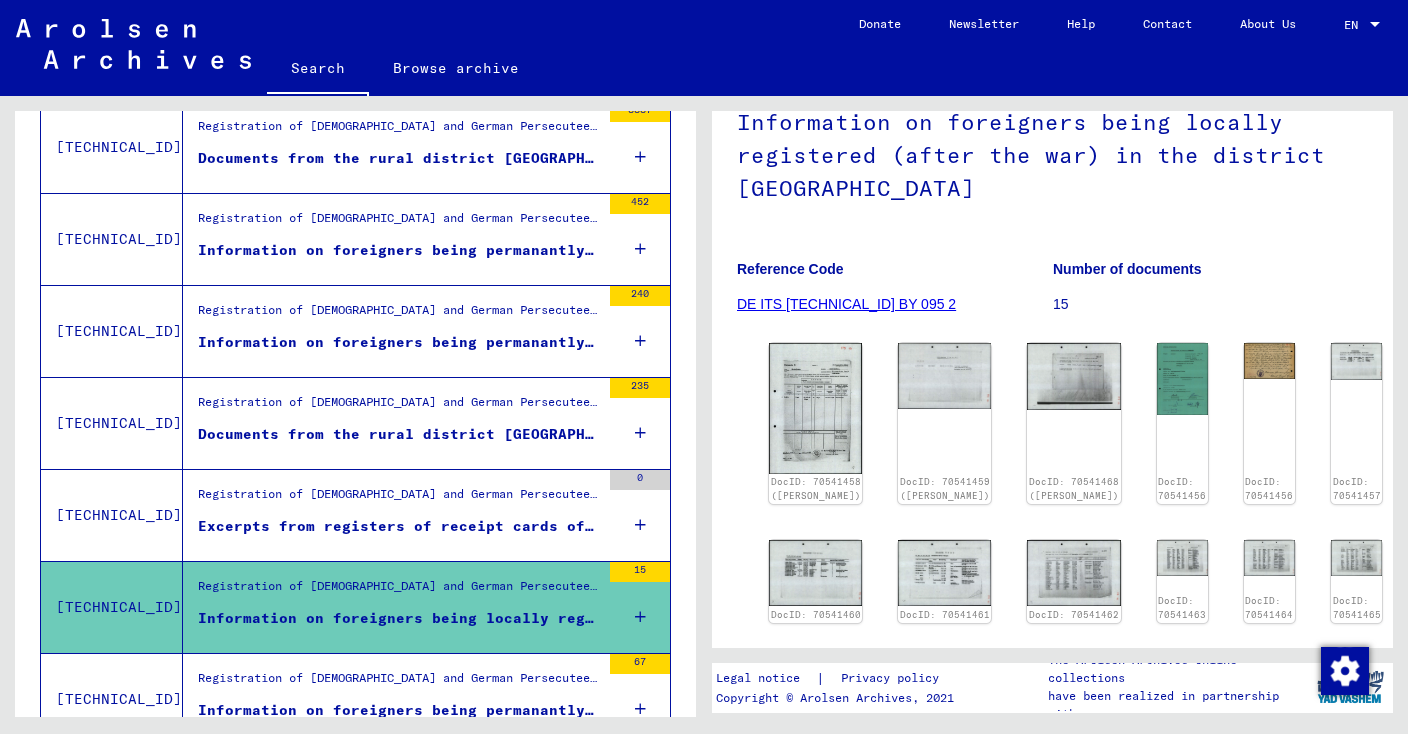 click on "Excerpts from registers of receipt cards of various communities in the rural district of [GEOGRAPHIC_DATA]" at bounding box center (399, 526) 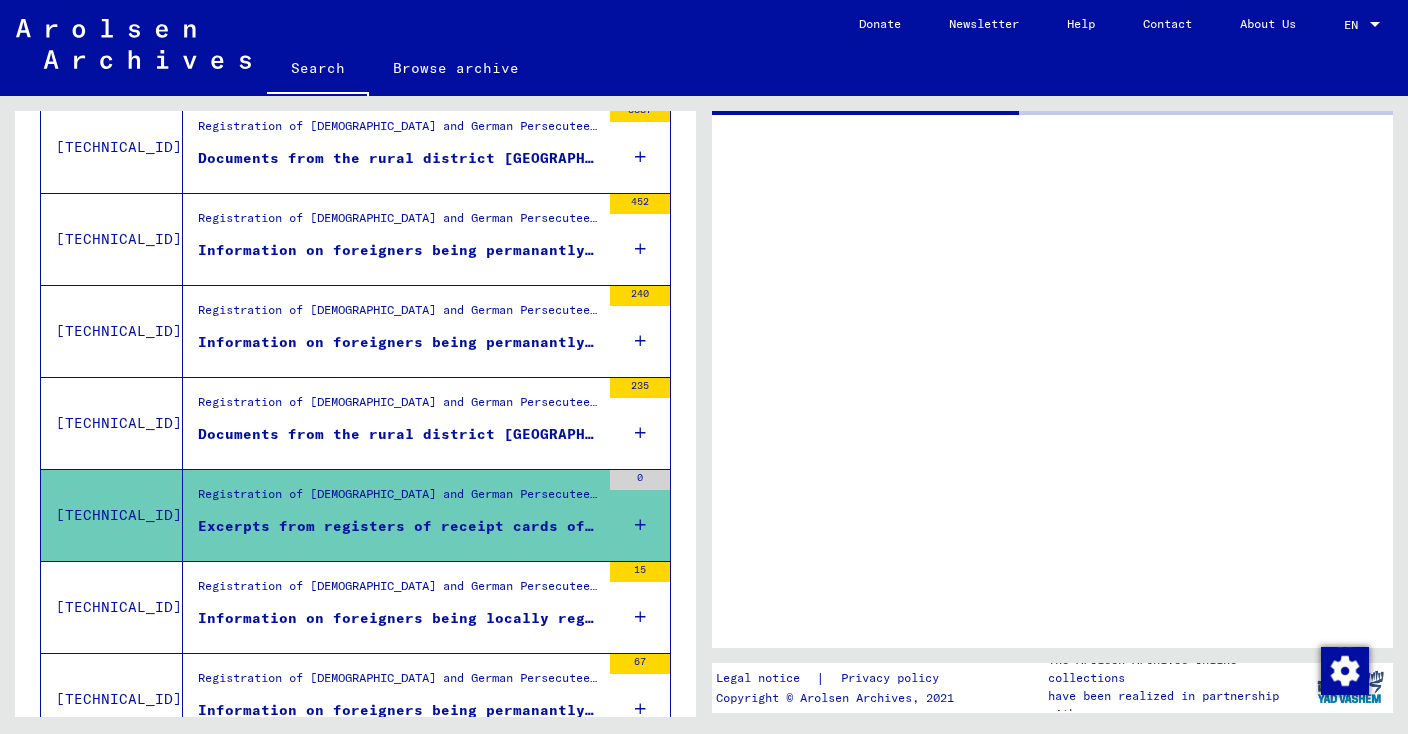 scroll, scrollTop: 0, scrollLeft: 0, axis: both 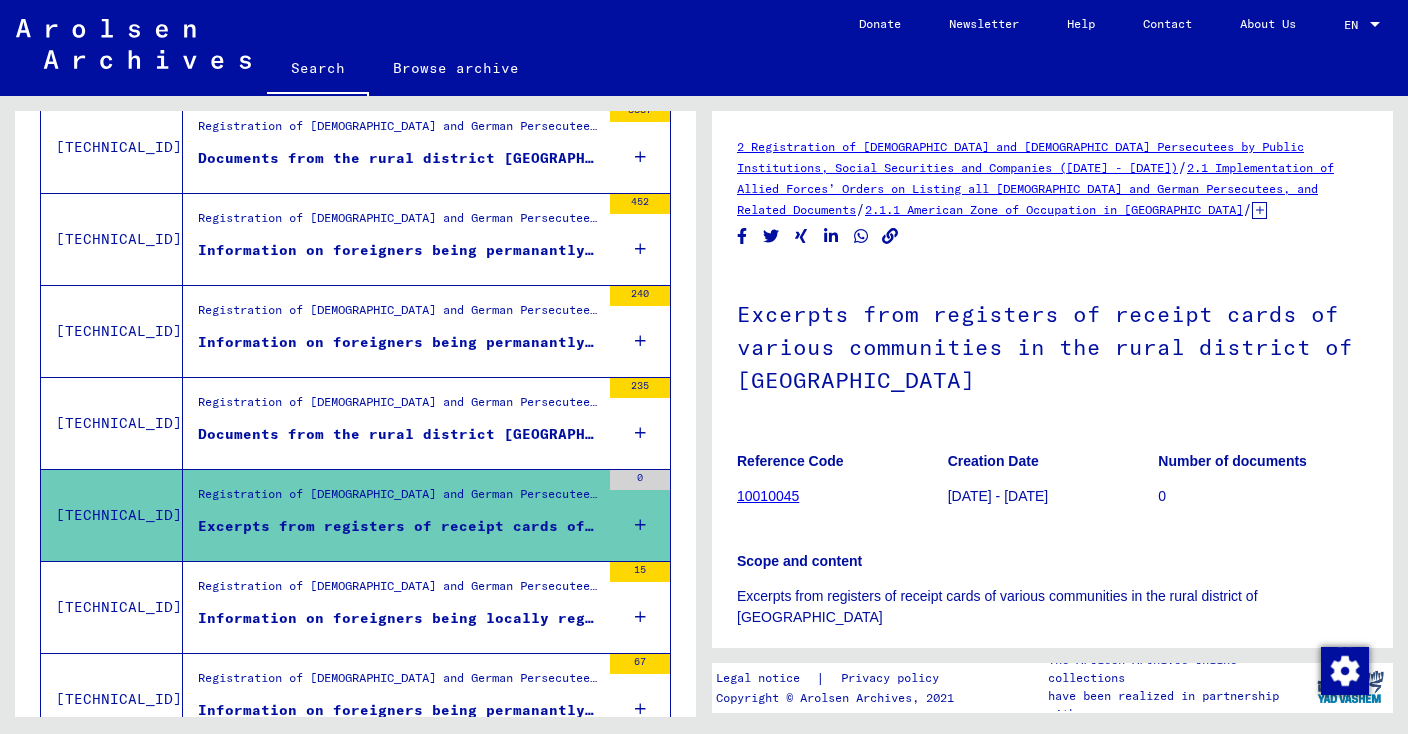 click on "Registration of [DEMOGRAPHIC_DATA] and German Persecutees by Public Institutions, Social Securities and Companies ([DATE] - [DATE]) / Implementation of Allied Forces’ Orders on Listing all Foreigners and German Persecutees, and Related Documents / American Zone of Occupation in [GEOGRAPHIC_DATA] / Lists of all persons of United Nations and other [DEMOGRAPHIC_DATA], [DEMOGRAPHIC_DATA] and stateless persons; American Zone; [GEOGRAPHIC_DATA], [GEOGRAPHIC_DATA]-[GEOGRAPHIC_DATA], [GEOGRAPHIC_DATA] (2) / Documentation from [GEOGRAPHIC_DATA] / Documents from the rural district [GEOGRAPHIC_DATA]" at bounding box center (399, 591) 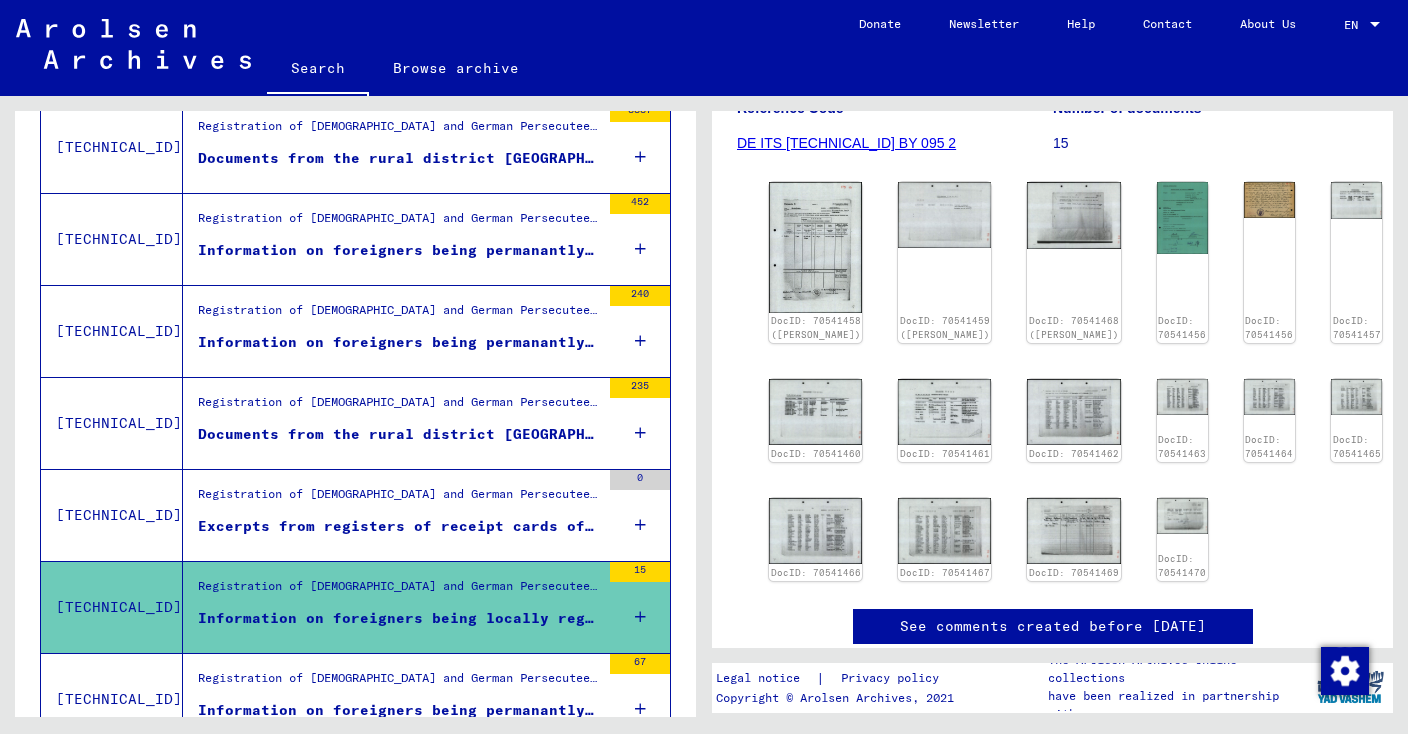 scroll, scrollTop: 353, scrollLeft: 0, axis: vertical 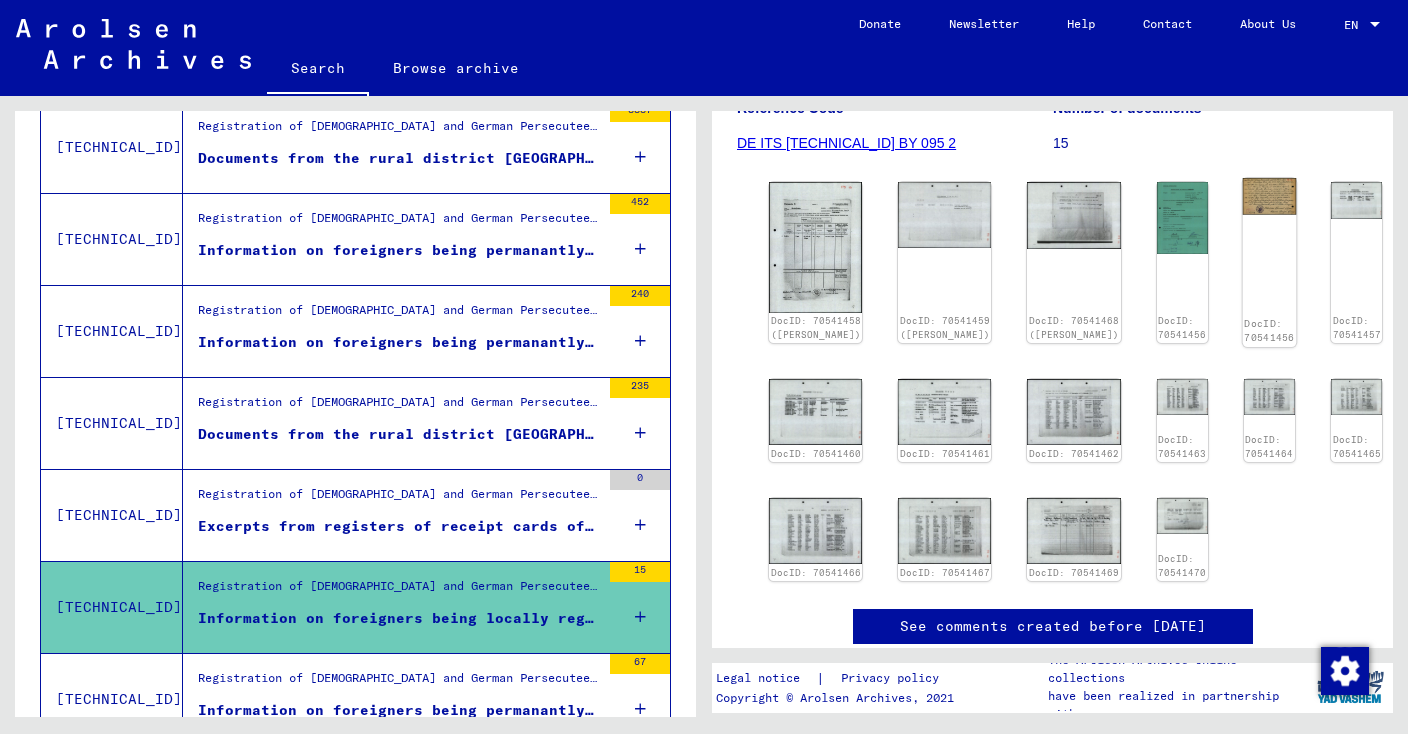 click 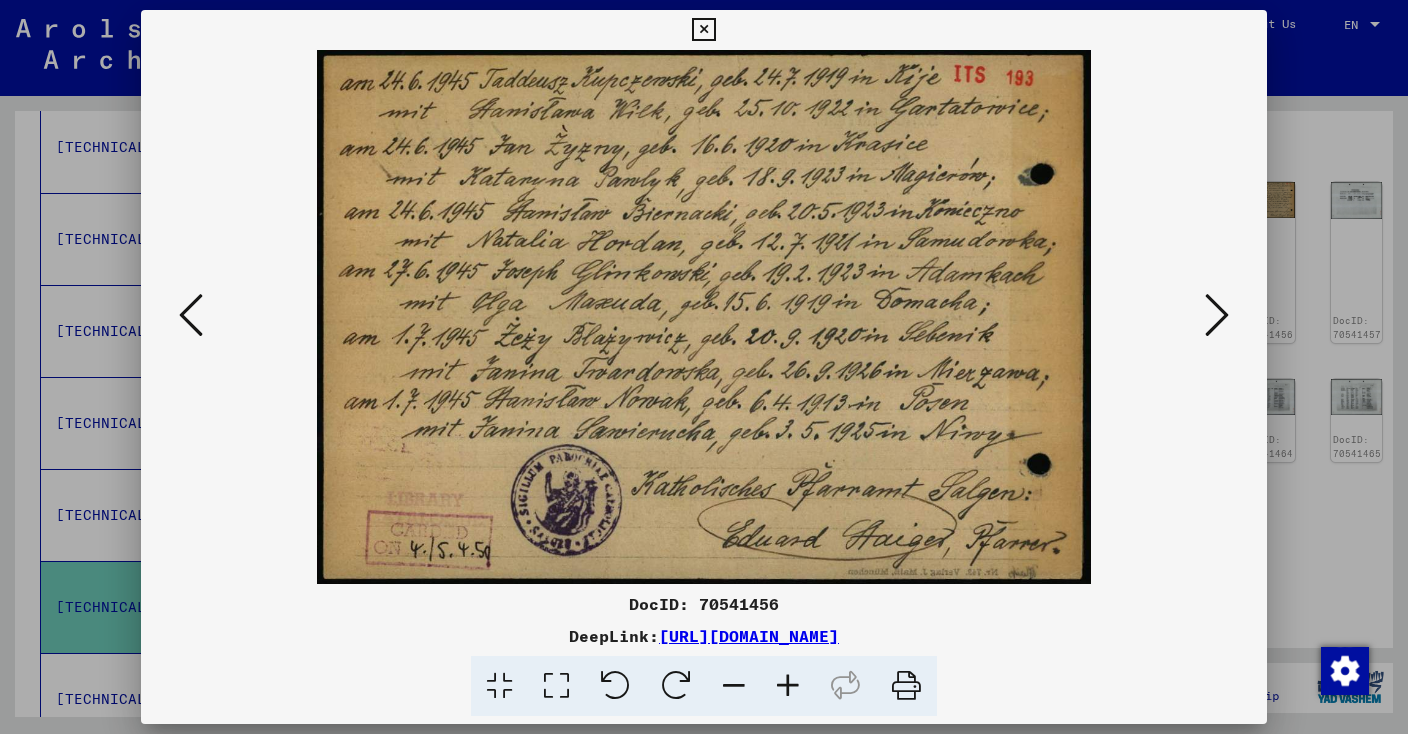 click at bounding box center (191, 315) 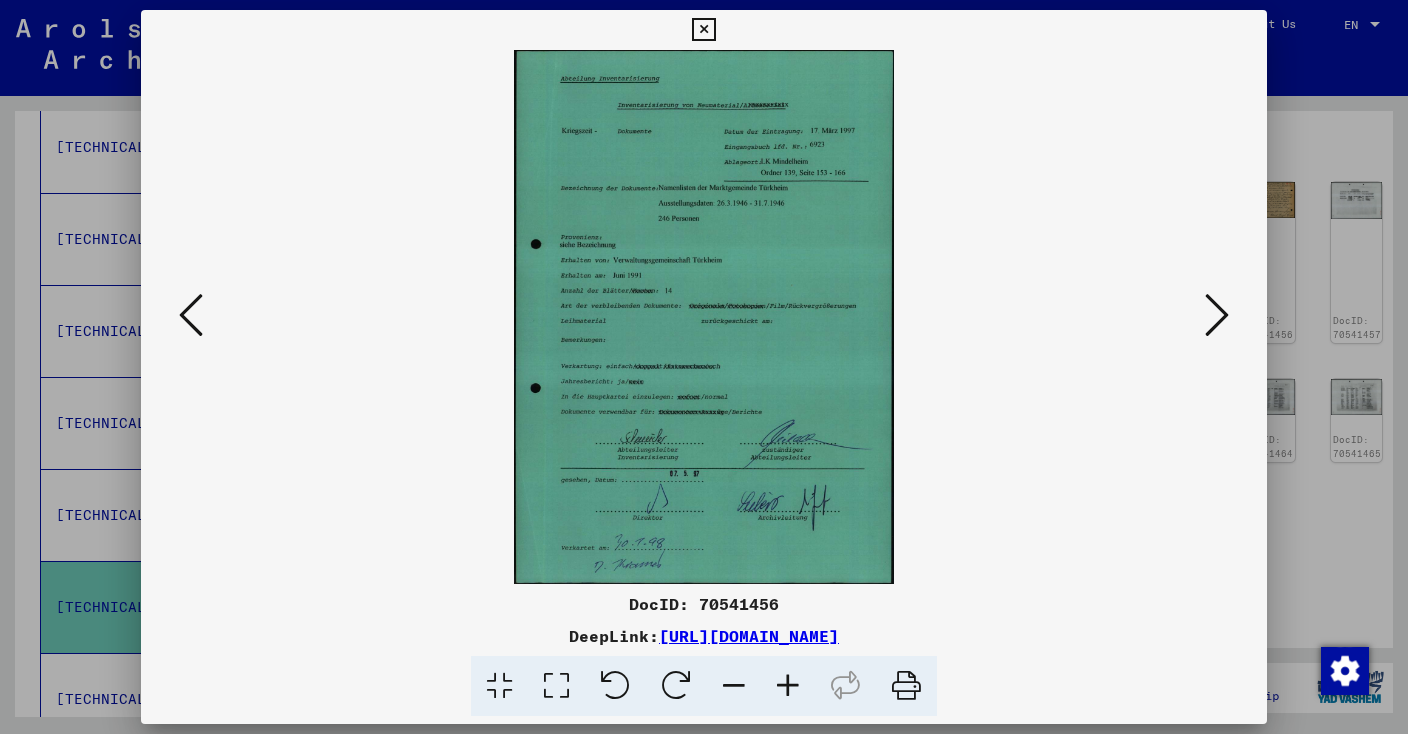 click at bounding box center (191, 315) 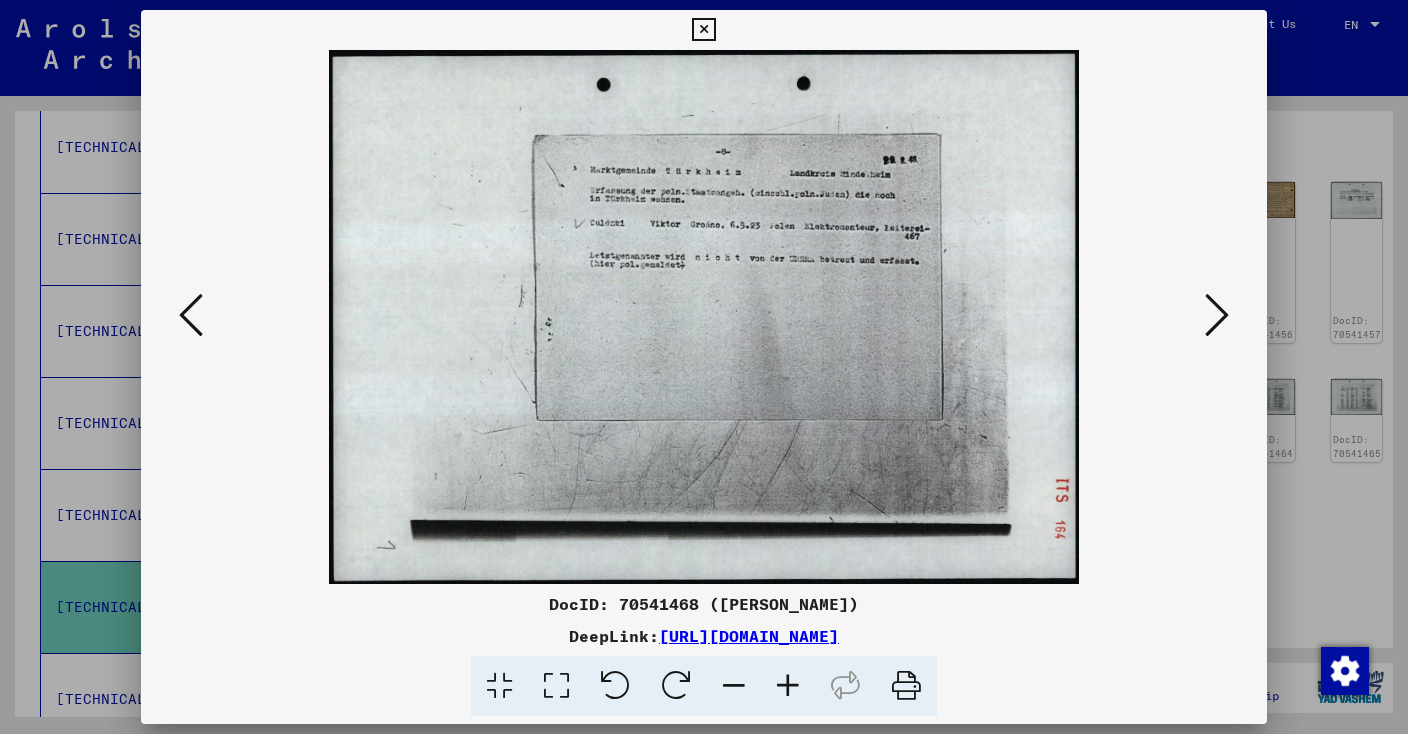 click at bounding box center [703, 30] 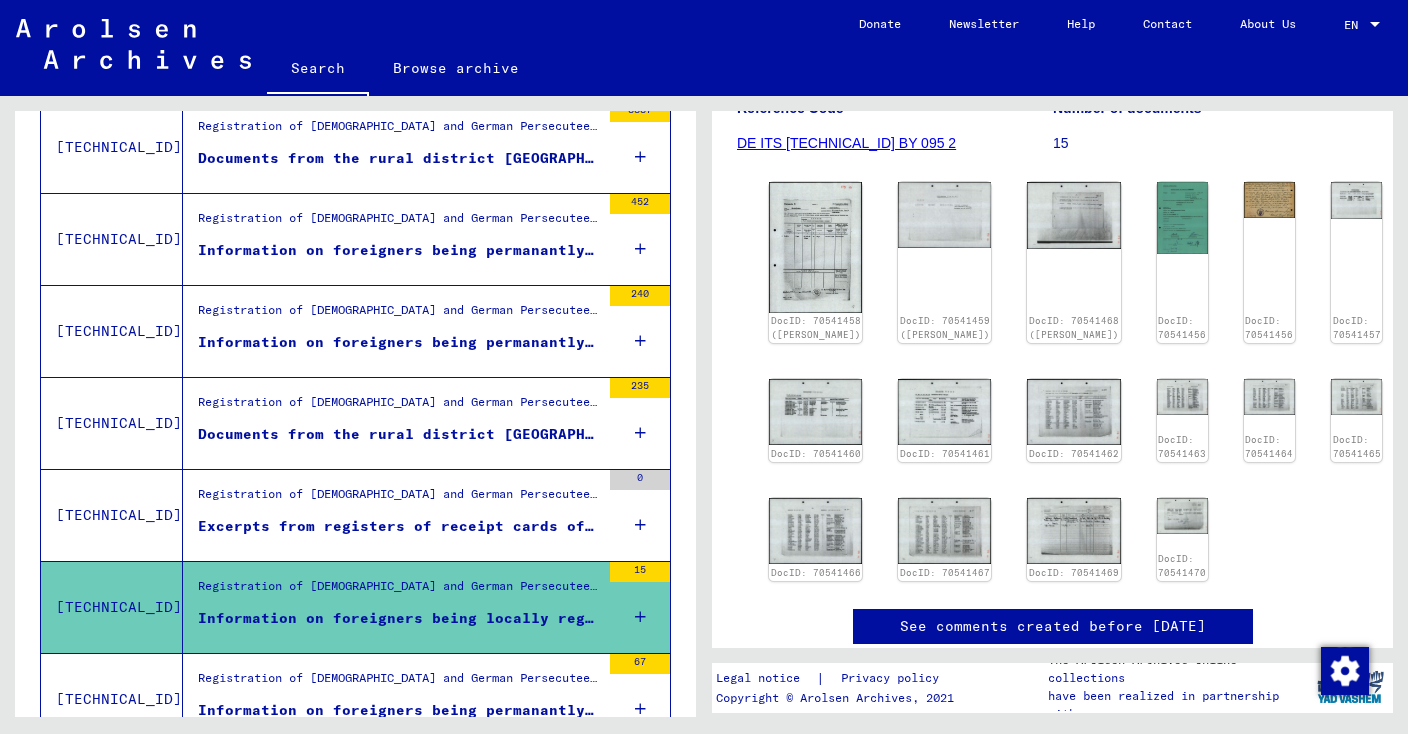 click on "Registration of [DEMOGRAPHIC_DATA] and German Persecutees by Public Institutions, Social Securities and Companies ([DATE] - [DATE]) / Implementation of Allied Forces’ Orders on Listing all Foreigners and German Persecutees, and Related Documents / American Zone of Occupation in [GEOGRAPHIC_DATA] / Lists of all persons of United Nations and other [DEMOGRAPHIC_DATA], [DEMOGRAPHIC_DATA] and stateless persons; American Zone; [GEOGRAPHIC_DATA], [GEOGRAPHIC_DATA] (1) / Documentation from [GEOGRAPHIC_DATA] / Documents from the rural district [GEOGRAPHIC_DATA] / Nationality/origin of person listed : [DEMOGRAPHIC_DATA]" at bounding box center [399, 316] 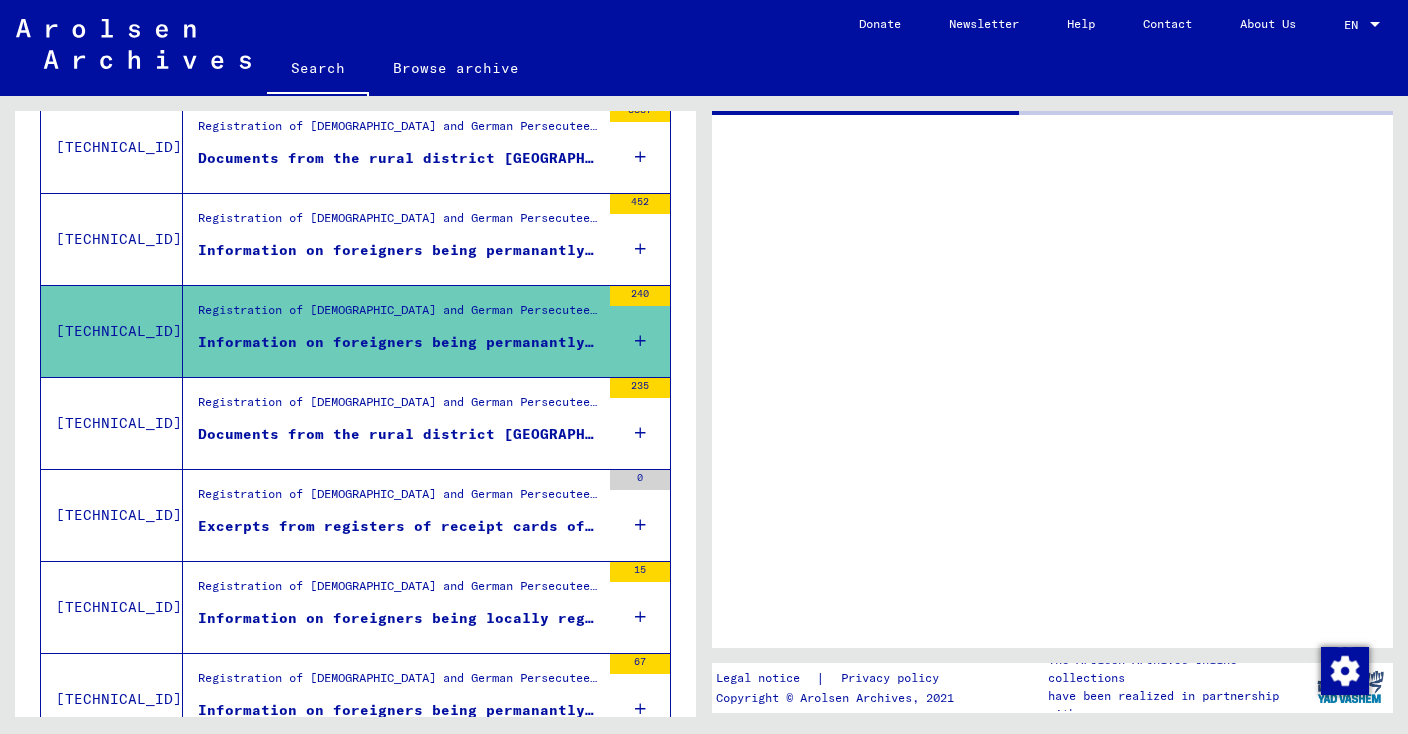 scroll, scrollTop: 0, scrollLeft: 0, axis: both 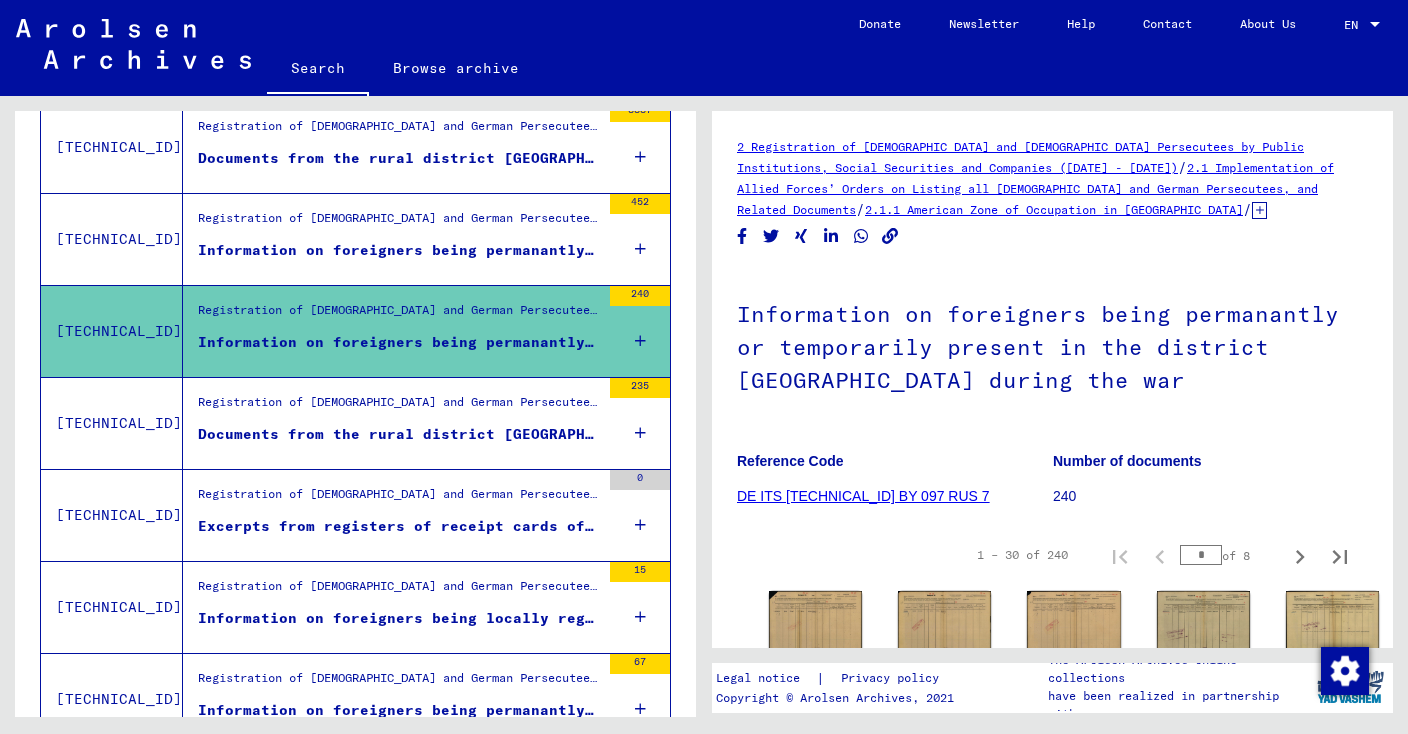click on "Registration of [DEMOGRAPHIC_DATA] and German Persecutees by Public Institutions, Social Securities and Companies ([DATE] - [DATE]) / Implementation of Allied Forces’ Orders on Listing all Foreigners and German Persecutees, and Related Documents / American Zone of Occupation in [GEOGRAPHIC_DATA] / Lists of all persons of United Nations and other [DEMOGRAPHIC_DATA], [DEMOGRAPHIC_DATA] and stateless persons; American Zone; [GEOGRAPHIC_DATA], [GEOGRAPHIC_DATA] (1) / Documentation from [GEOGRAPHIC_DATA] / Documents from the rural district [GEOGRAPHIC_DATA] / Nationality/origin of person listed : [DEMOGRAPHIC_DATA]" at bounding box center (399, 223) 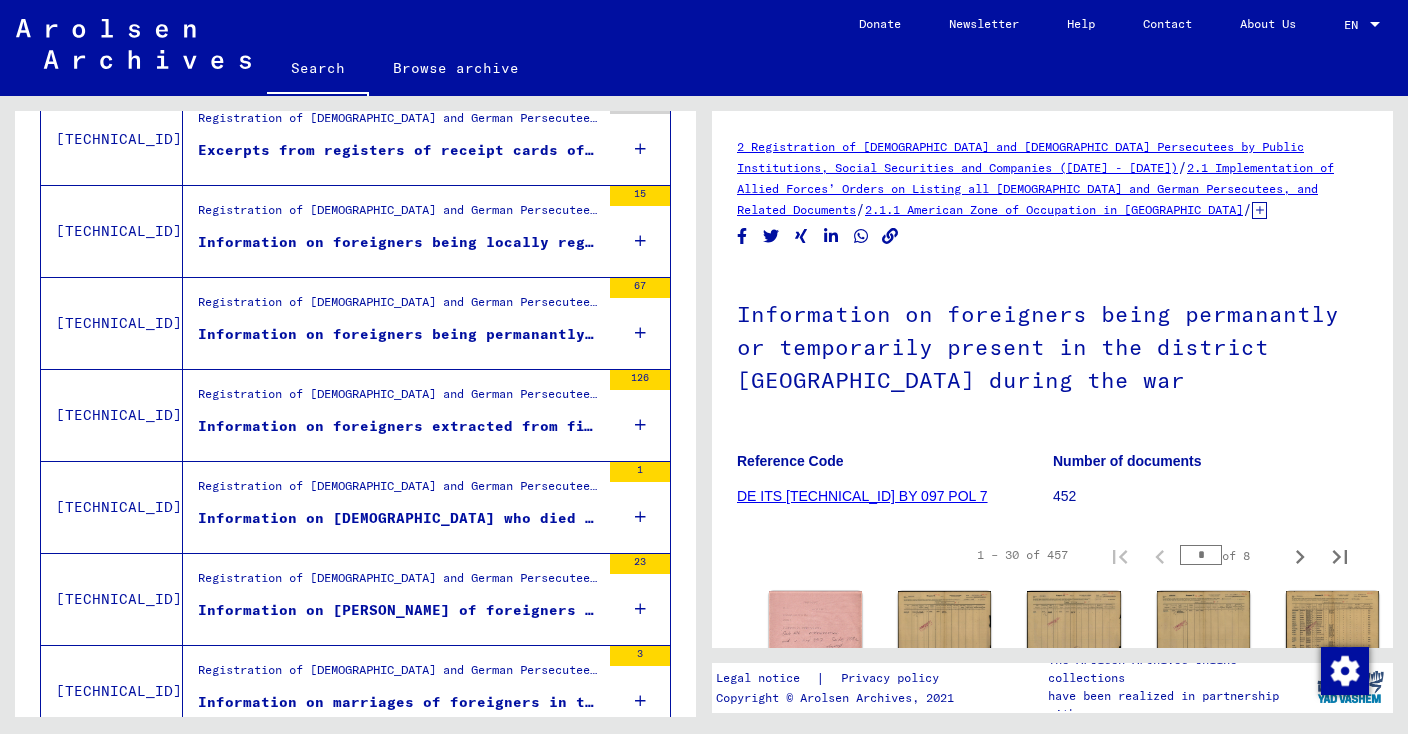 scroll, scrollTop: 1144, scrollLeft: 0, axis: vertical 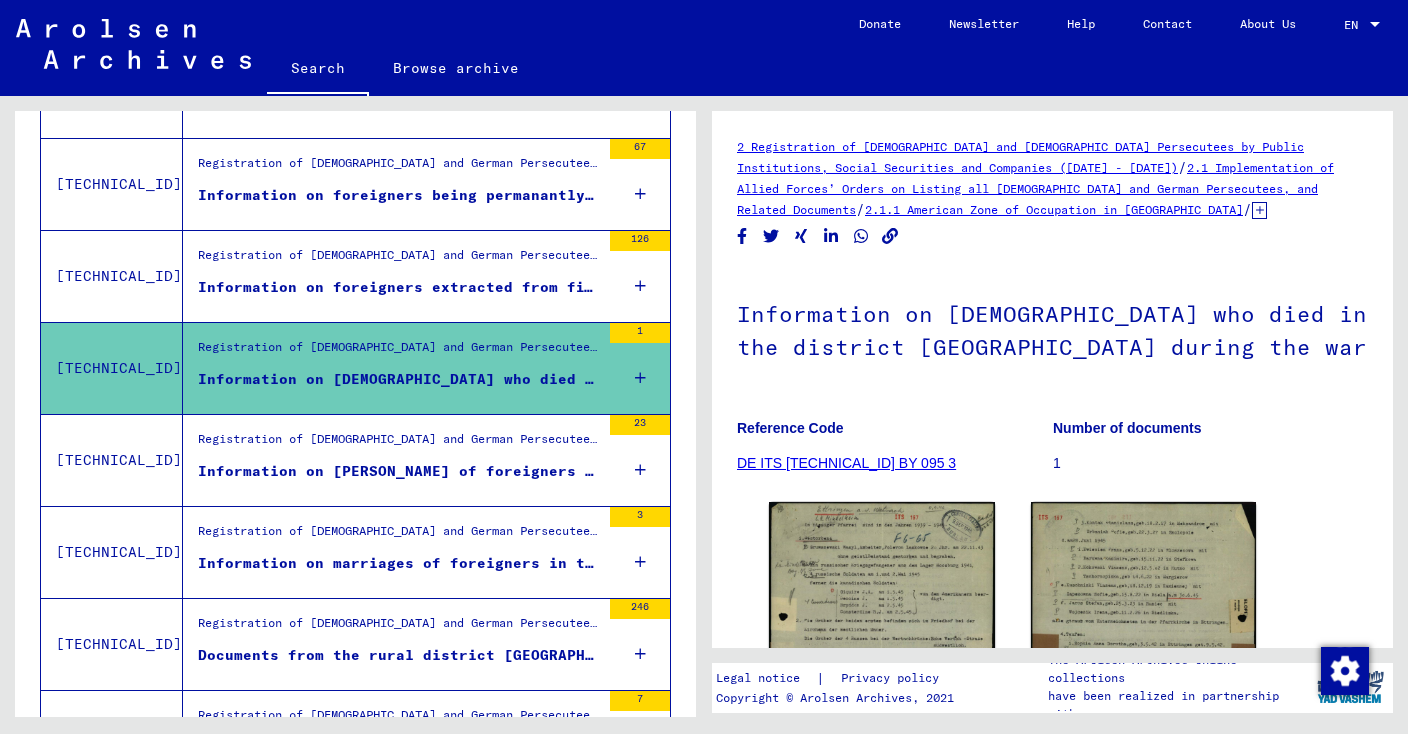 click on "Information on [PERSON_NAME] of foreigners in the district [GEOGRAPHIC_DATA]" at bounding box center [399, 471] 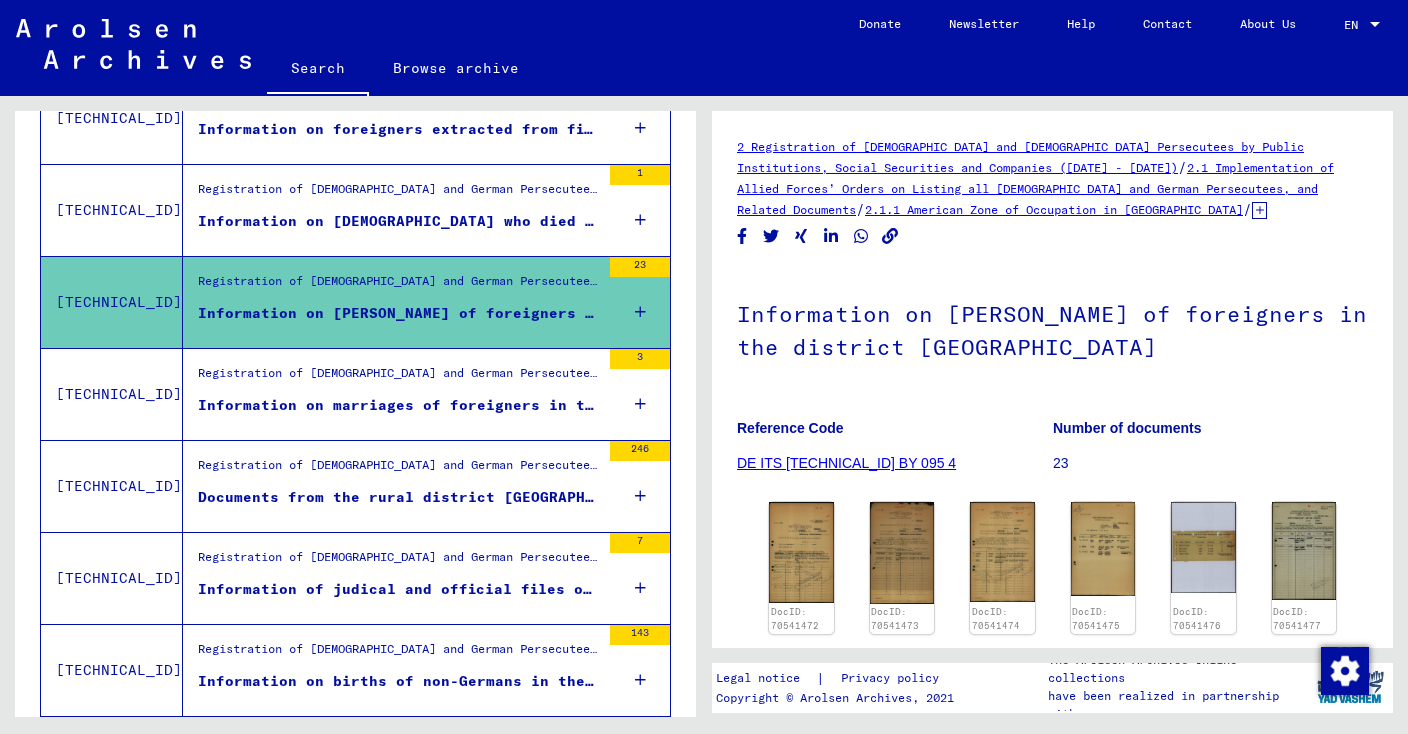 scroll, scrollTop: 1448, scrollLeft: 0, axis: vertical 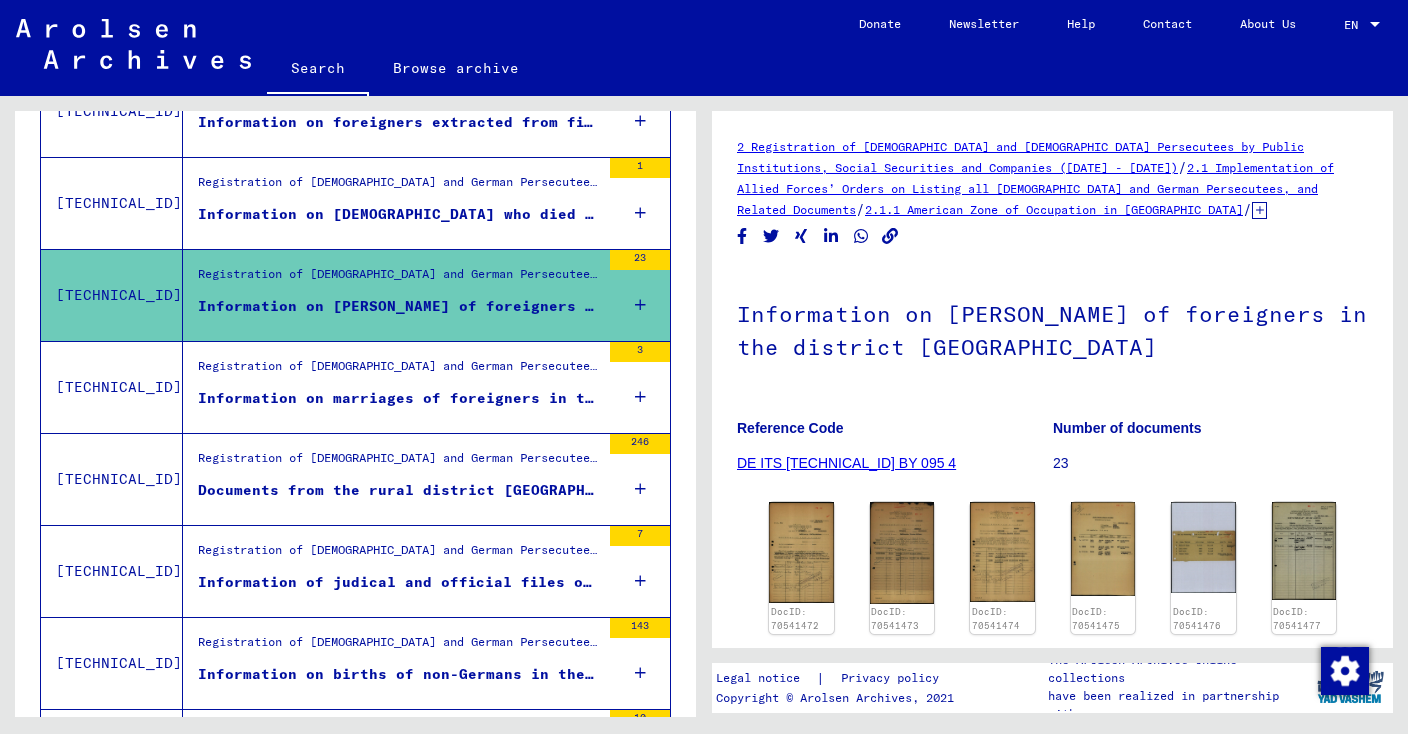 click on "Information on marriages of foreigners in the district [GEOGRAPHIC_DATA]" at bounding box center [399, 398] 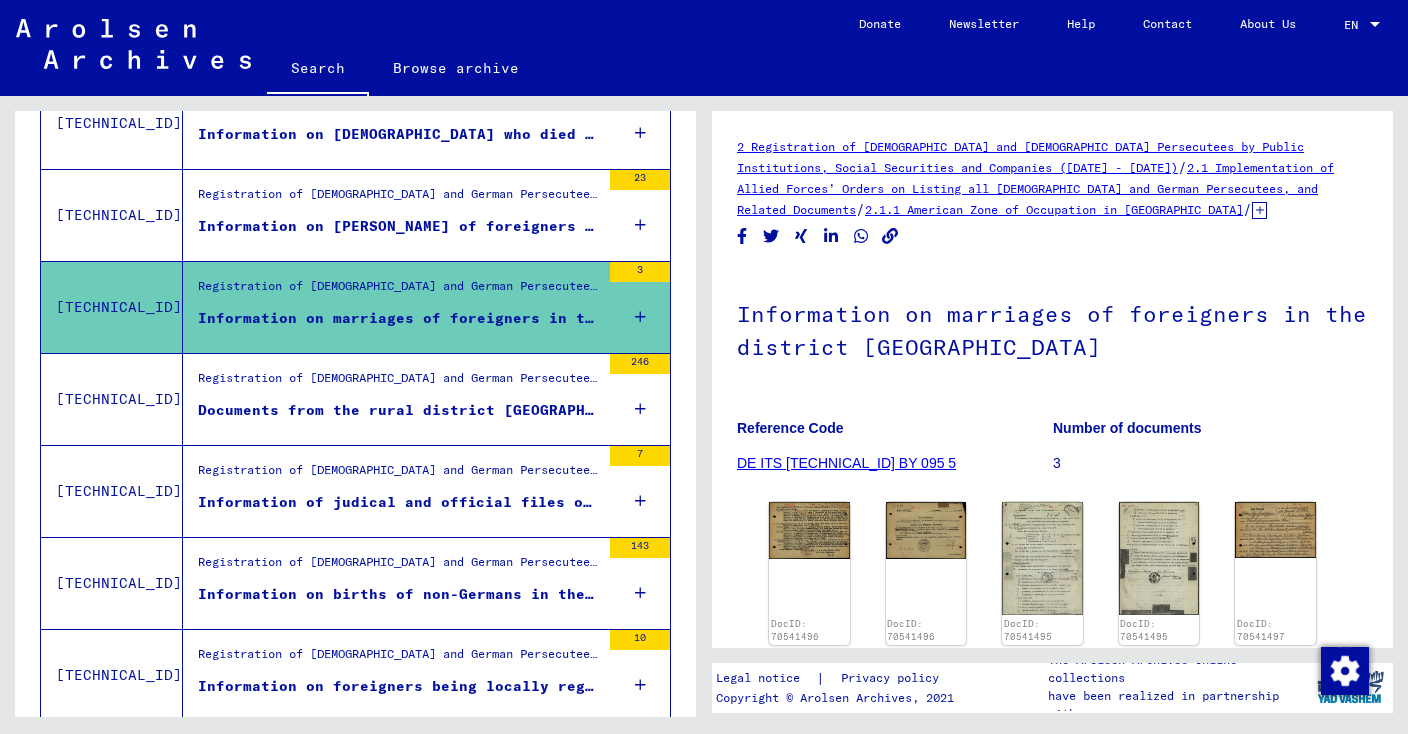 scroll, scrollTop: 1574, scrollLeft: 0, axis: vertical 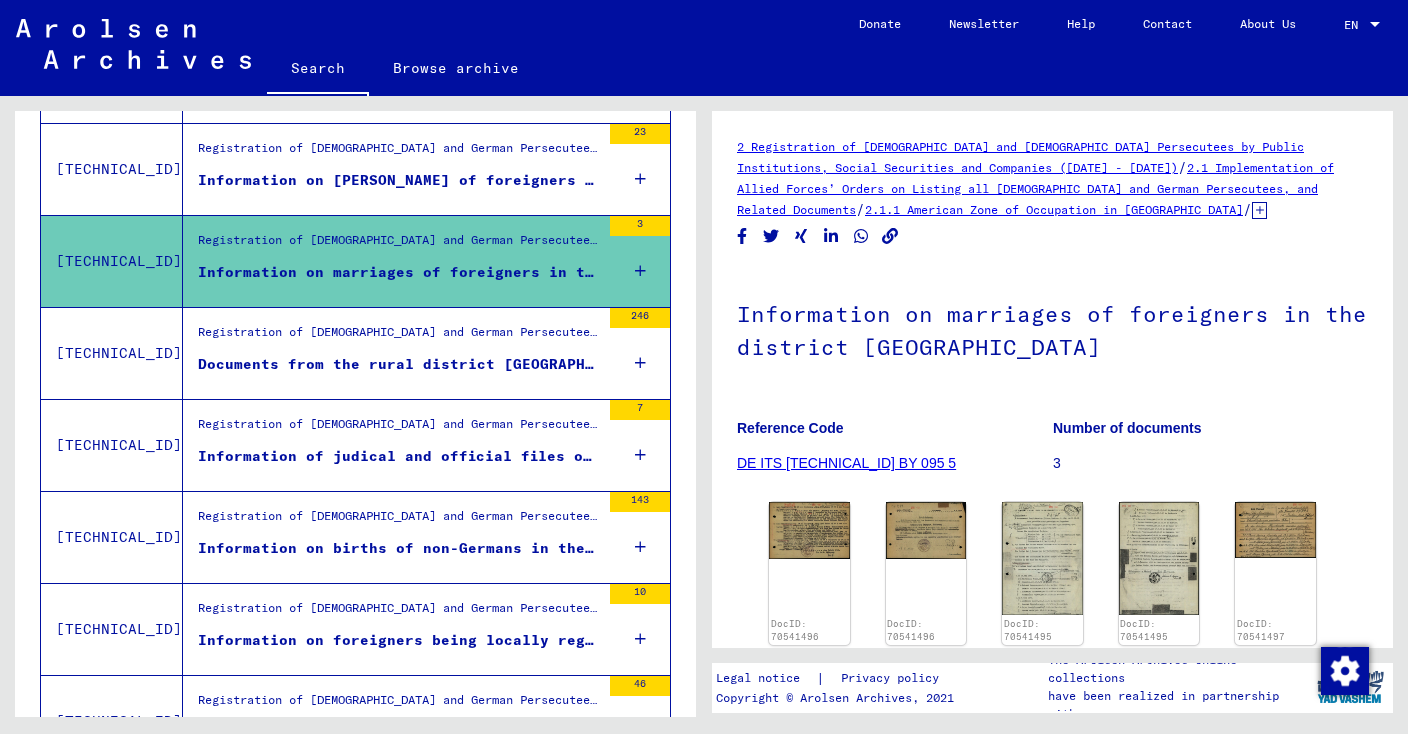 click on "Documents from the rural district [GEOGRAPHIC_DATA]" at bounding box center [399, 364] 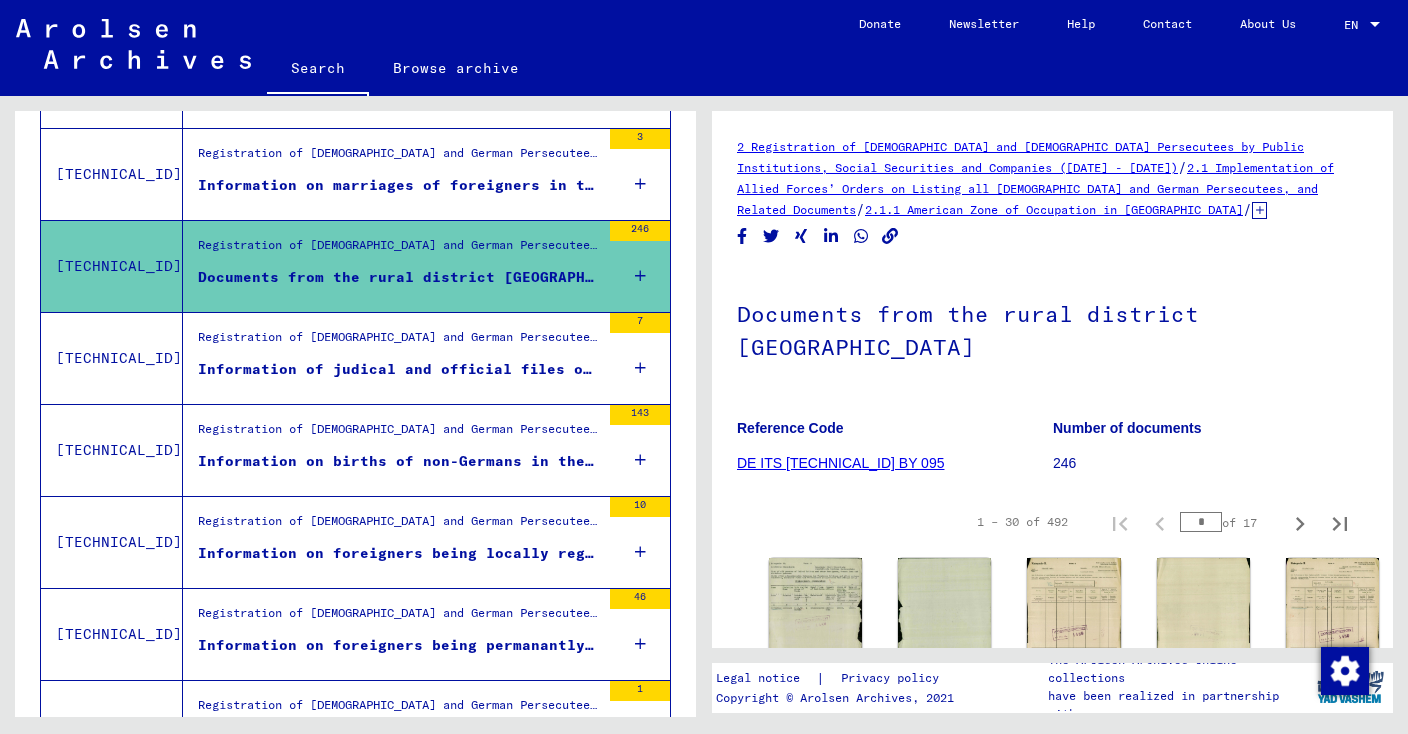 scroll, scrollTop: 1688, scrollLeft: 0, axis: vertical 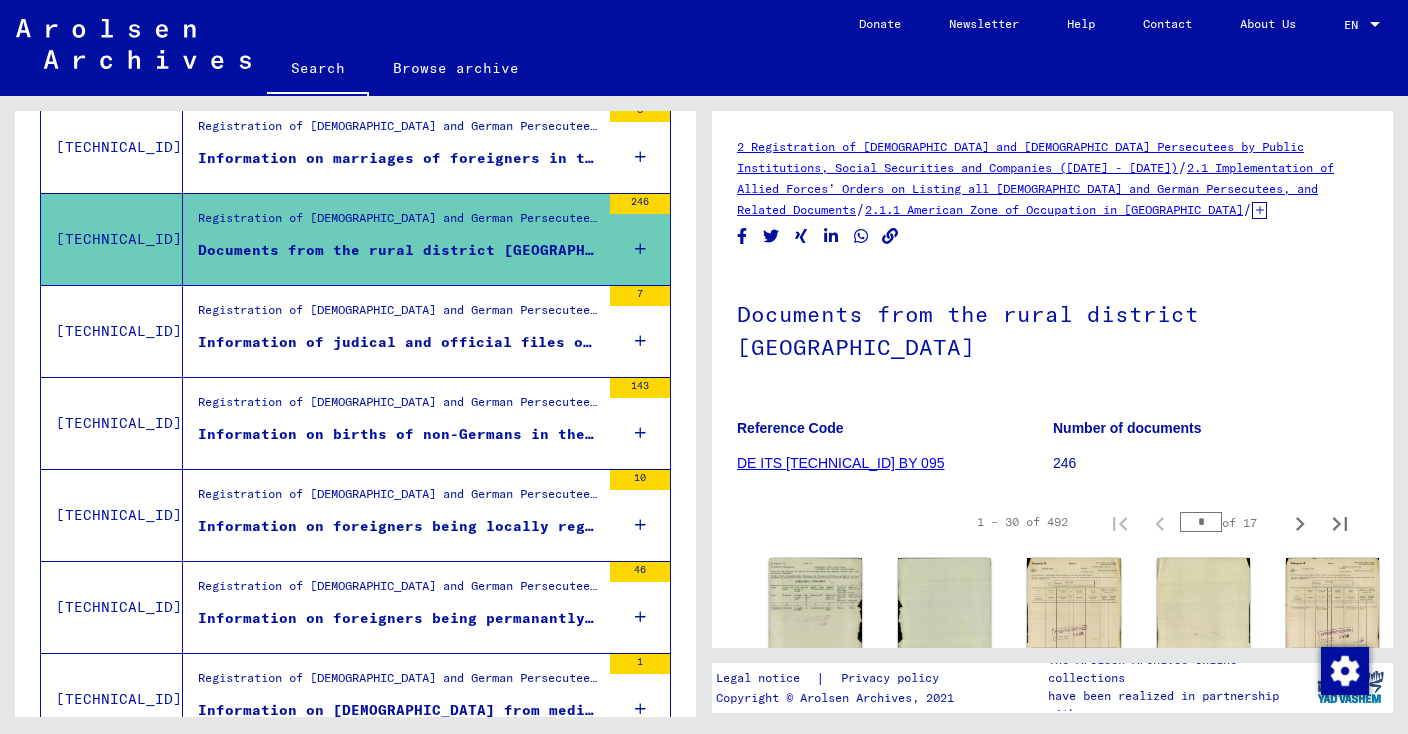 click on "Registration of [DEMOGRAPHIC_DATA] and German Persecutees by Public Institutions, Social Securities and Companies ([DATE] - [DATE]) / Implementation of Allied Forces’ Orders on Listing all Foreigners and German Persecutees, and Related Documents / American Zone of Occupation in [GEOGRAPHIC_DATA] / Lists of all persons of United Nations and other [DEMOGRAPHIC_DATA], [DEMOGRAPHIC_DATA] and stateless persons; American Zone; [GEOGRAPHIC_DATA], [GEOGRAPHIC_DATA] (Children) / Documentation from [GEOGRAPHIC_DATA] / Documents from the rural district [GEOGRAPHIC_DATA]" at bounding box center [399, 408] 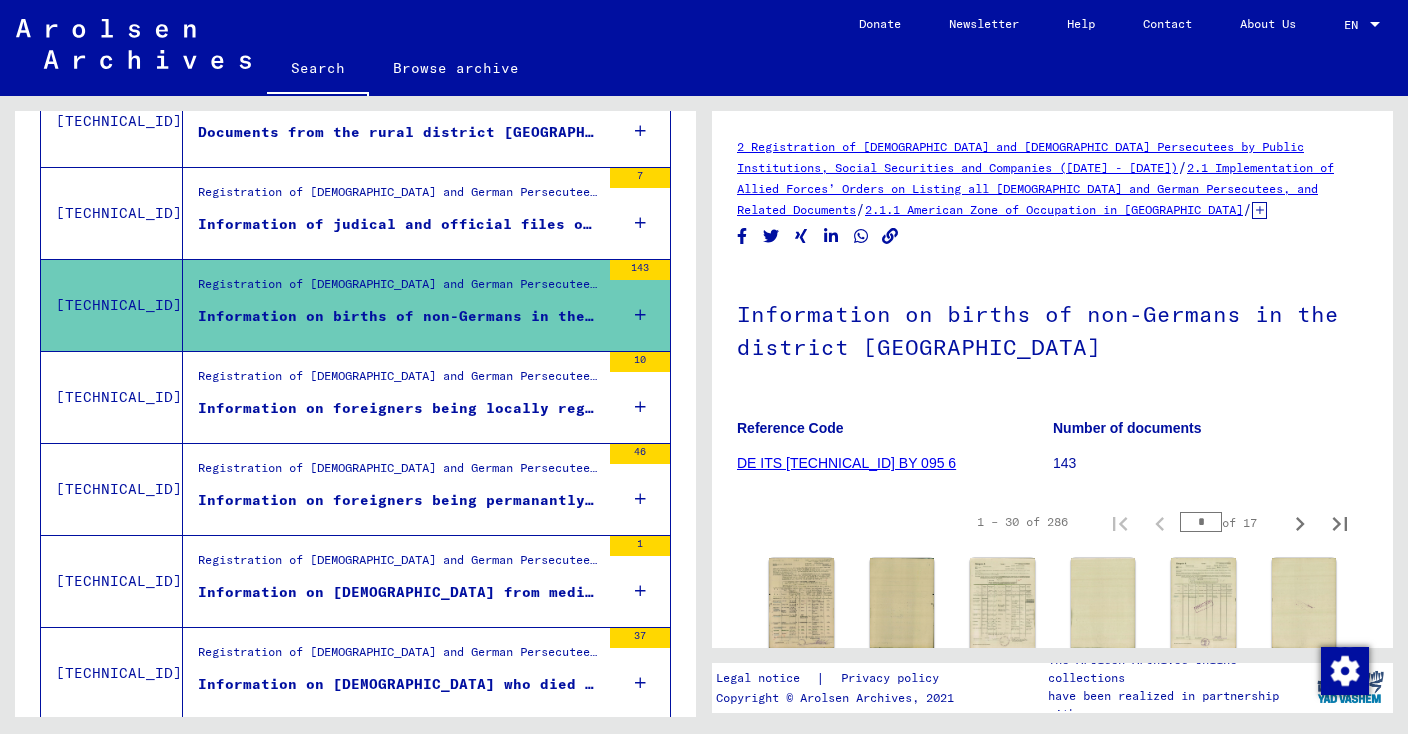 scroll, scrollTop: 1823, scrollLeft: 0, axis: vertical 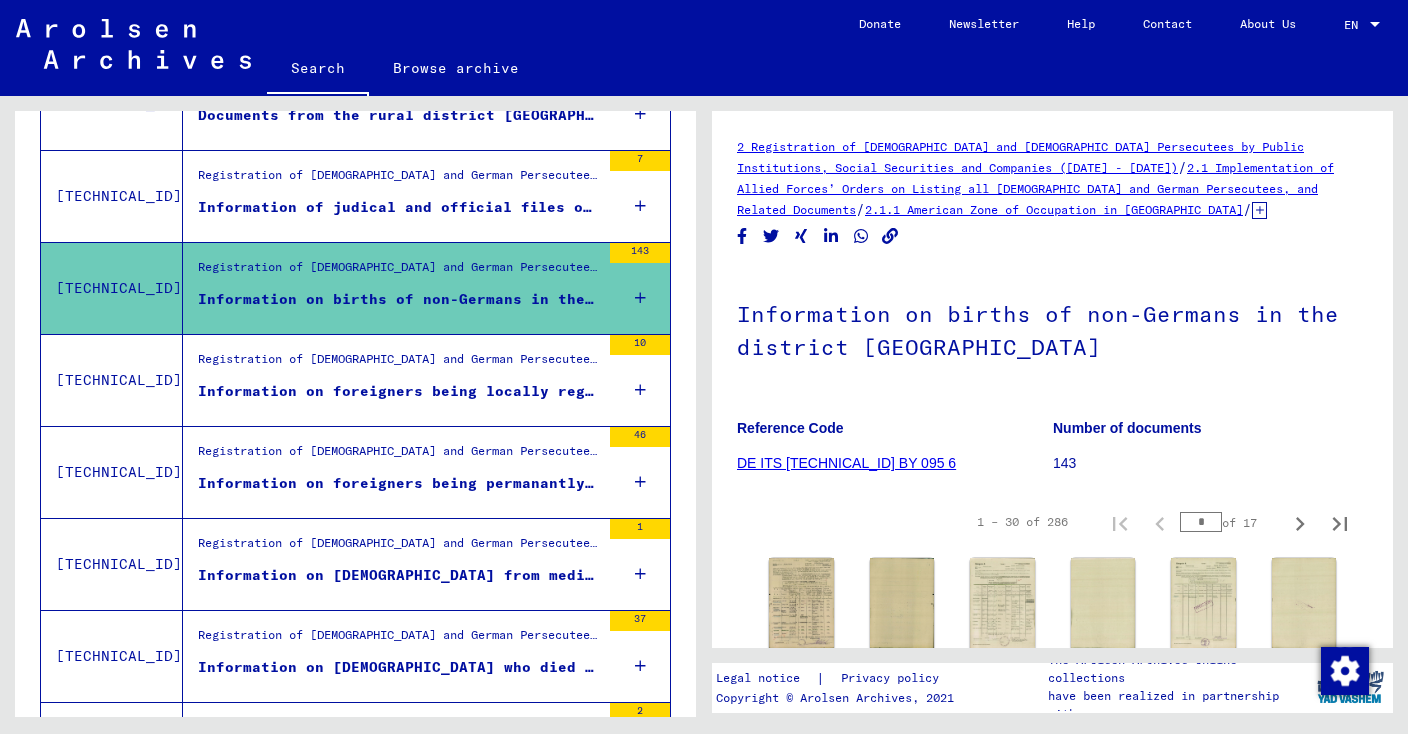 click on "Information on foreigners being locally registered (after the war) in the district [GEOGRAPHIC_DATA]" at bounding box center (399, 391) 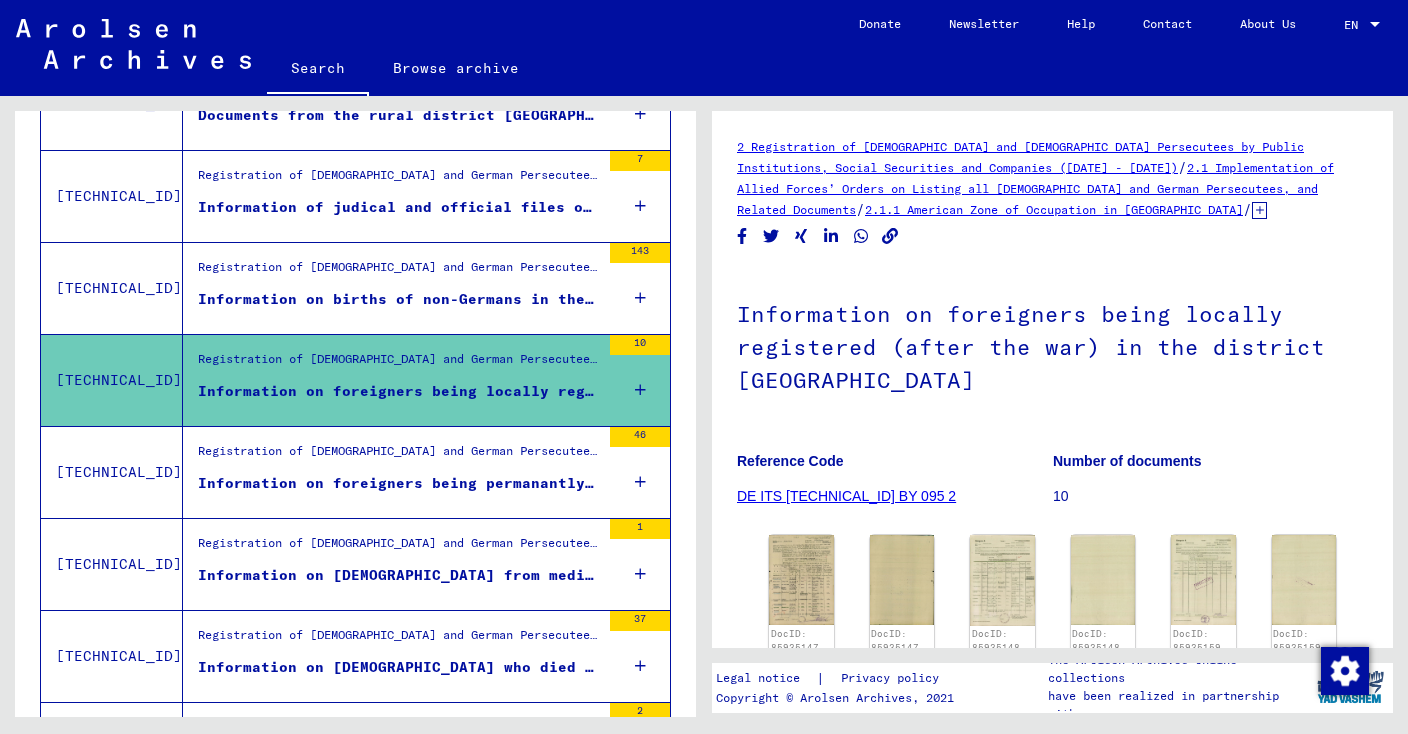 click on "Information on foreigners being permanantly or temporarily present in the district [GEOGRAPHIC_DATA] during the war" at bounding box center (399, 483) 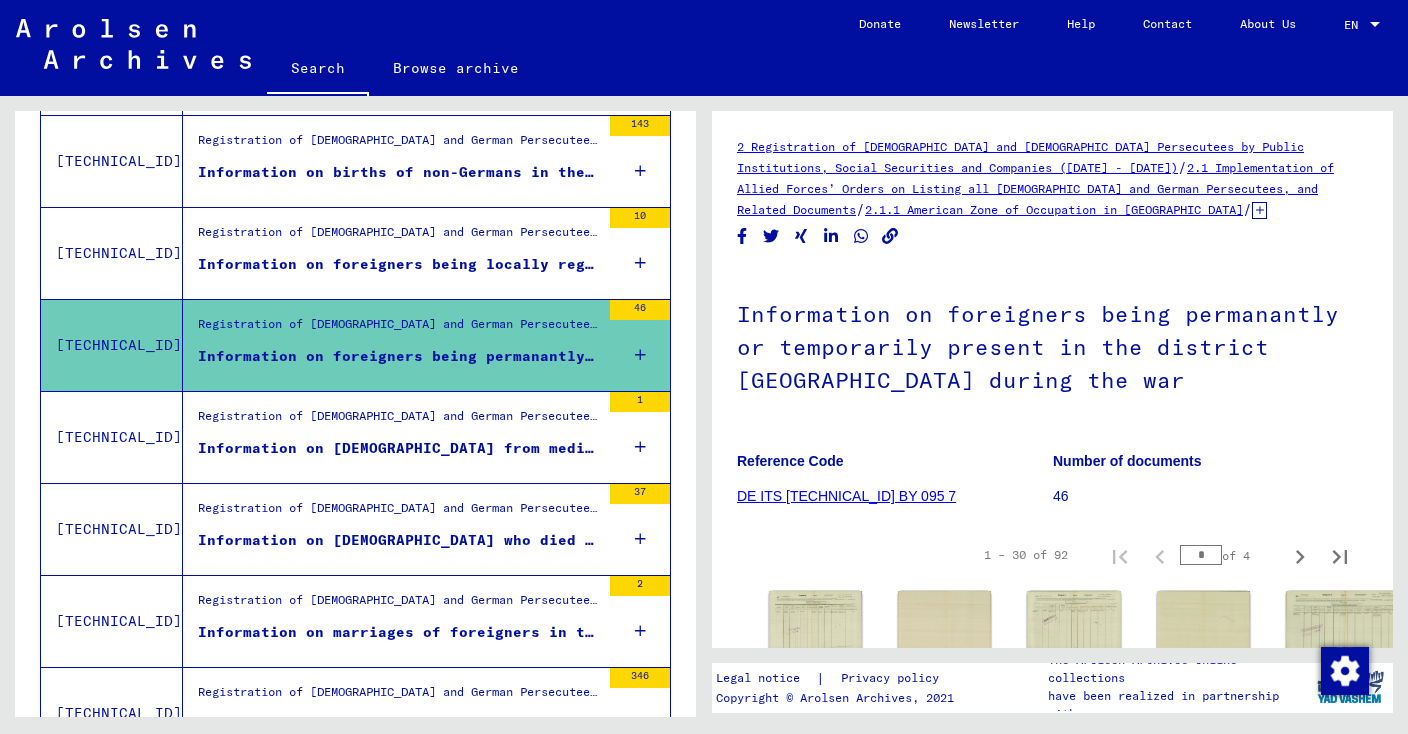scroll, scrollTop: 1954, scrollLeft: 0, axis: vertical 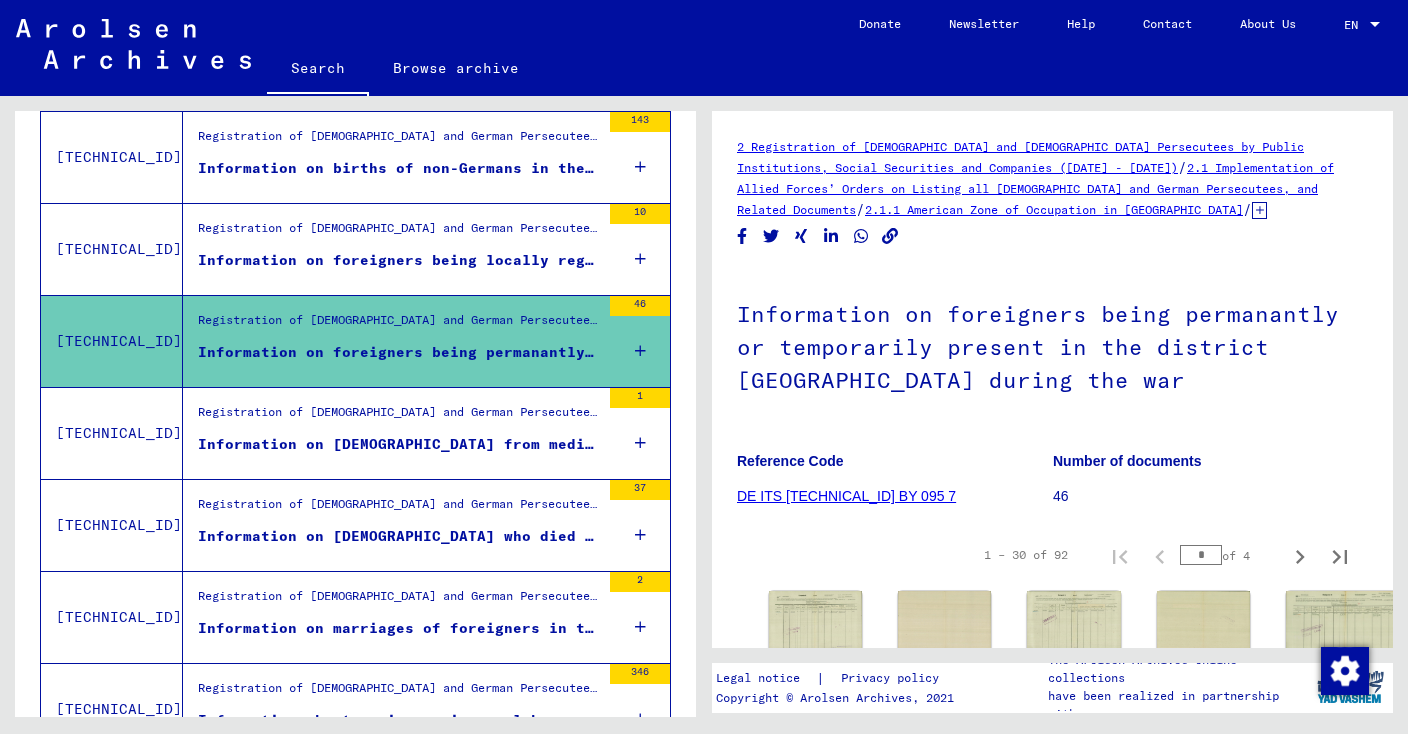click on "Information on [DEMOGRAPHIC_DATA] from medical and health authorities of the district [GEOGRAPHIC_DATA]" at bounding box center (399, 444) 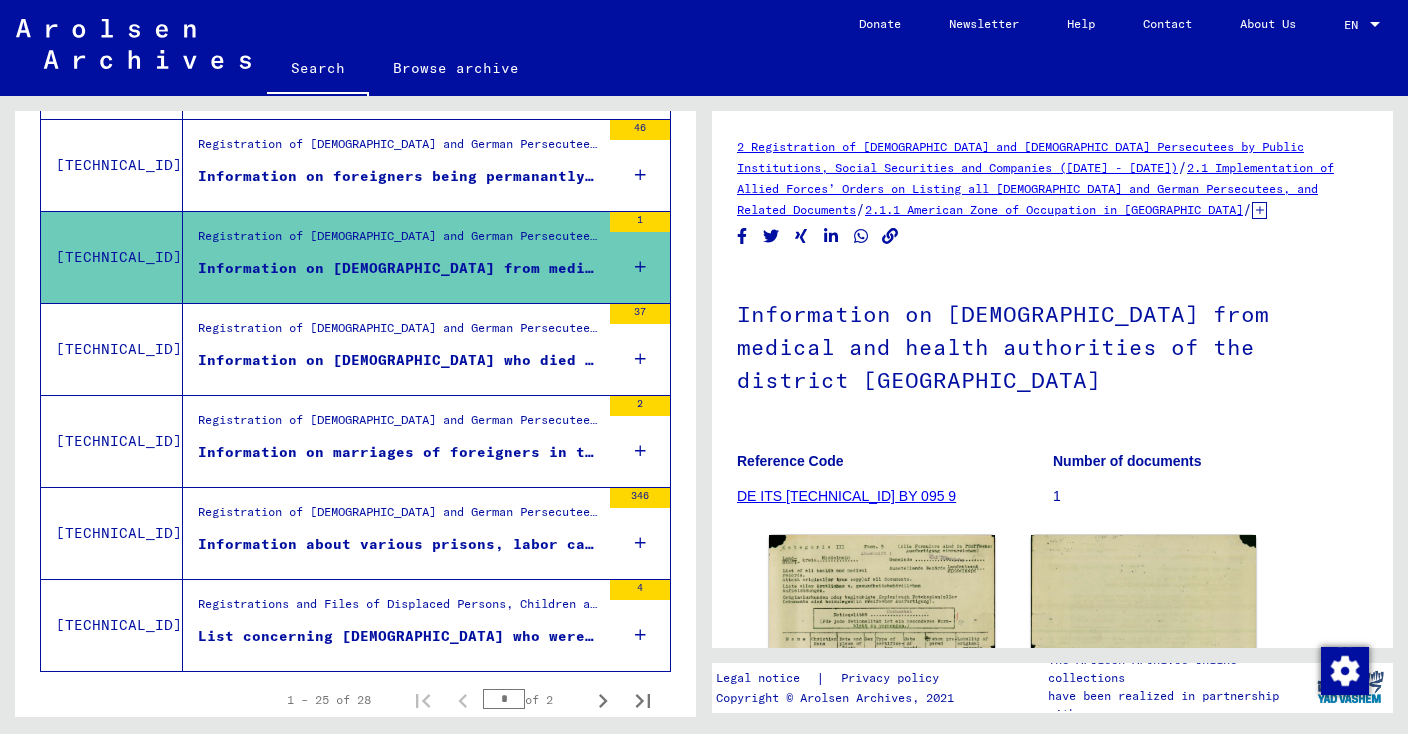 scroll, scrollTop: 2131, scrollLeft: 0, axis: vertical 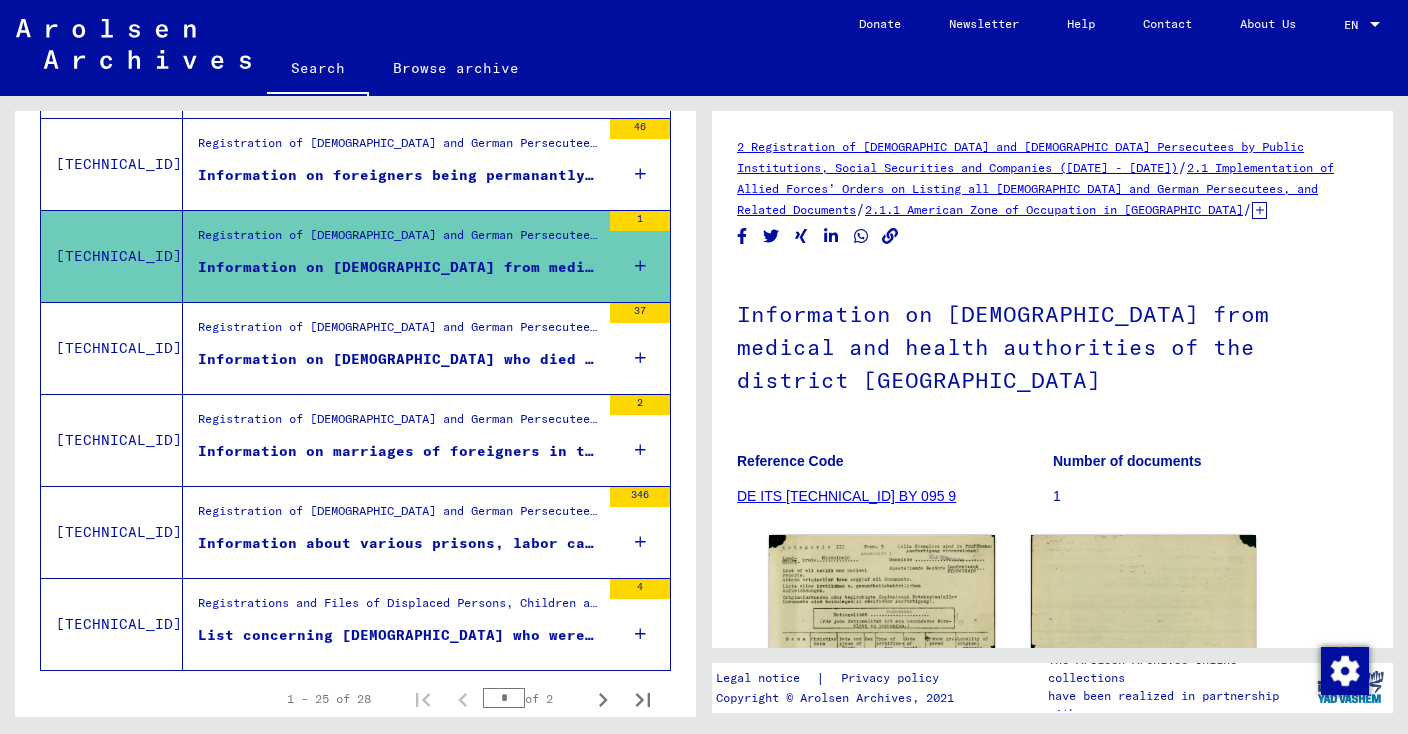 click on "Information on [DEMOGRAPHIC_DATA] who died in the district [GEOGRAPHIC_DATA] during the war" at bounding box center (399, 359) 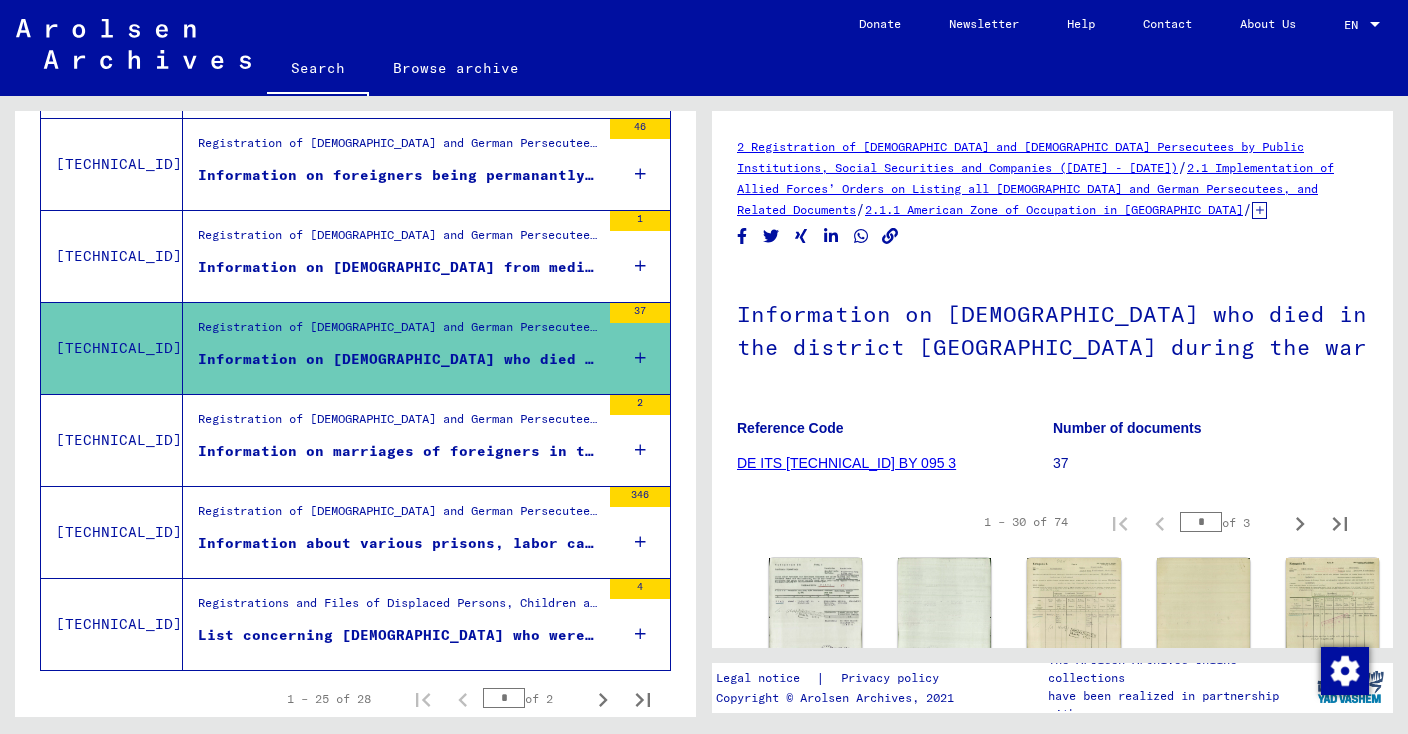 click on "Information on marriages of foreigners in the district [GEOGRAPHIC_DATA]" at bounding box center (399, 451) 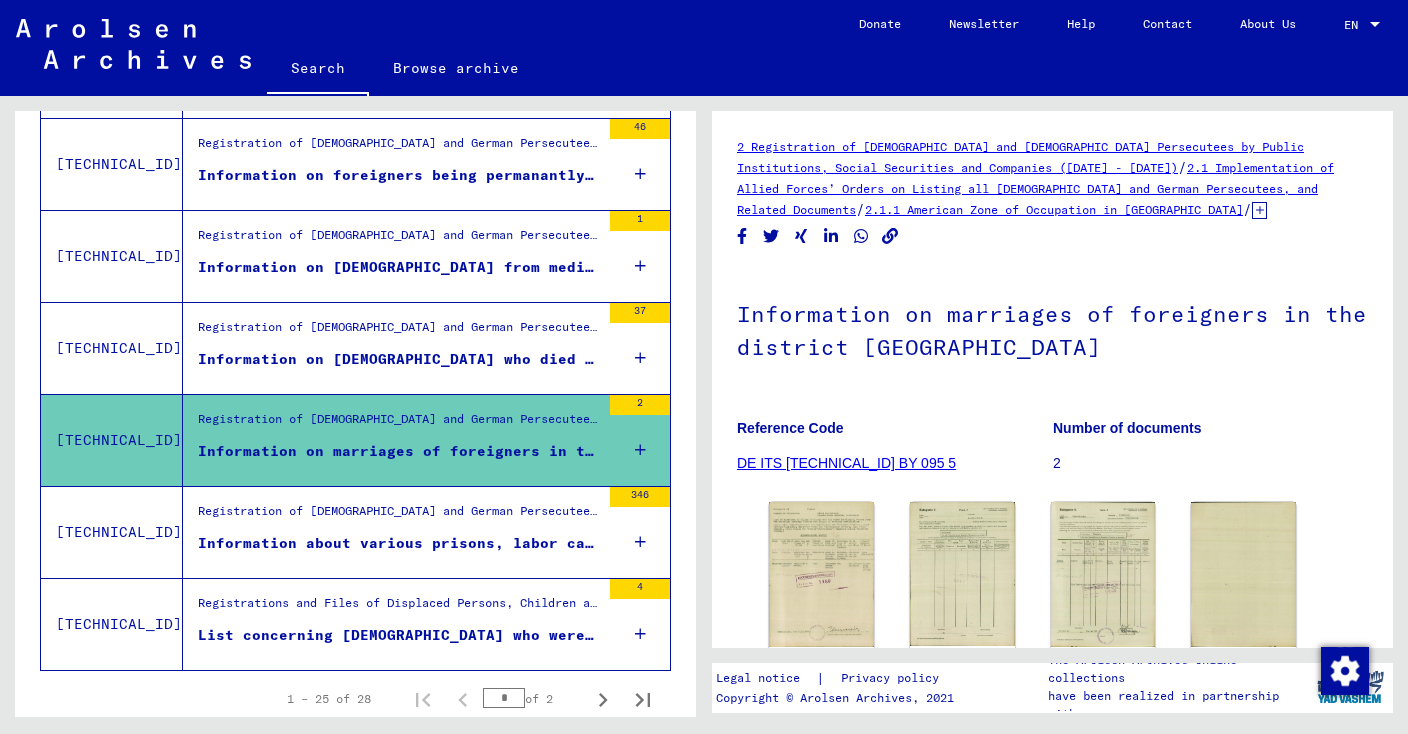 click on "Information on marriages of foreigners in the district [GEOGRAPHIC_DATA]" 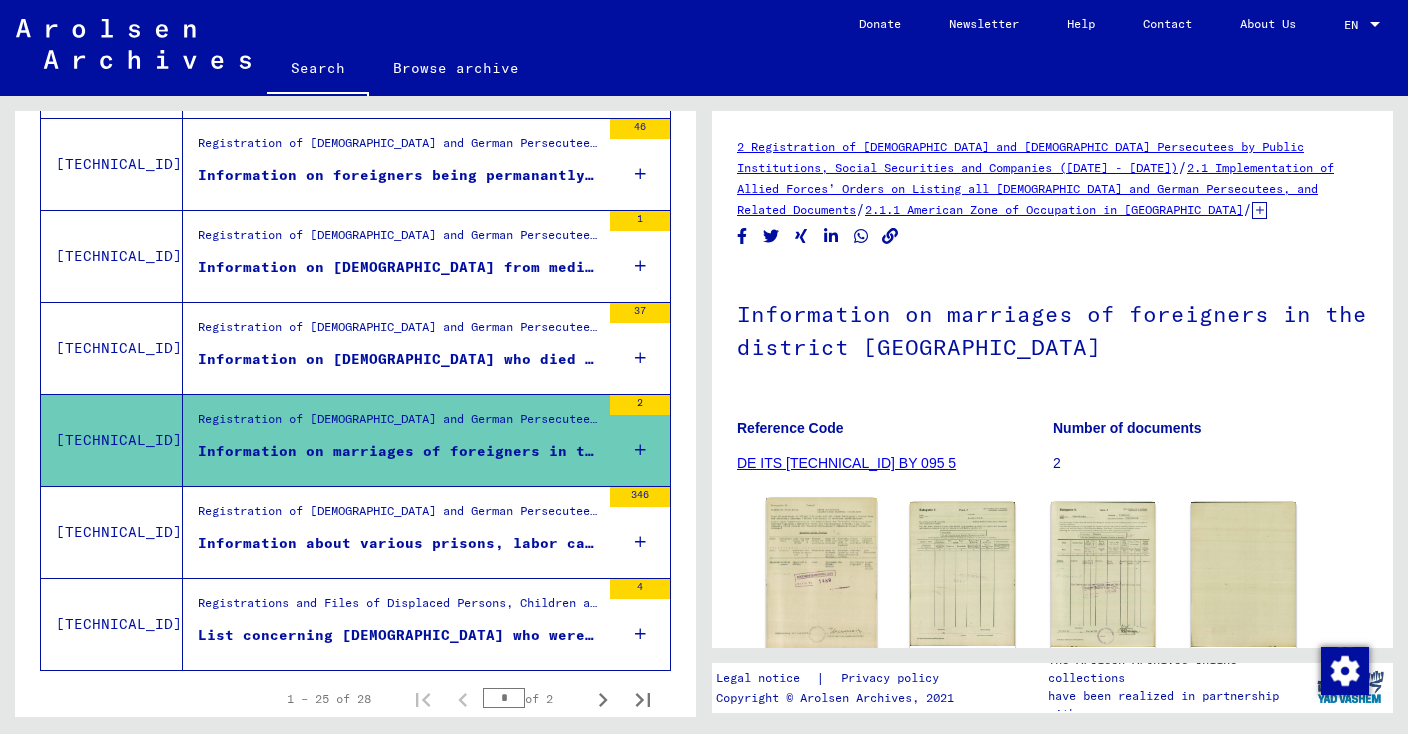 click 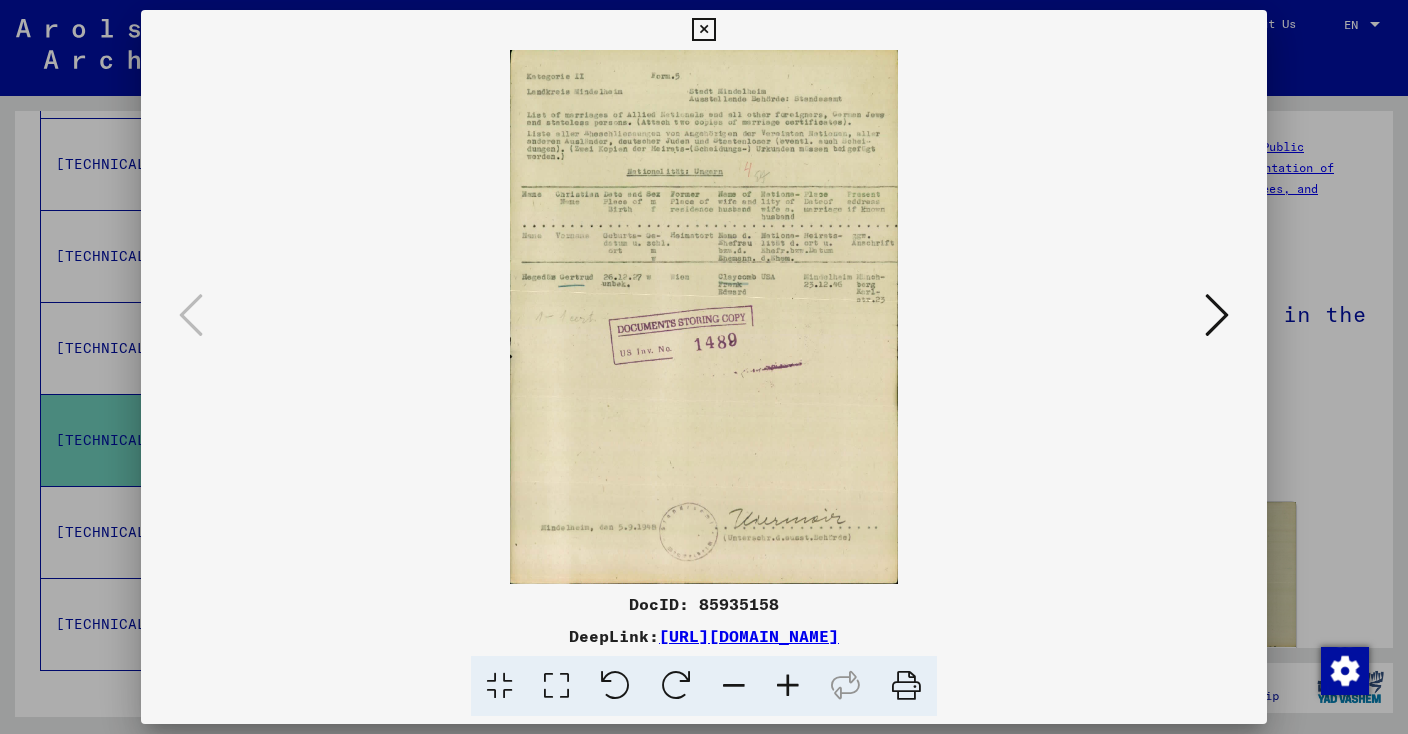 click at bounding box center [1217, 316] 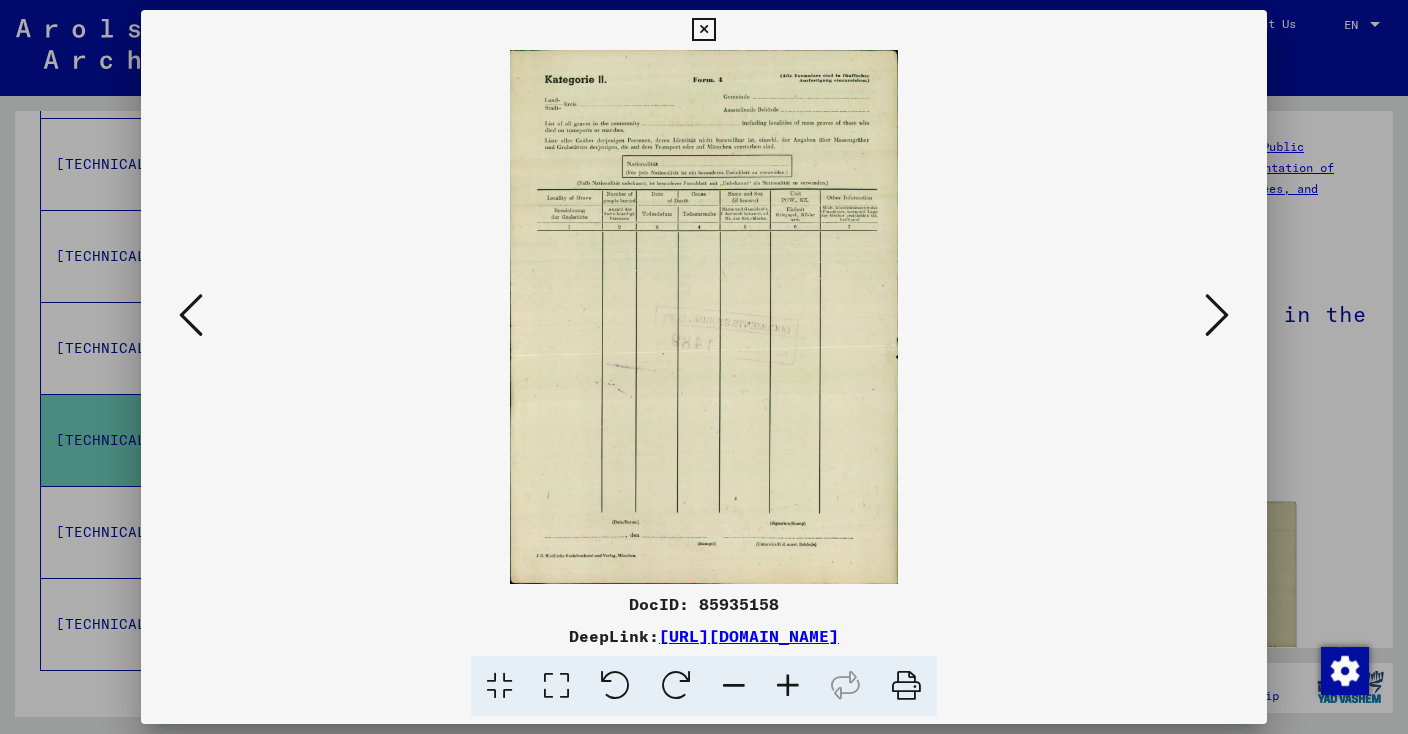 click at bounding box center [1217, 315] 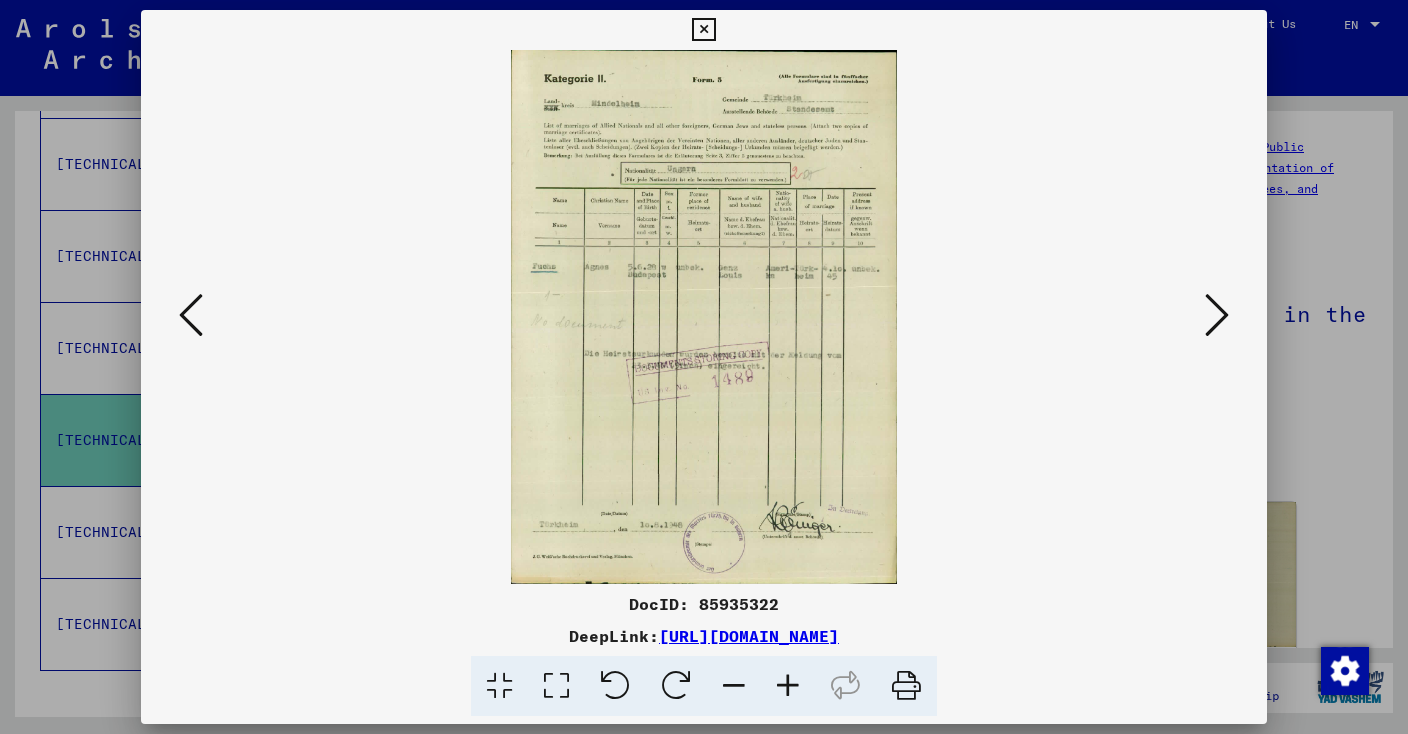 click at bounding box center (1217, 315) 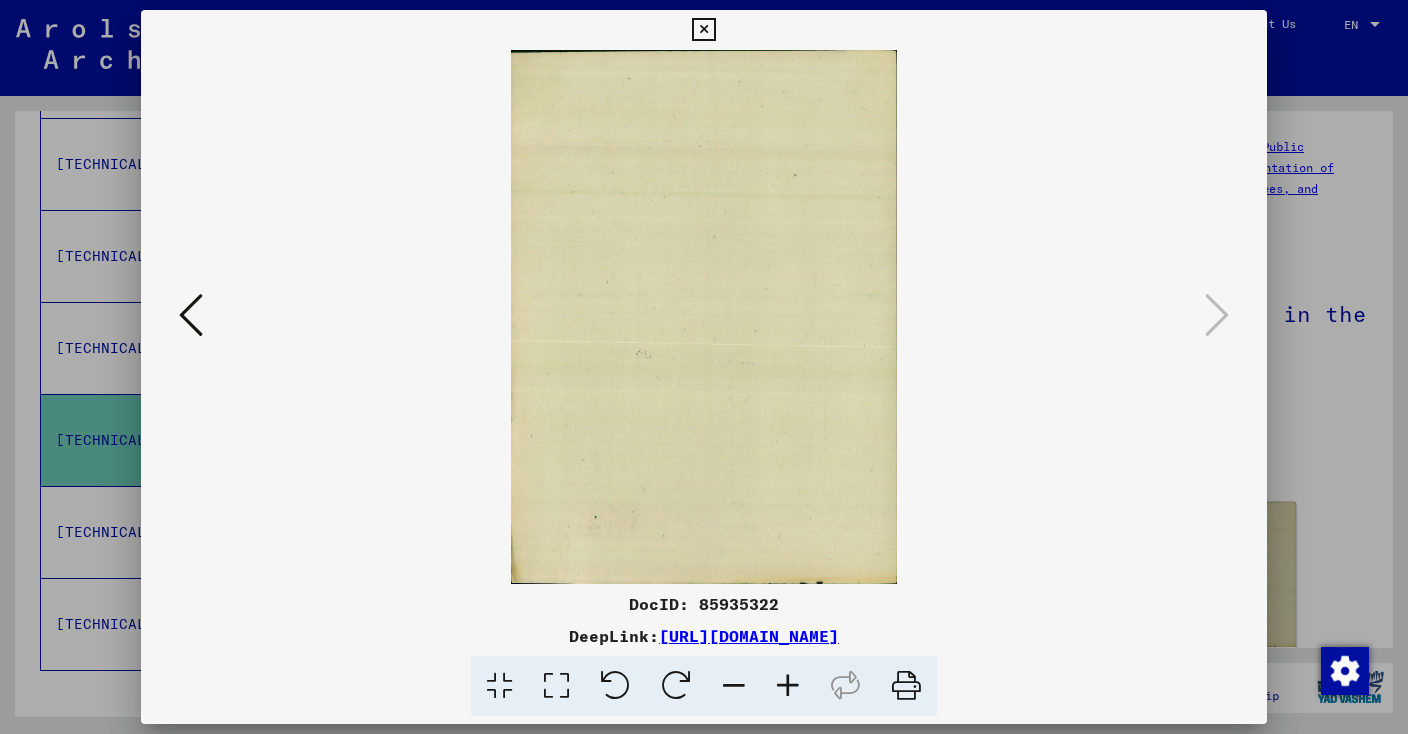 click at bounding box center [191, 315] 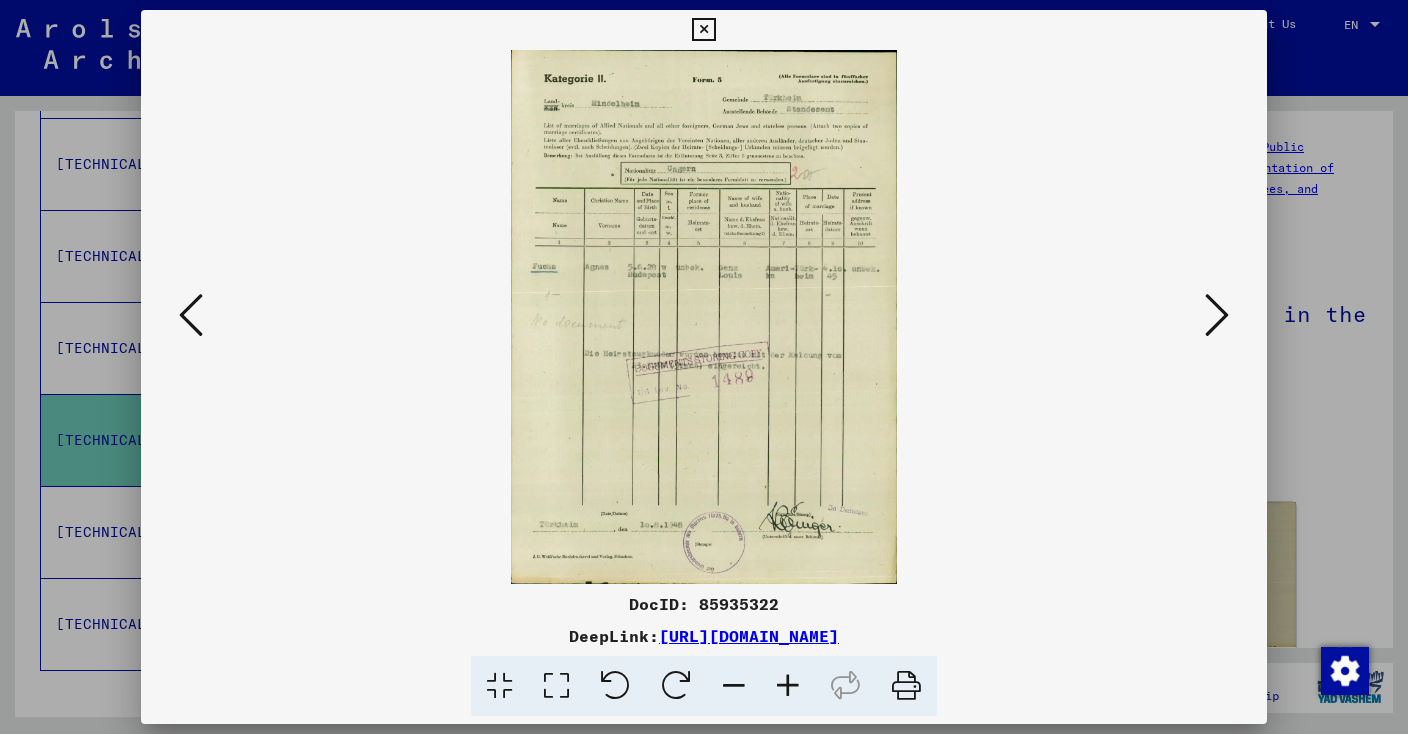 click at bounding box center [703, 30] 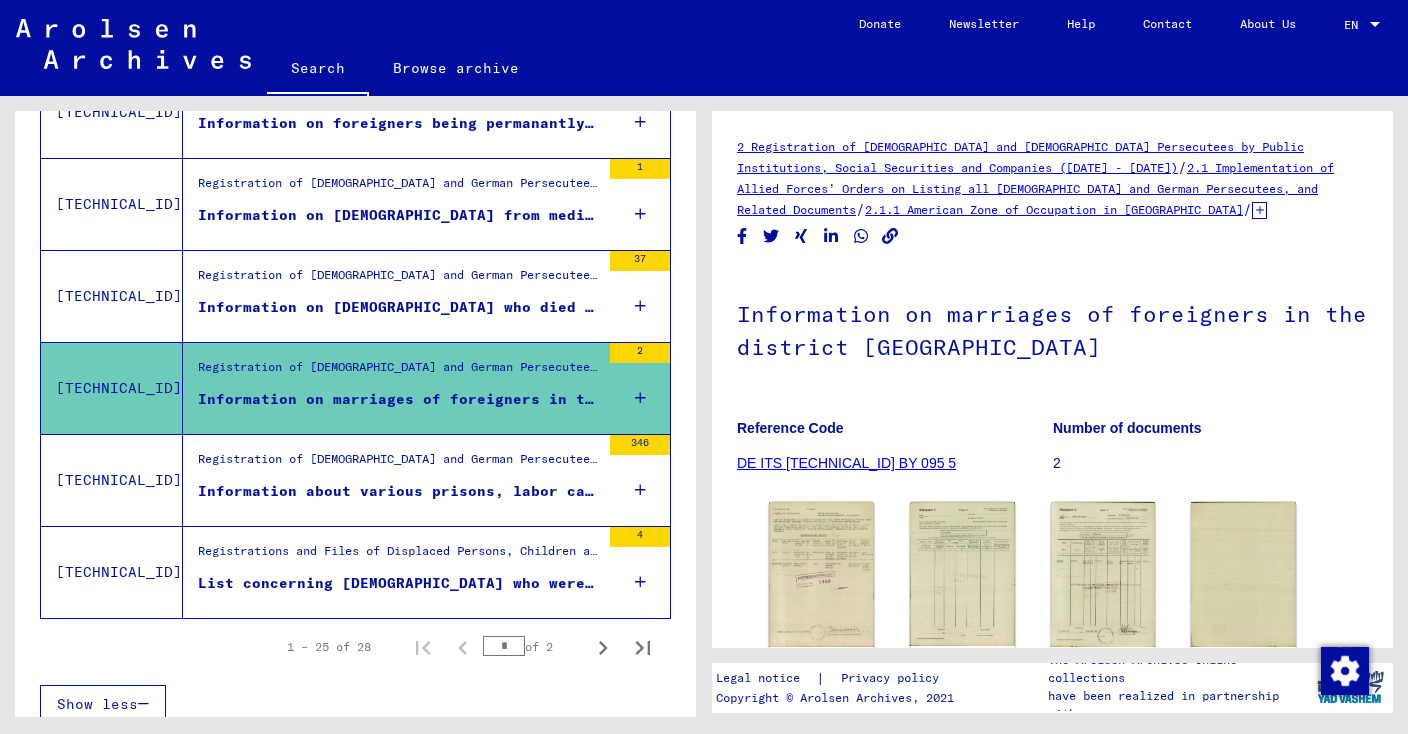 scroll, scrollTop: 2190, scrollLeft: 0, axis: vertical 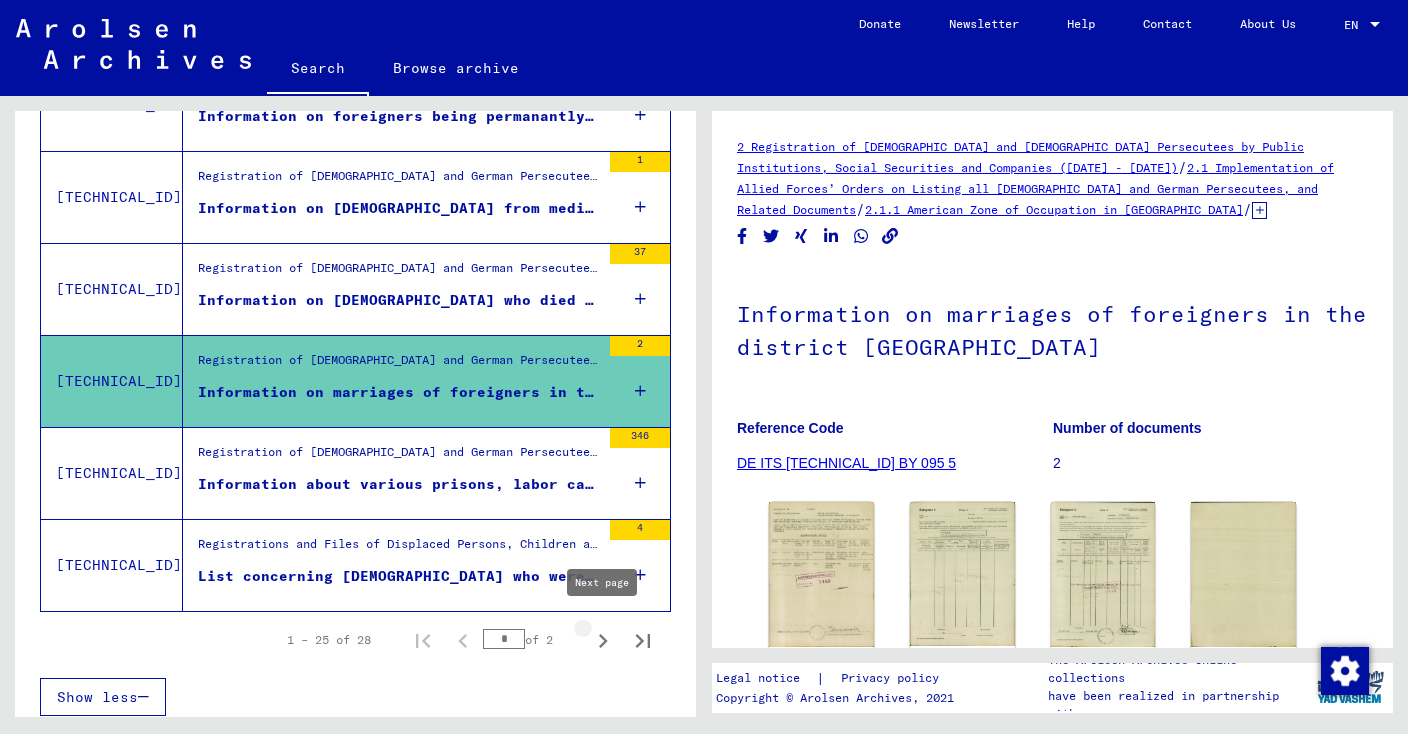 click 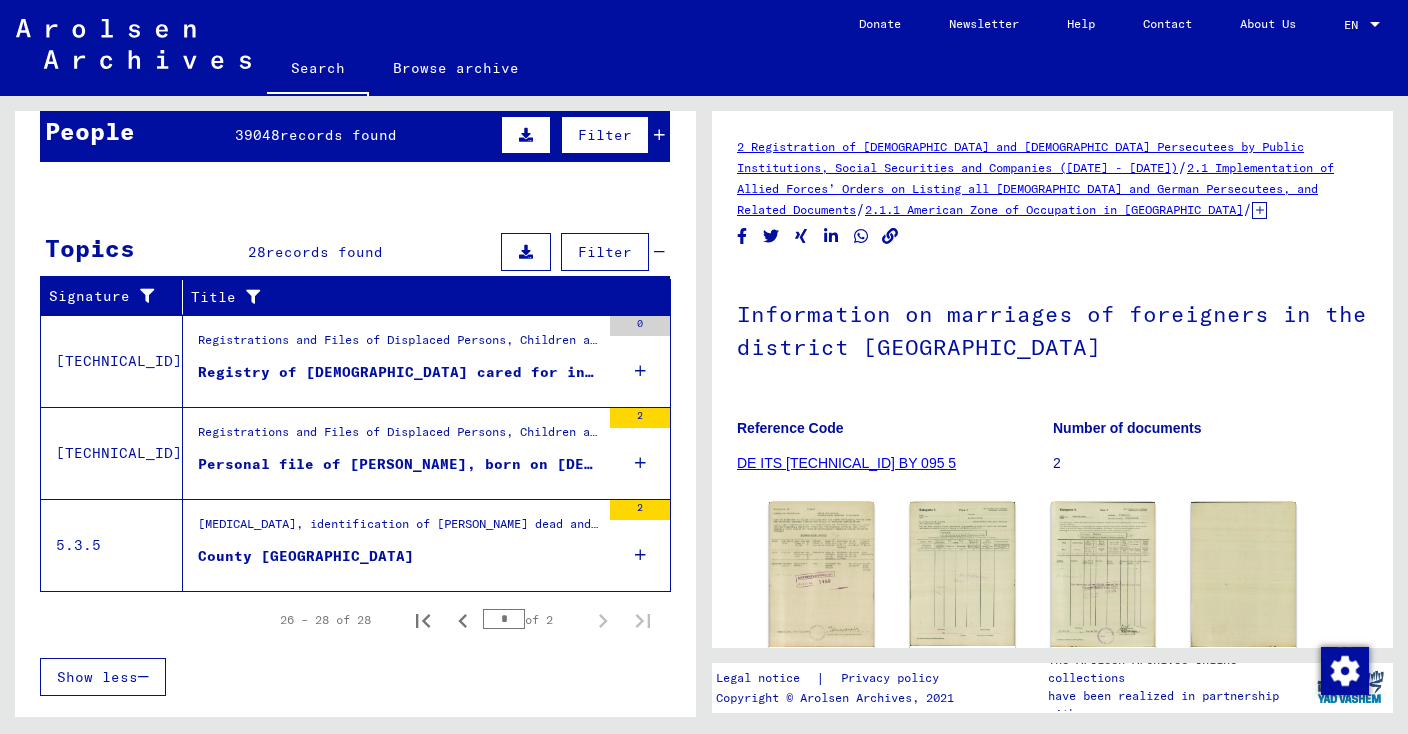 scroll, scrollTop: 155, scrollLeft: 0, axis: vertical 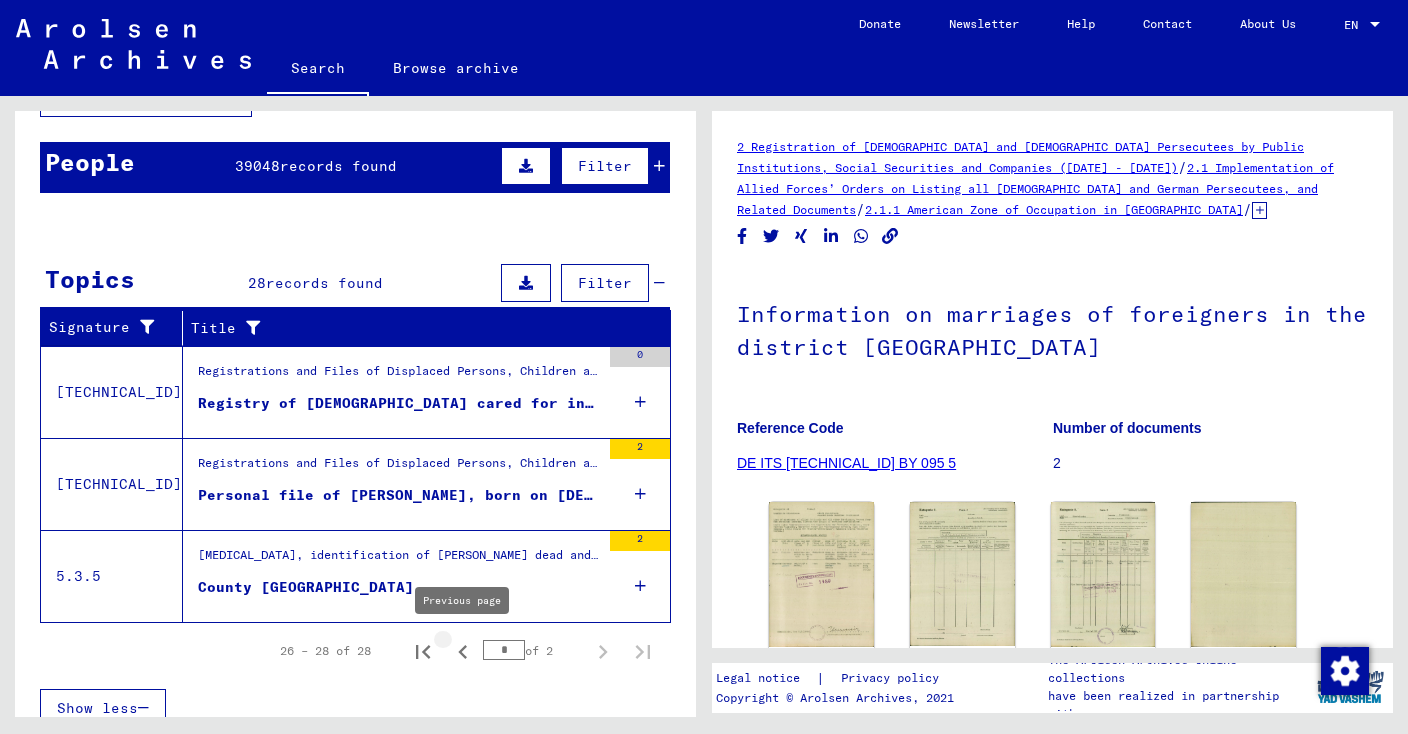 click 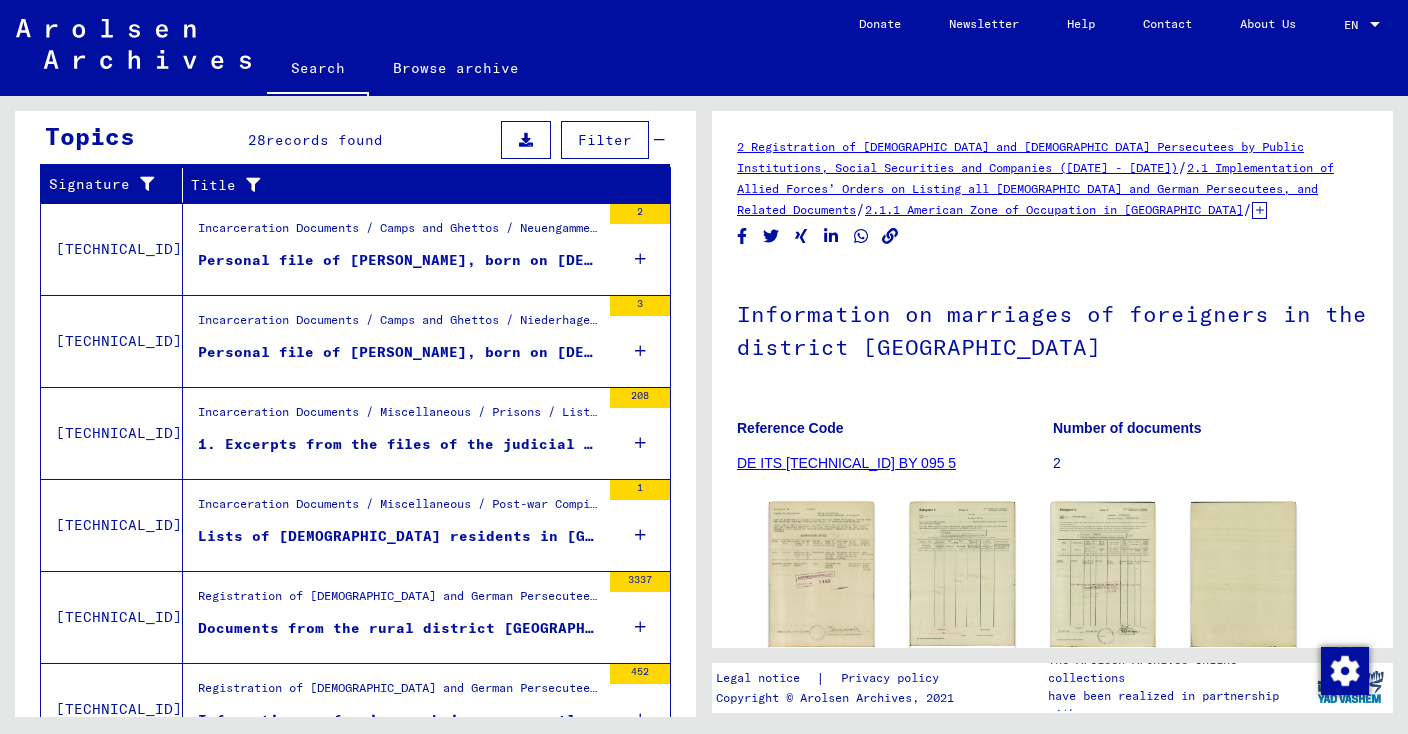 scroll, scrollTop: 298, scrollLeft: 0, axis: vertical 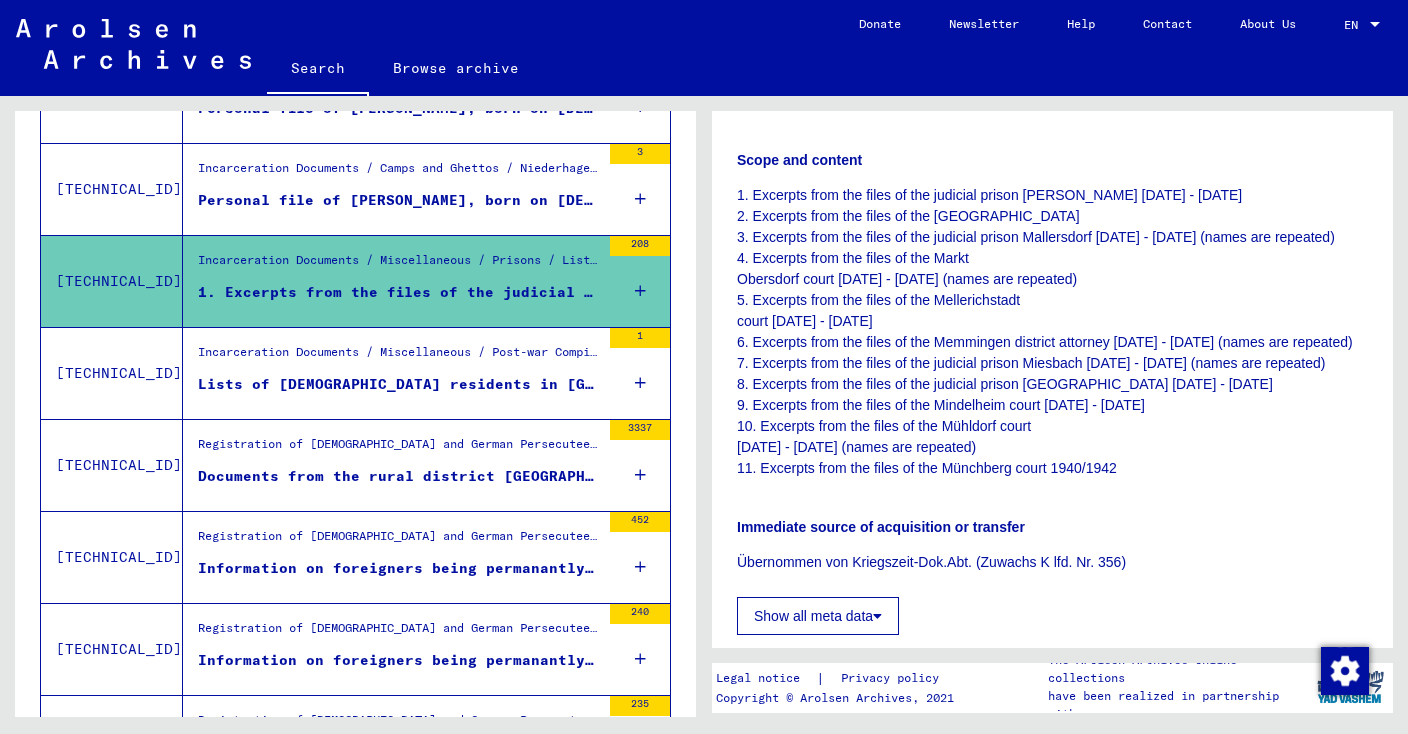 click on "Registration of [DEMOGRAPHIC_DATA] and German Persecutees by Public Institutions, Social Securities and Companies ([DATE] - [DATE]) / Implementation of Allied Forces’ Orders on Listing all Foreigners and German Persecutees, and Related Documents / American Zone of Occupation in [GEOGRAPHIC_DATA] / Lists of all persons of United Nations and other [DEMOGRAPHIC_DATA], [DEMOGRAPHIC_DATA] and stateless persons; American Zone; [GEOGRAPHIC_DATA], [GEOGRAPHIC_DATA] (1) / Documentation from [GEOGRAPHIC_DATA]" at bounding box center [399, 449] 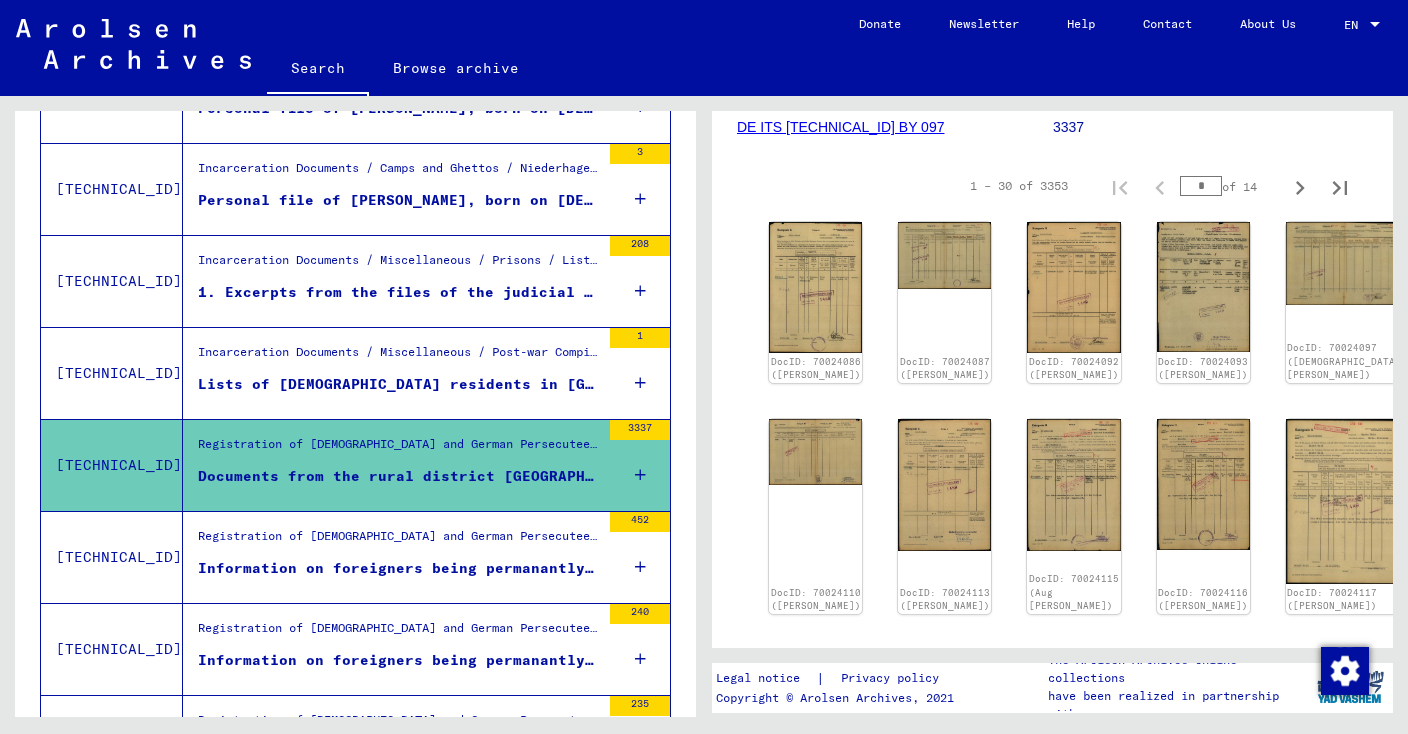 scroll, scrollTop: 343, scrollLeft: 0, axis: vertical 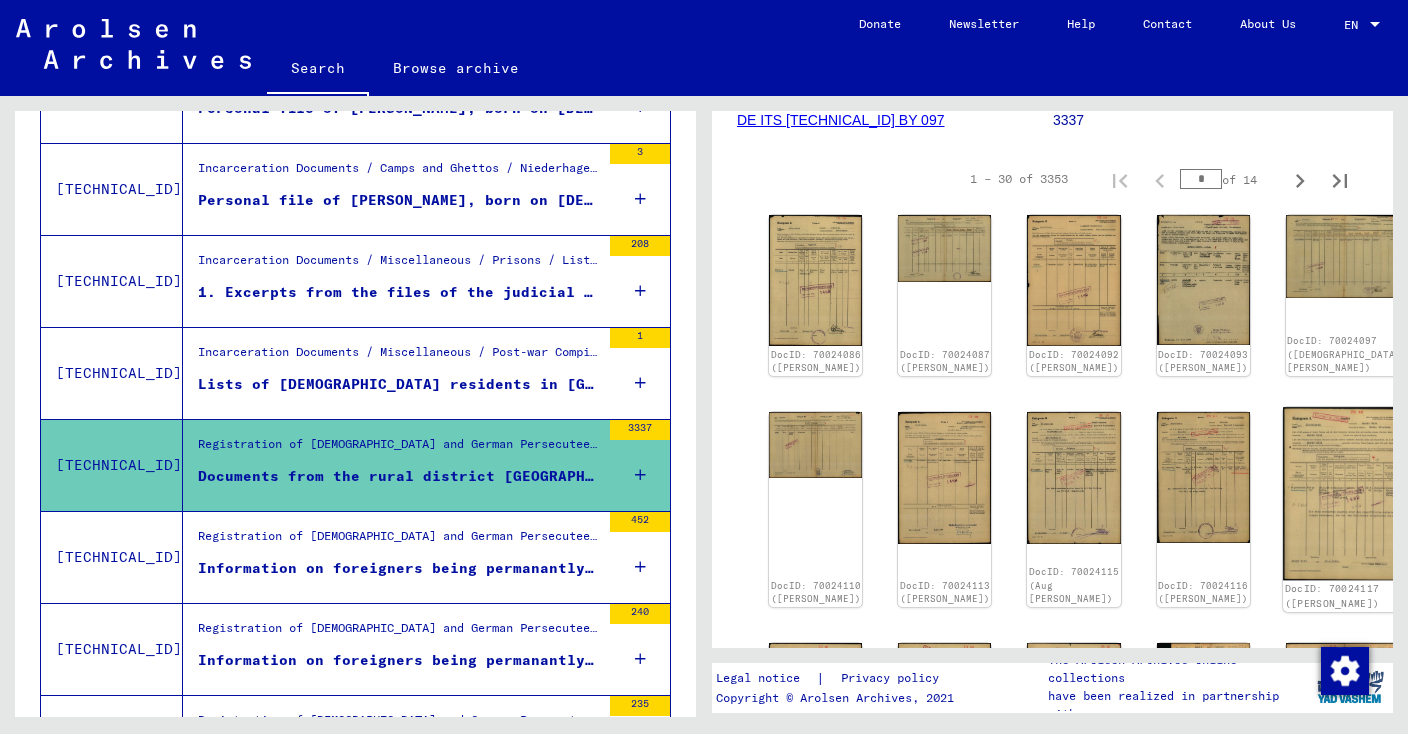 click 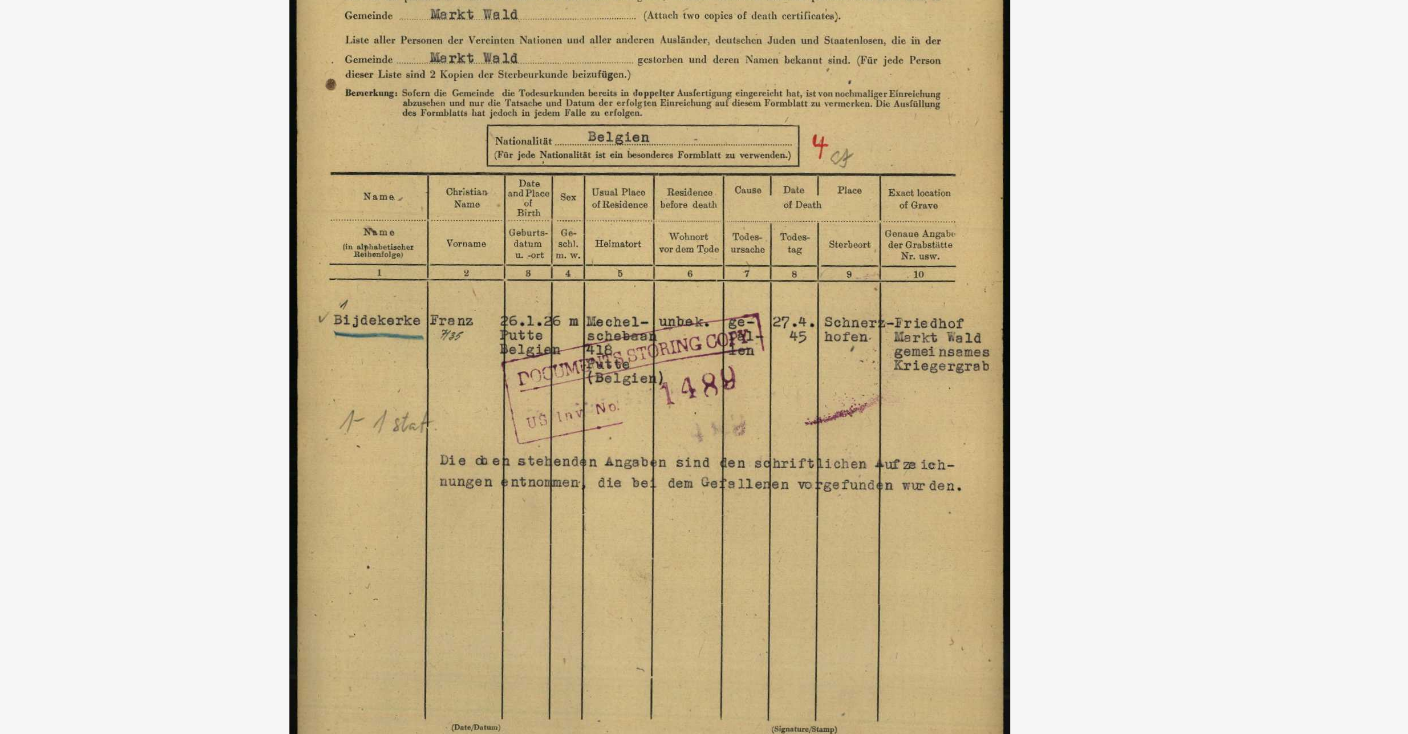 scroll, scrollTop: 450, scrollLeft: 0, axis: vertical 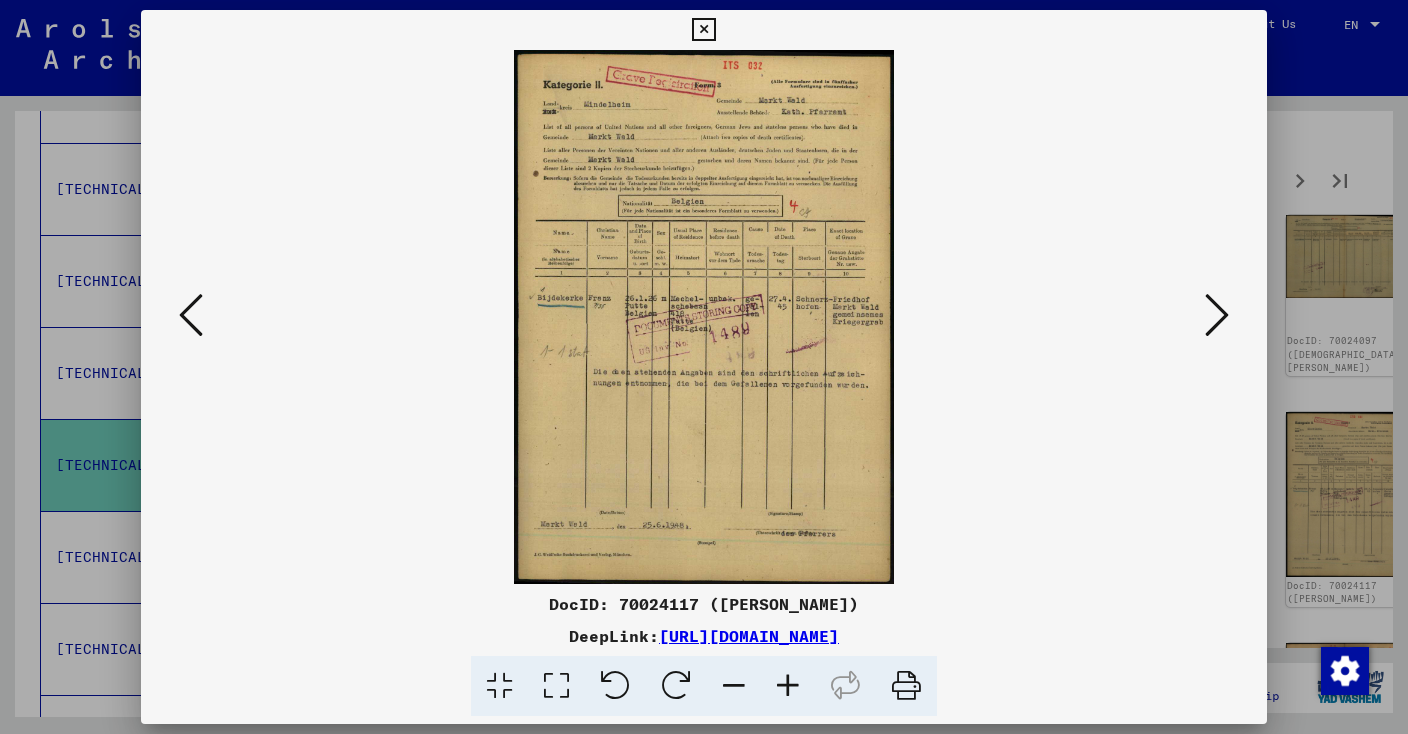 click at bounding box center [1217, 315] 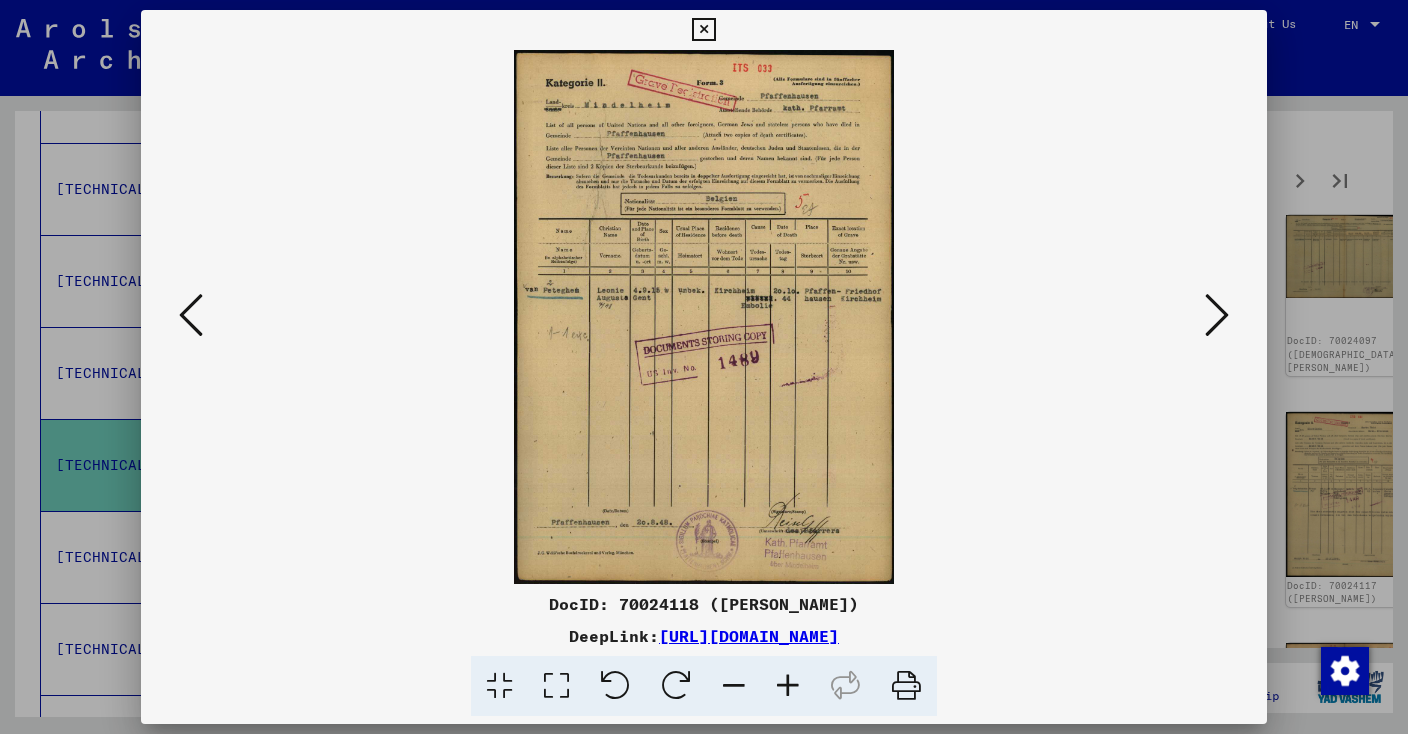 click at bounding box center [1217, 315] 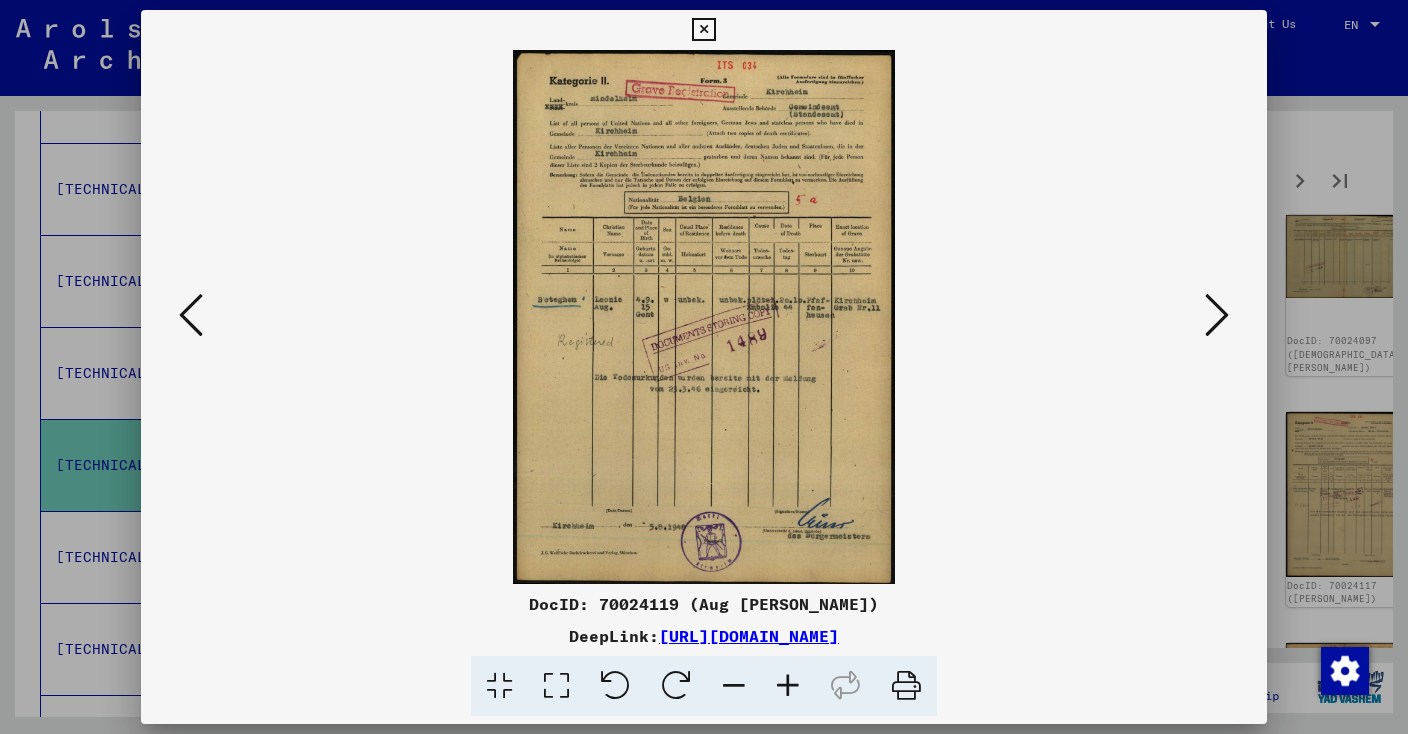 click at bounding box center (1217, 315) 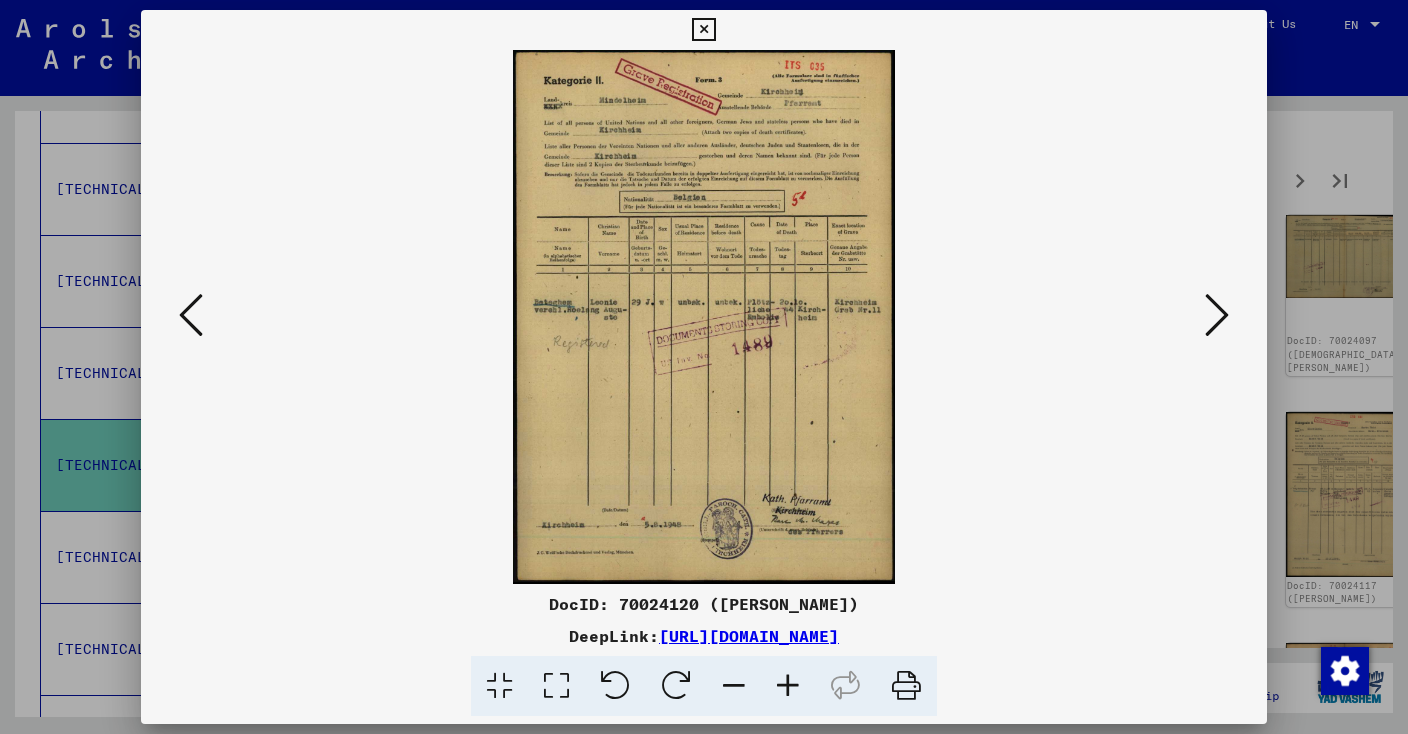 click at bounding box center (1217, 315) 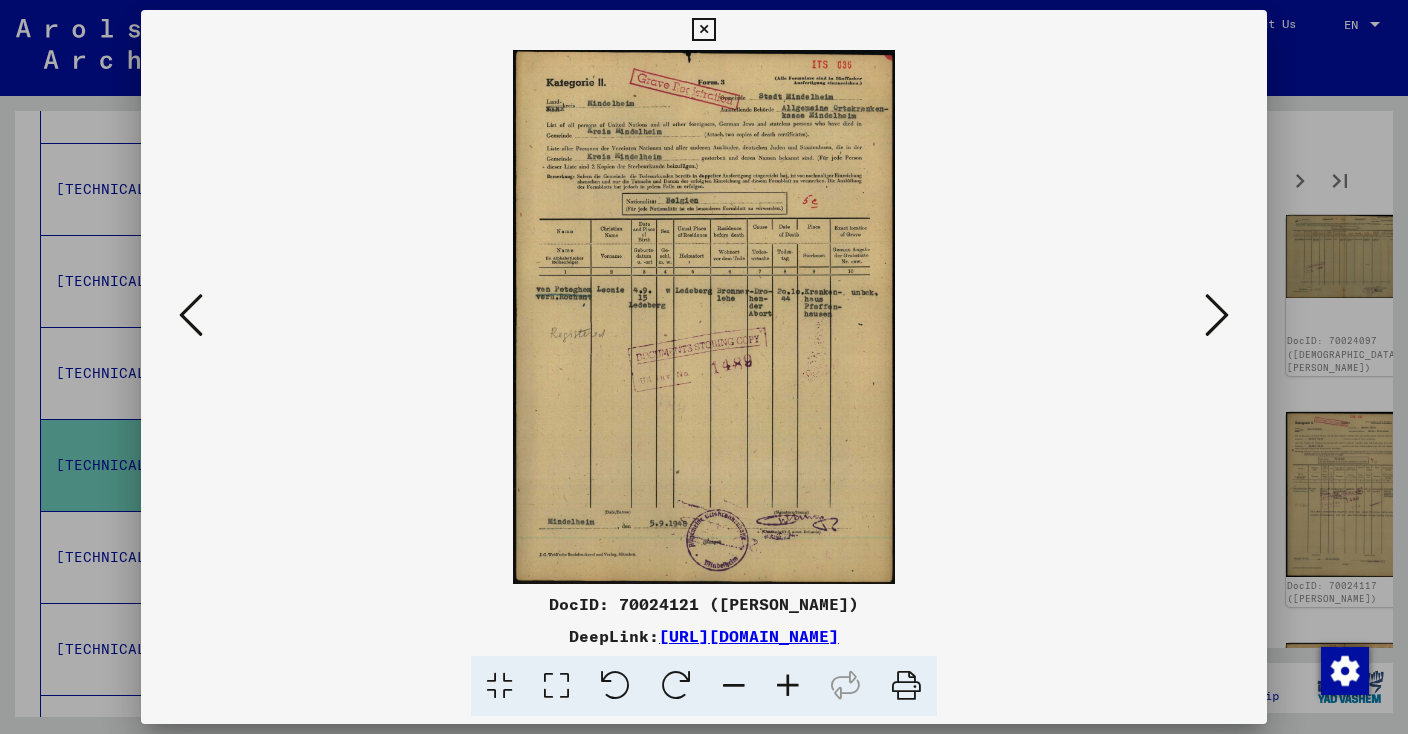 click at bounding box center [1217, 315] 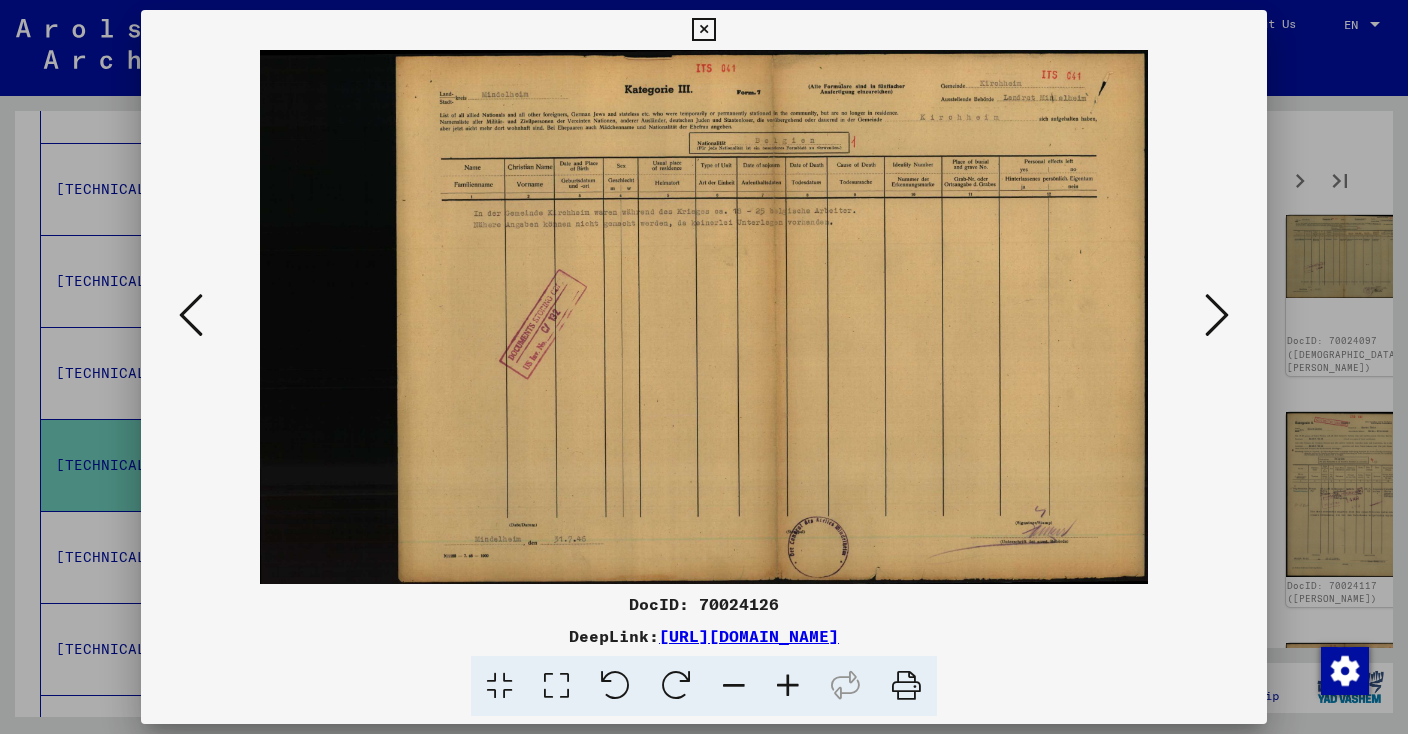 click at bounding box center [703, 30] 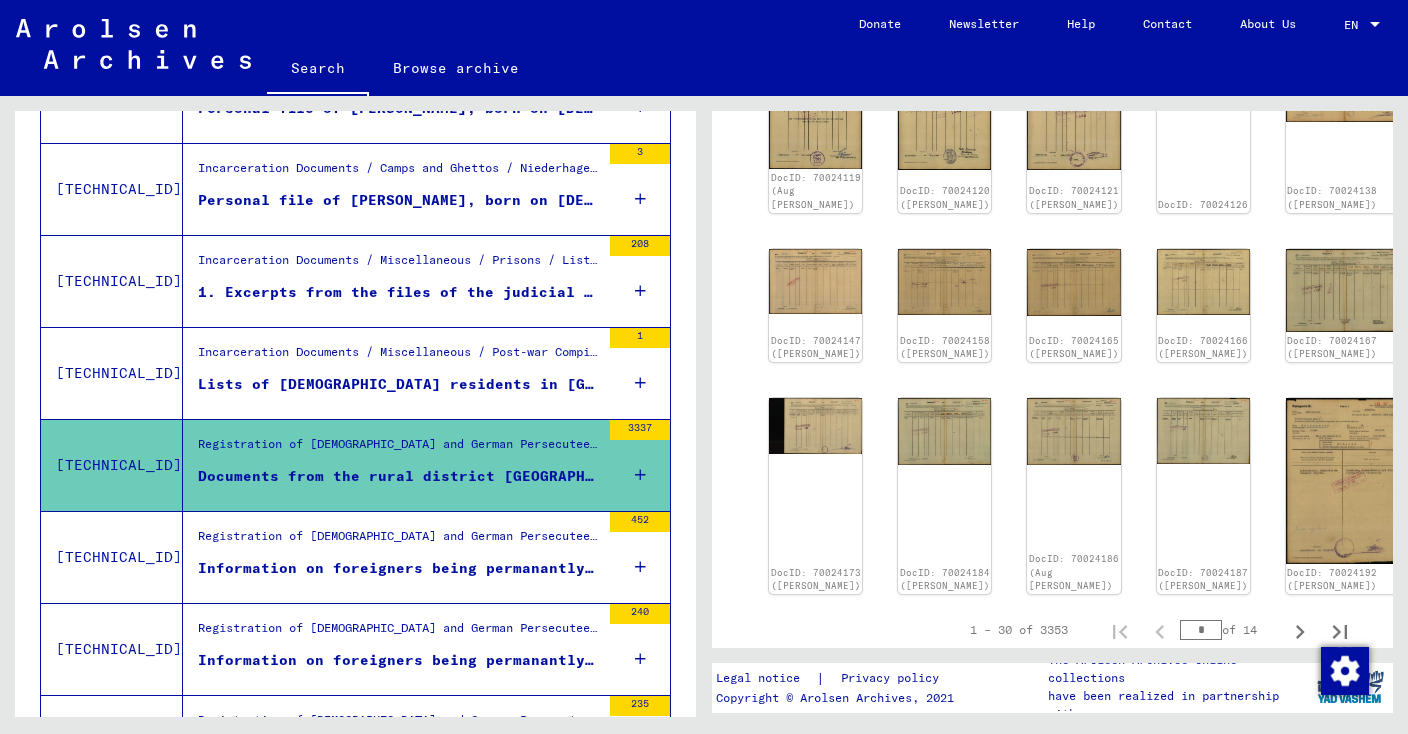 scroll, scrollTop: 951, scrollLeft: 0, axis: vertical 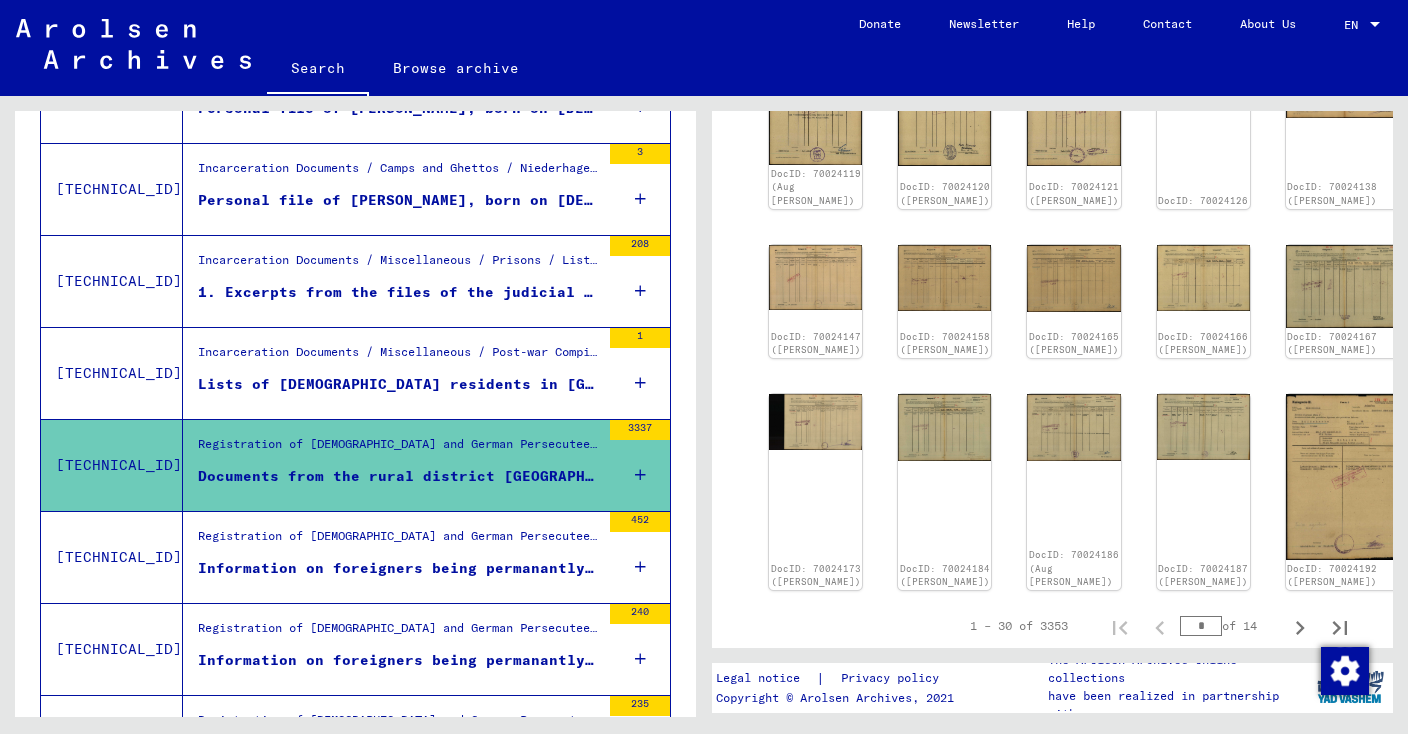 click 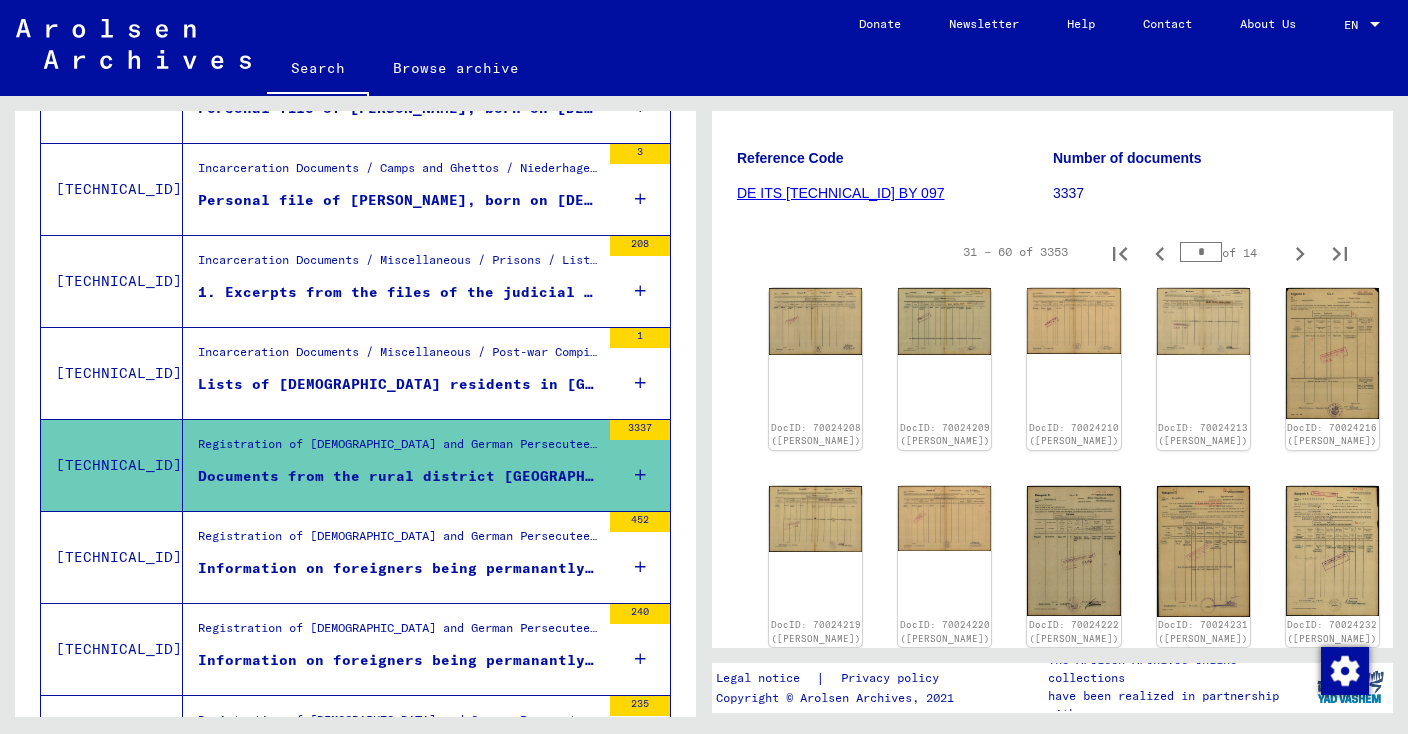 scroll, scrollTop: 268, scrollLeft: 0, axis: vertical 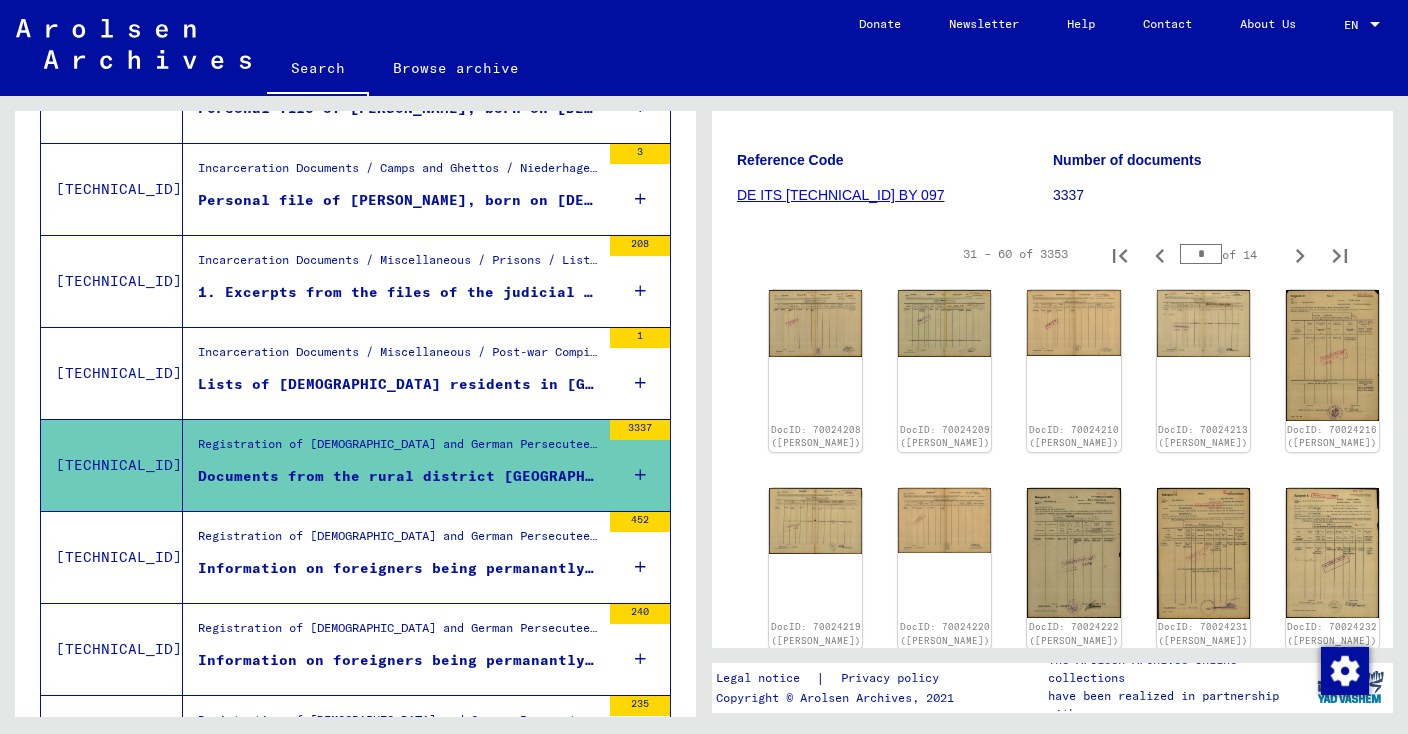click on "Registration of [DEMOGRAPHIC_DATA] and German Persecutees by Public Institutions, Social Securities and Companies ([DATE] - [DATE]) / Implementation of Allied Forces’ Orders on Listing all Foreigners and German Persecutees, and Related Documents / American Zone of Occupation in [GEOGRAPHIC_DATA] / Lists of all persons of United Nations and other [DEMOGRAPHIC_DATA], [DEMOGRAPHIC_DATA] and stateless persons; American Zone; [GEOGRAPHIC_DATA], [GEOGRAPHIC_DATA] (1) / Documentation from [GEOGRAPHIC_DATA] / Documents from the rural district [GEOGRAPHIC_DATA] / Nationality/origin of person listed : [DEMOGRAPHIC_DATA]" at bounding box center (399, 541) 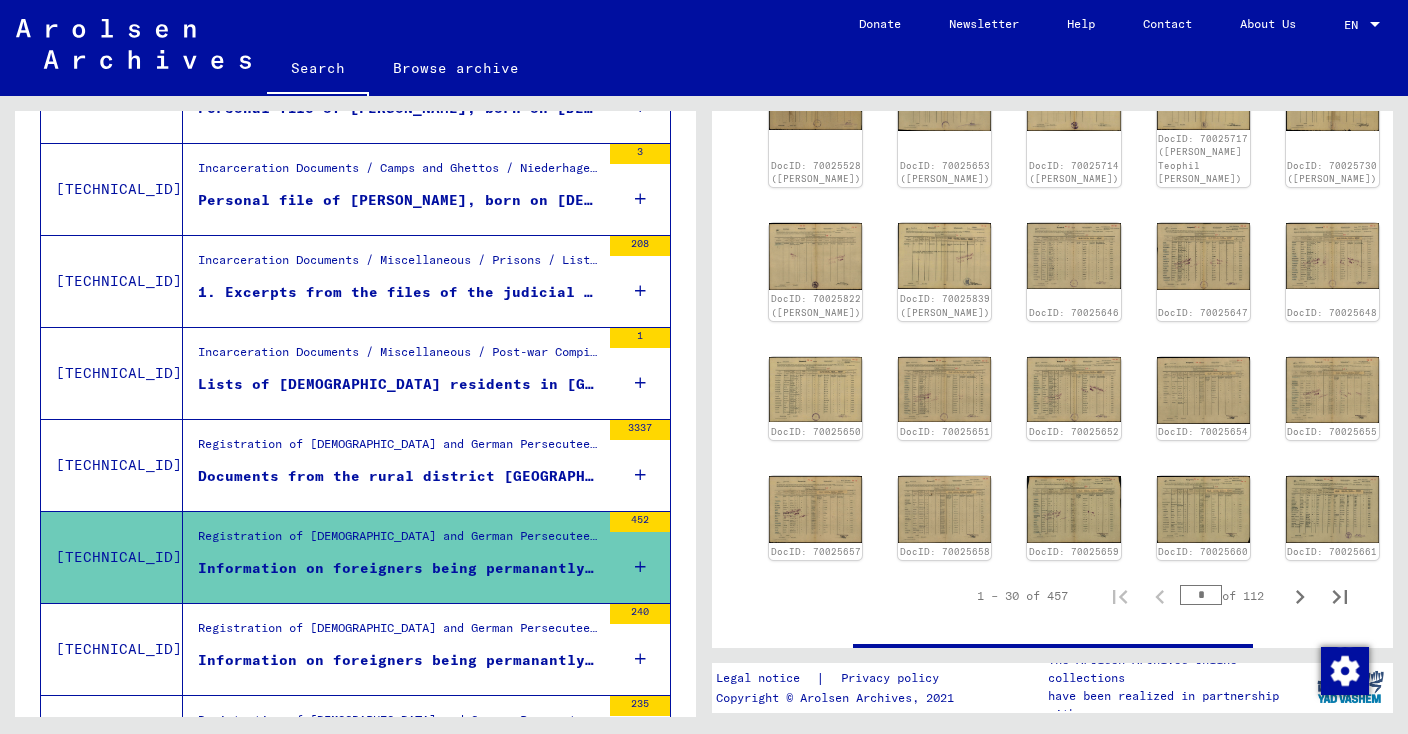 scroll, scrollTop: 696, scrollLeft: 0, axis: vertical 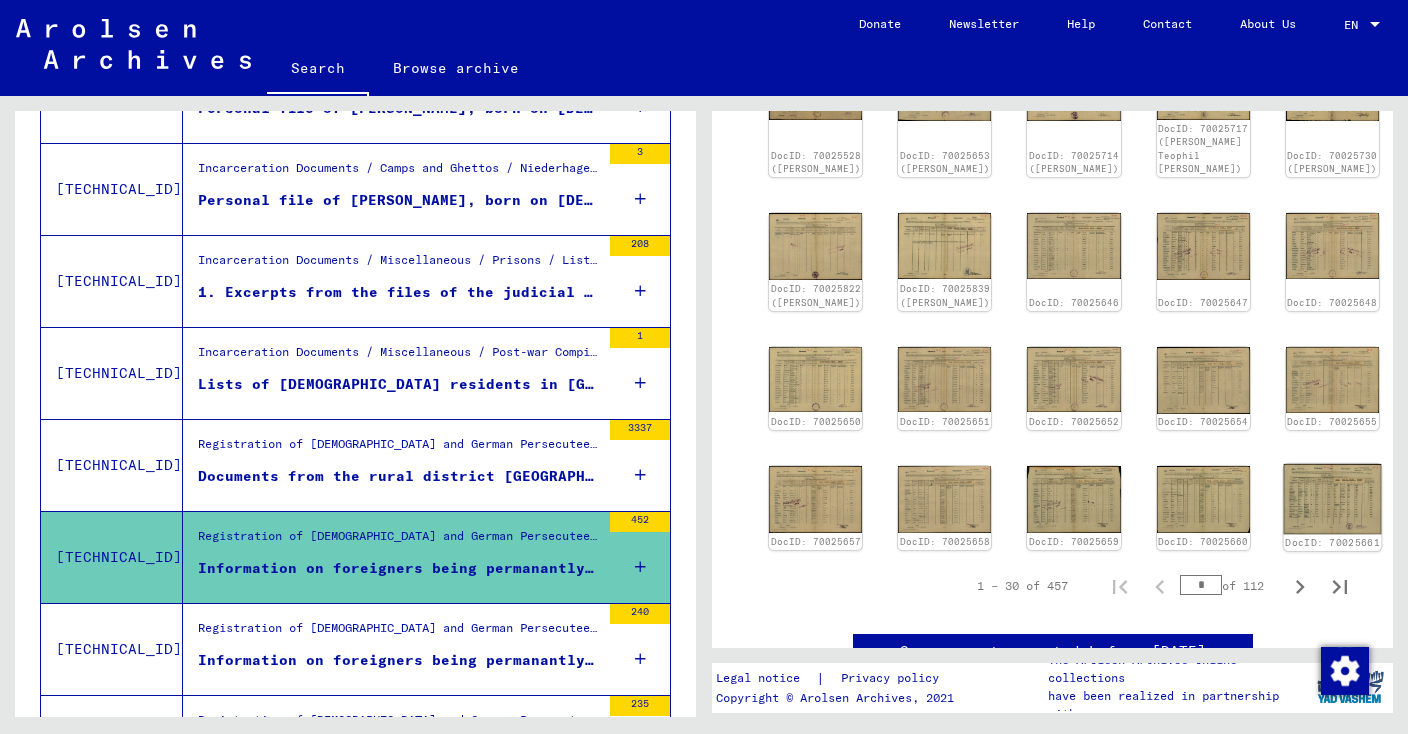 click 